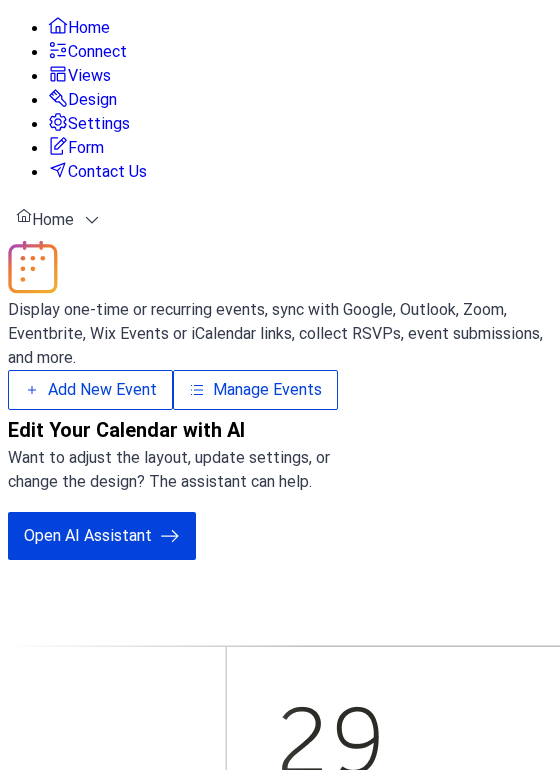 scroll, scrollTop: 0, scrollLeft: 0, axis: both 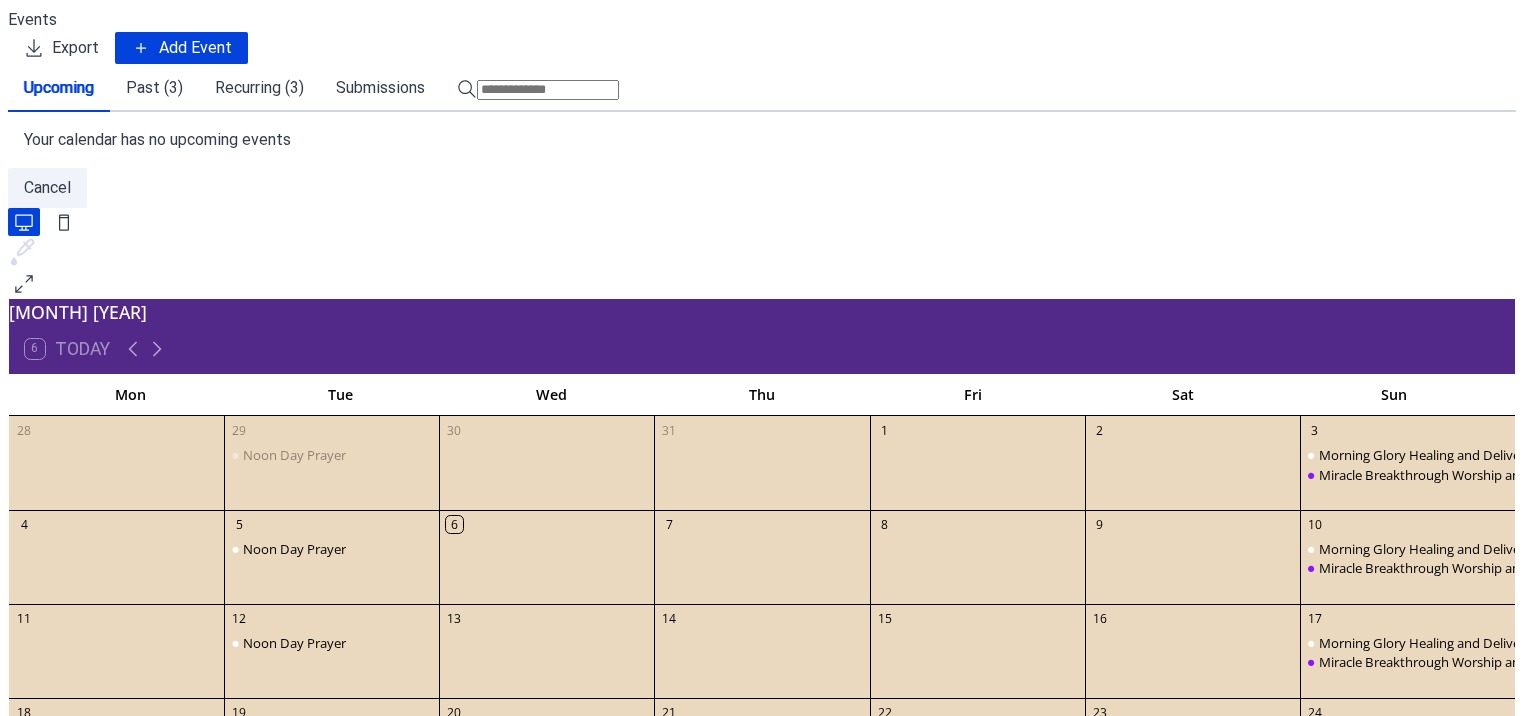 click on "Past (3)" at bounding box center (154, 88) 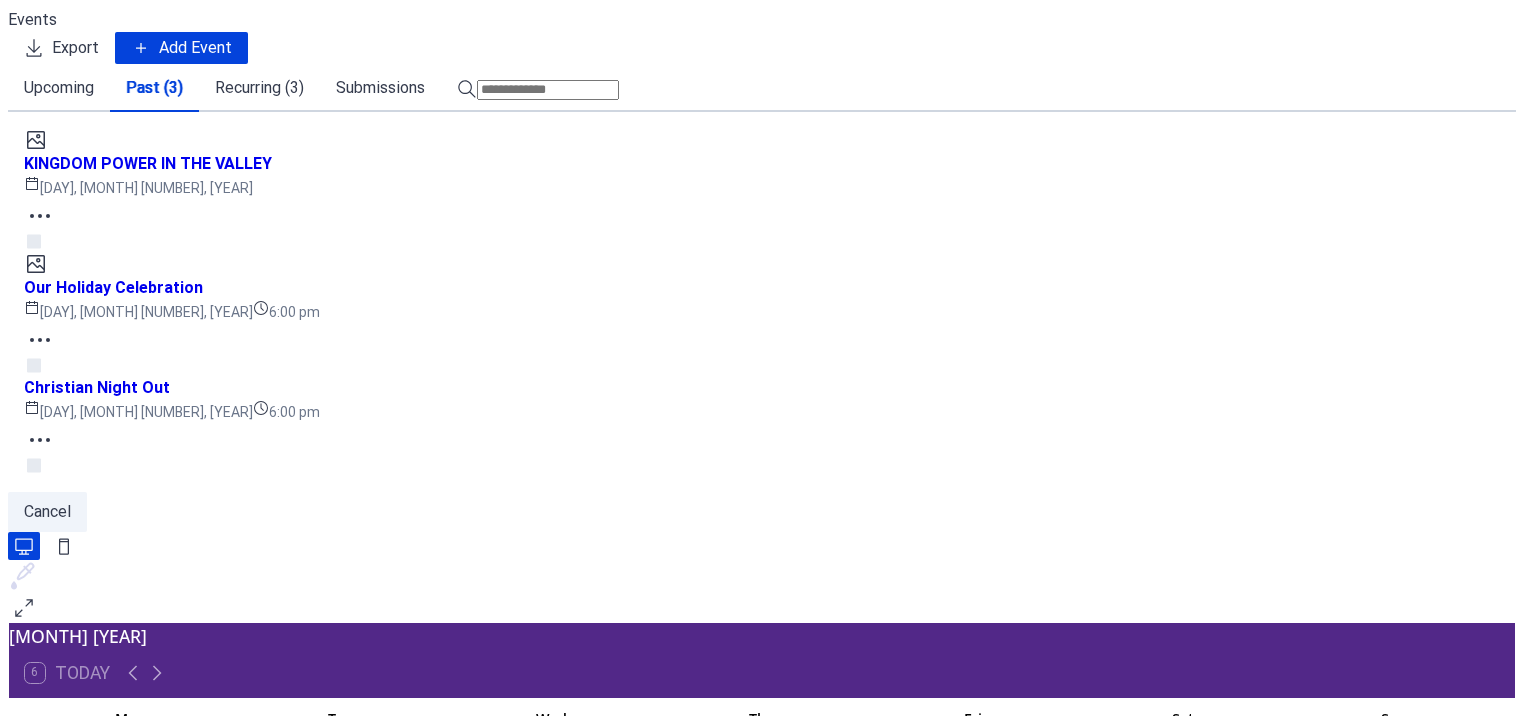 click on "Upcoming" at bounding box center (59, 88) 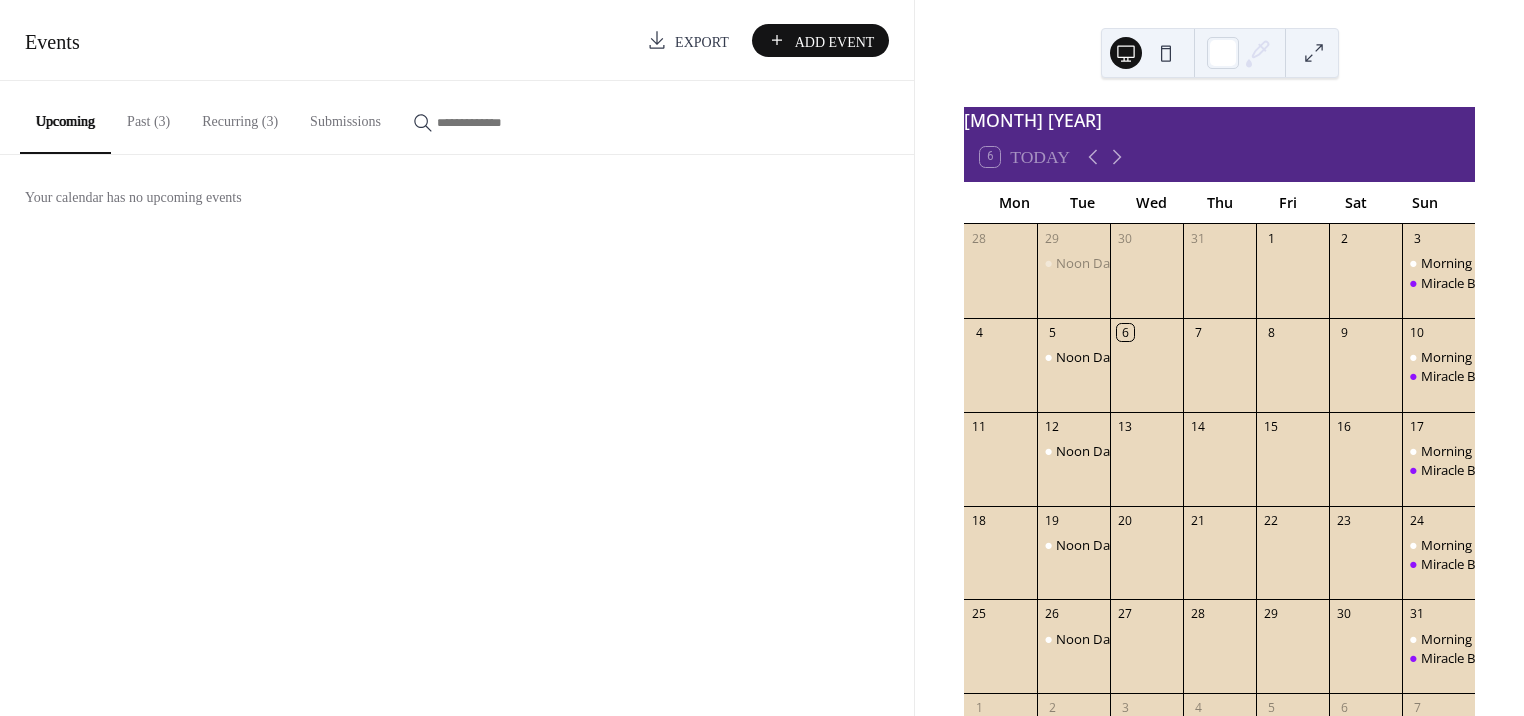 click on "Add Event" at bounding box center [835, 41] 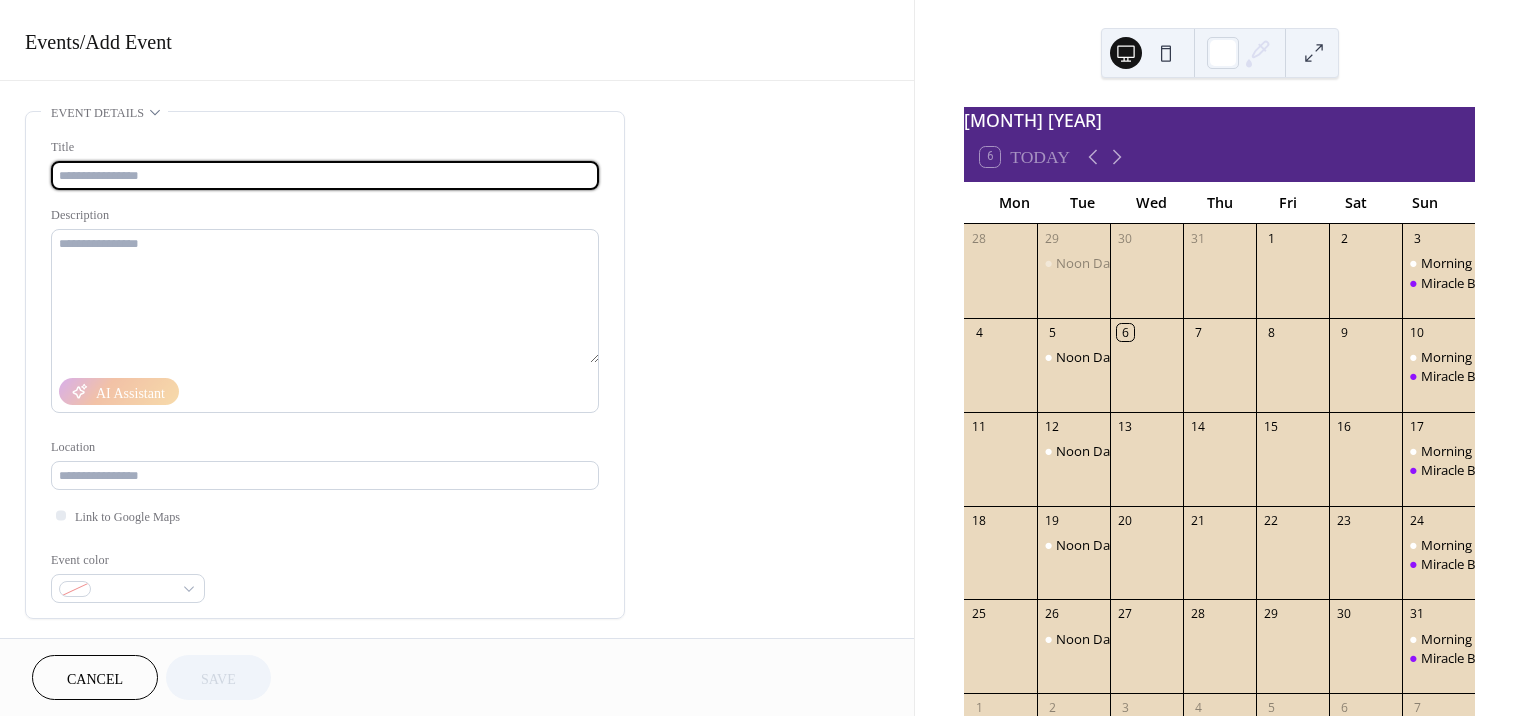 click at bounding box center [325, 175] 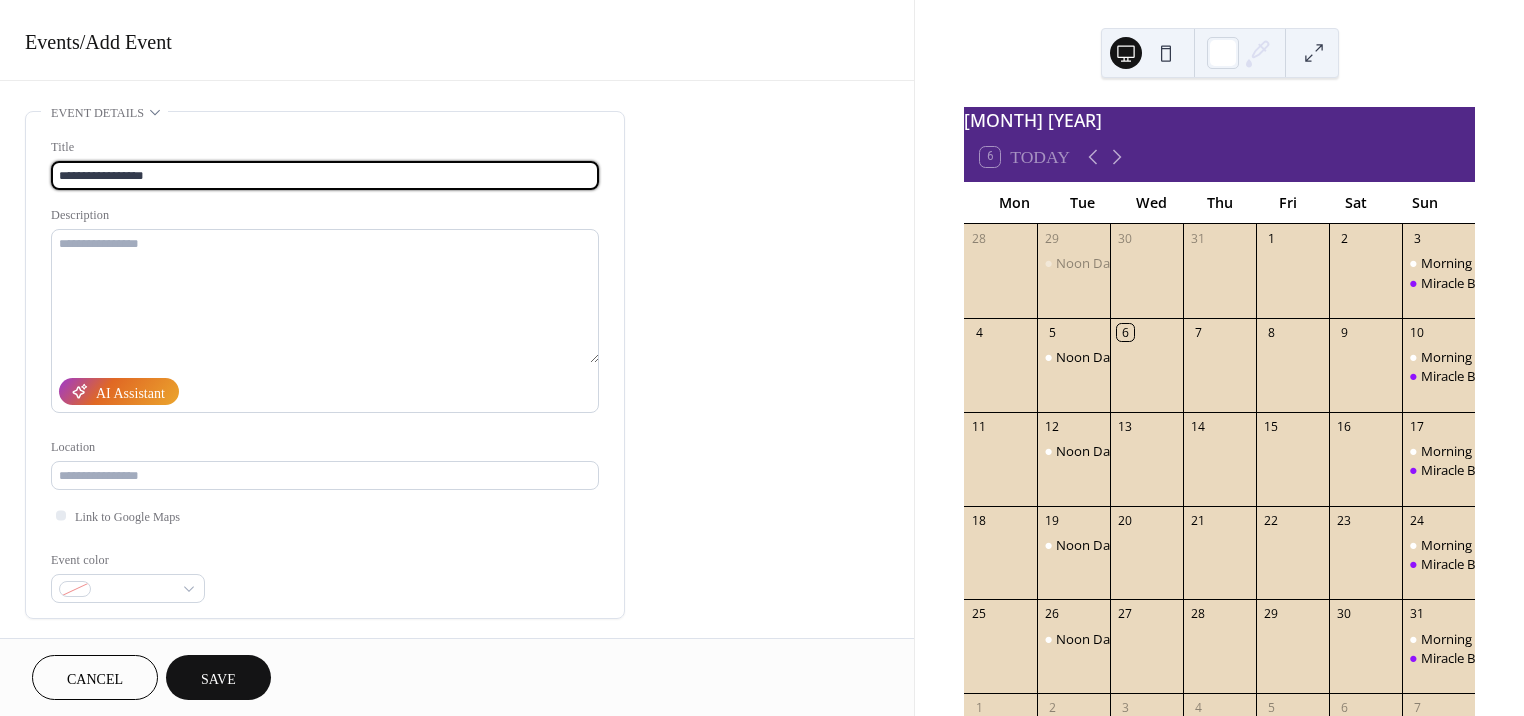 click on "**********" at bounding box center [325, 175] 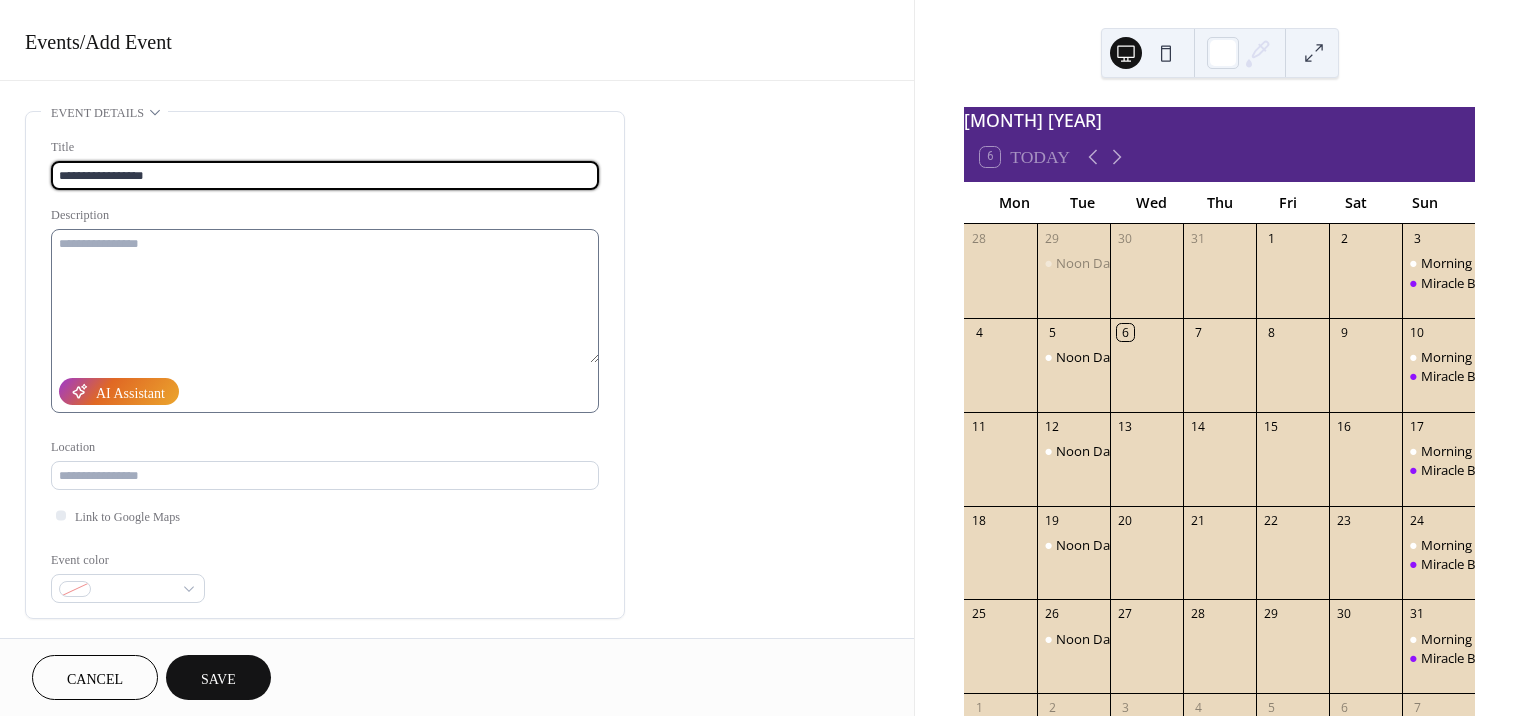 type on "**********" 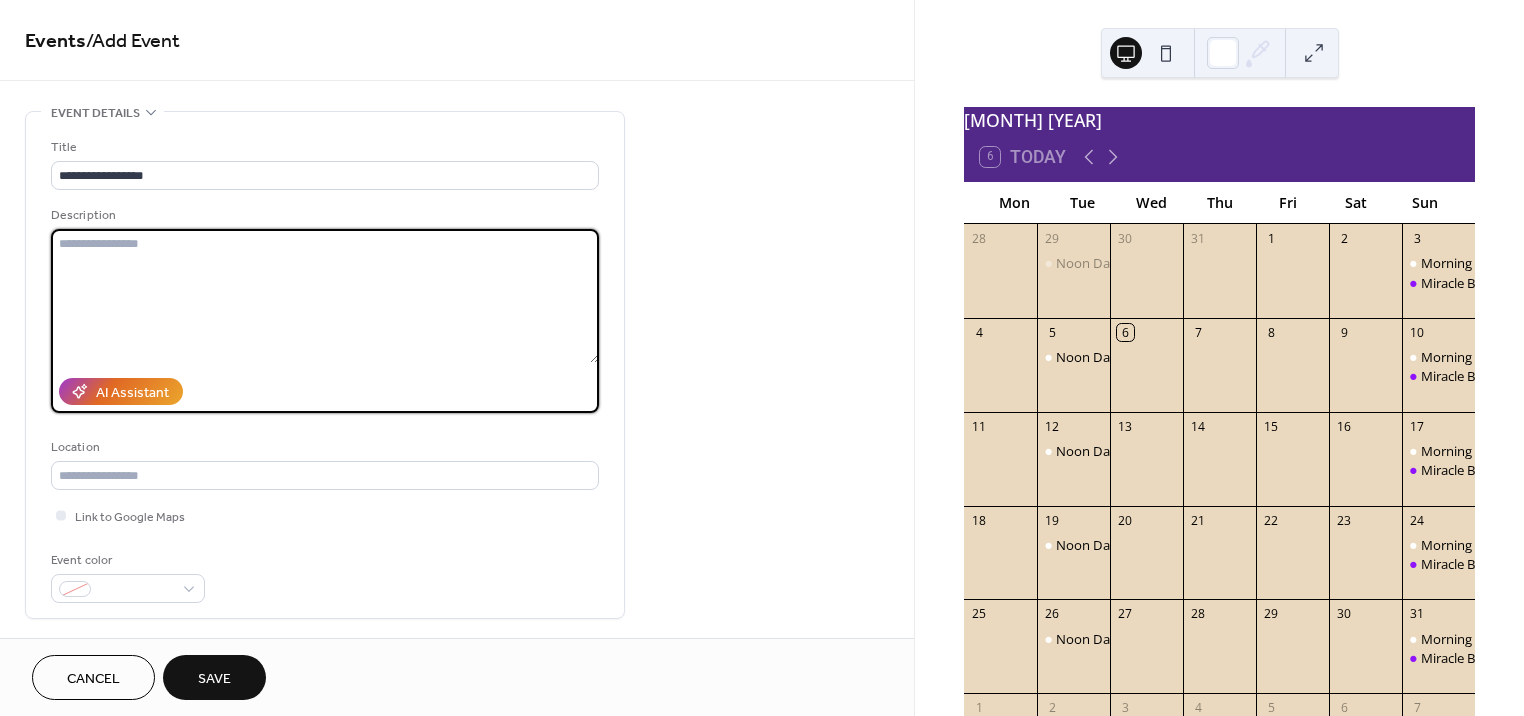 click at bounding box center [325, 296] 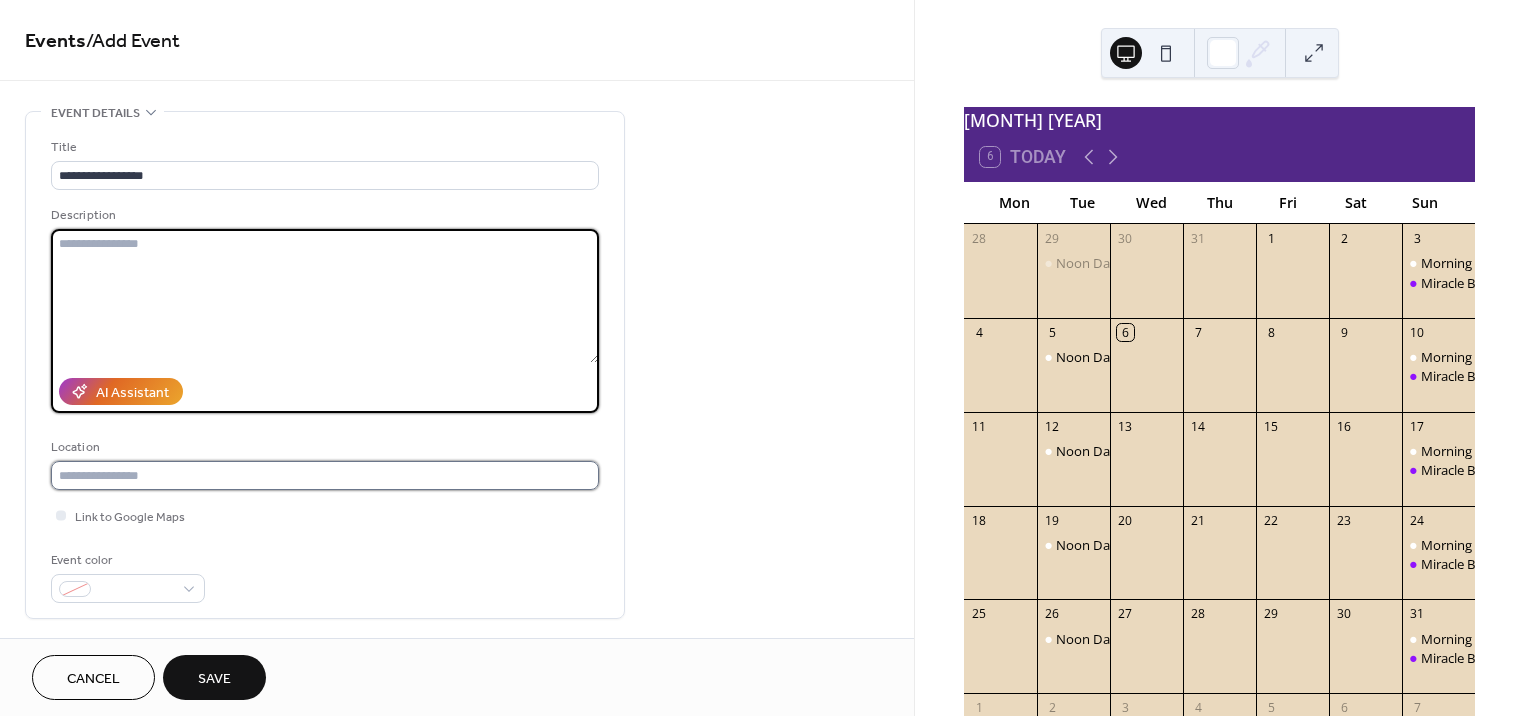 click at bounding box center (325, 475) 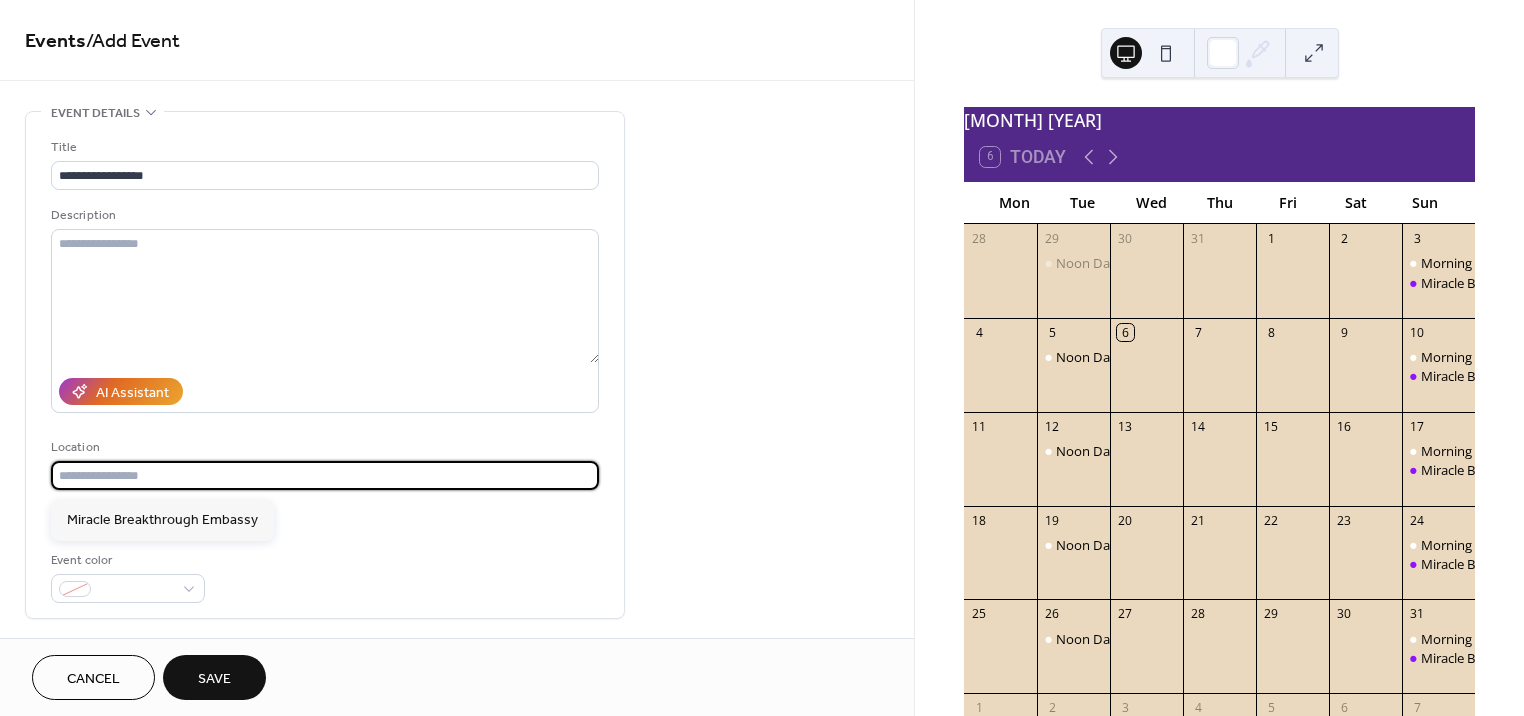 click on "Event color" at bounding box center (325, 576) 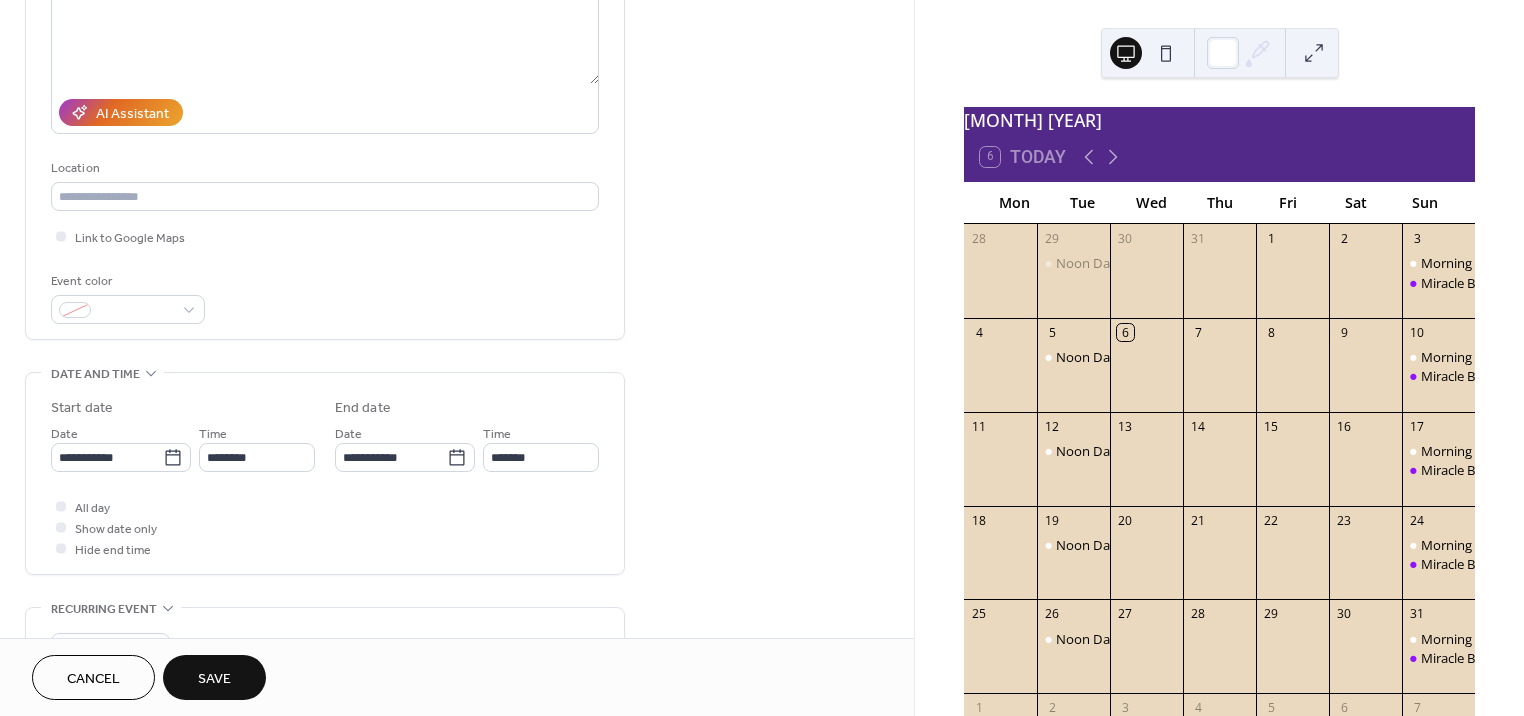 scroll, scrollTop: 300, scrollLeft: 0, axis: vertical 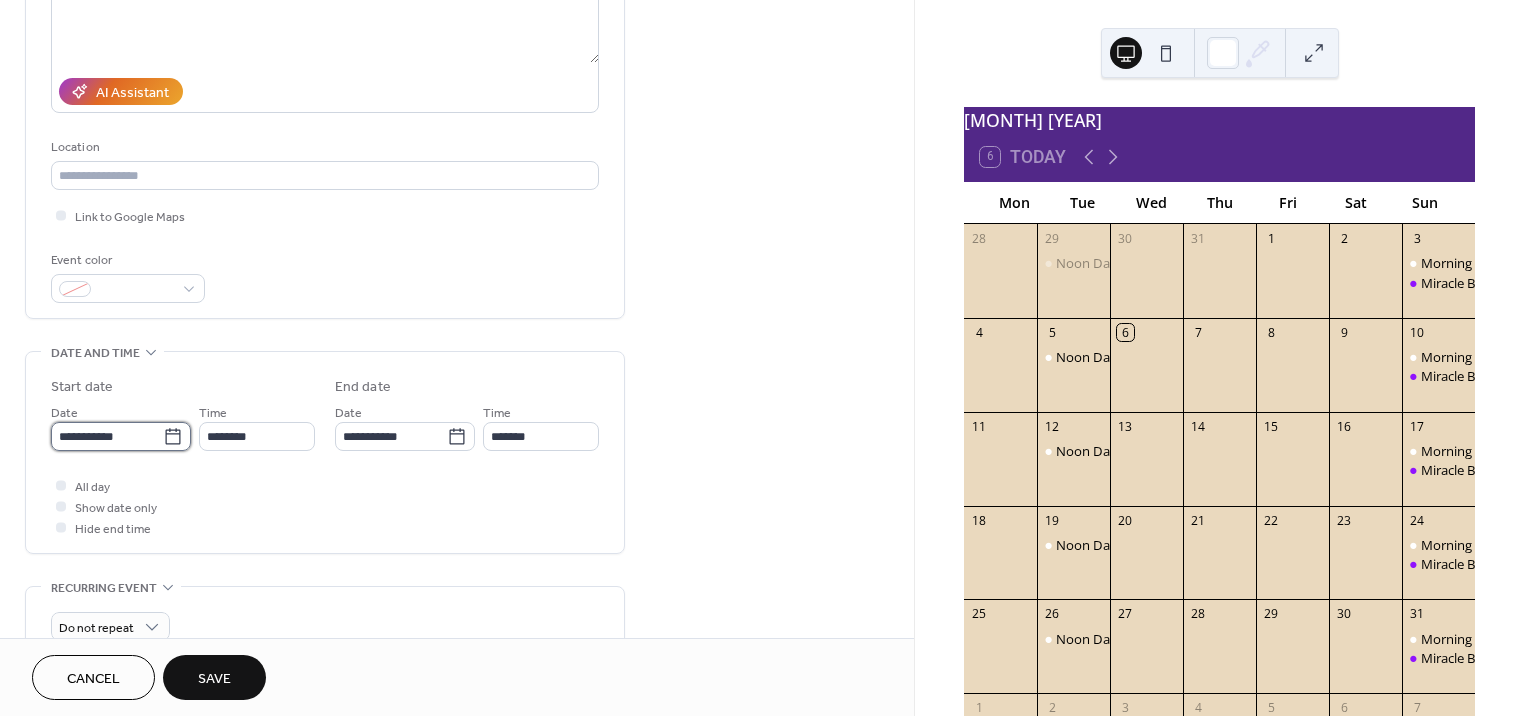 click on "**********" at bounding box center [107, 436] 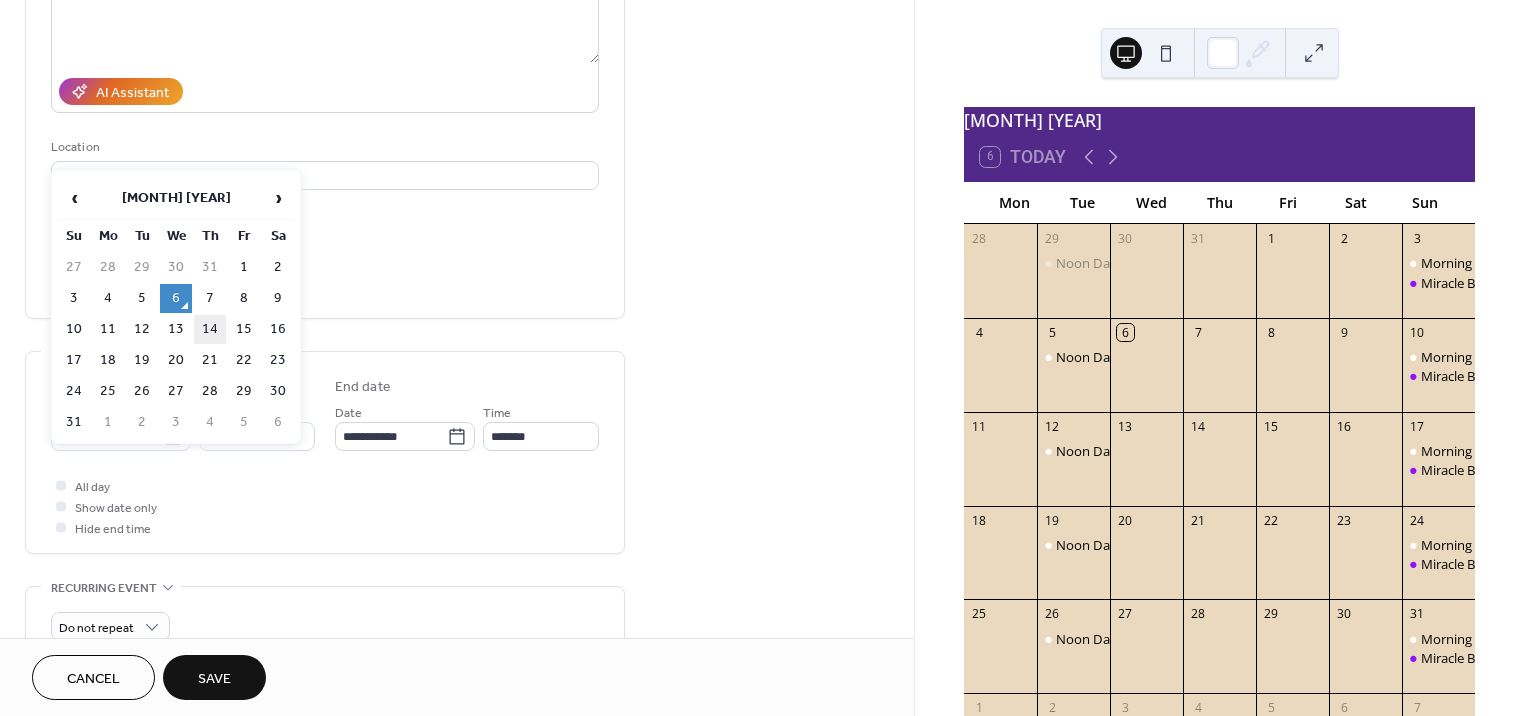 click on "14" at bounding box center (210, 329) 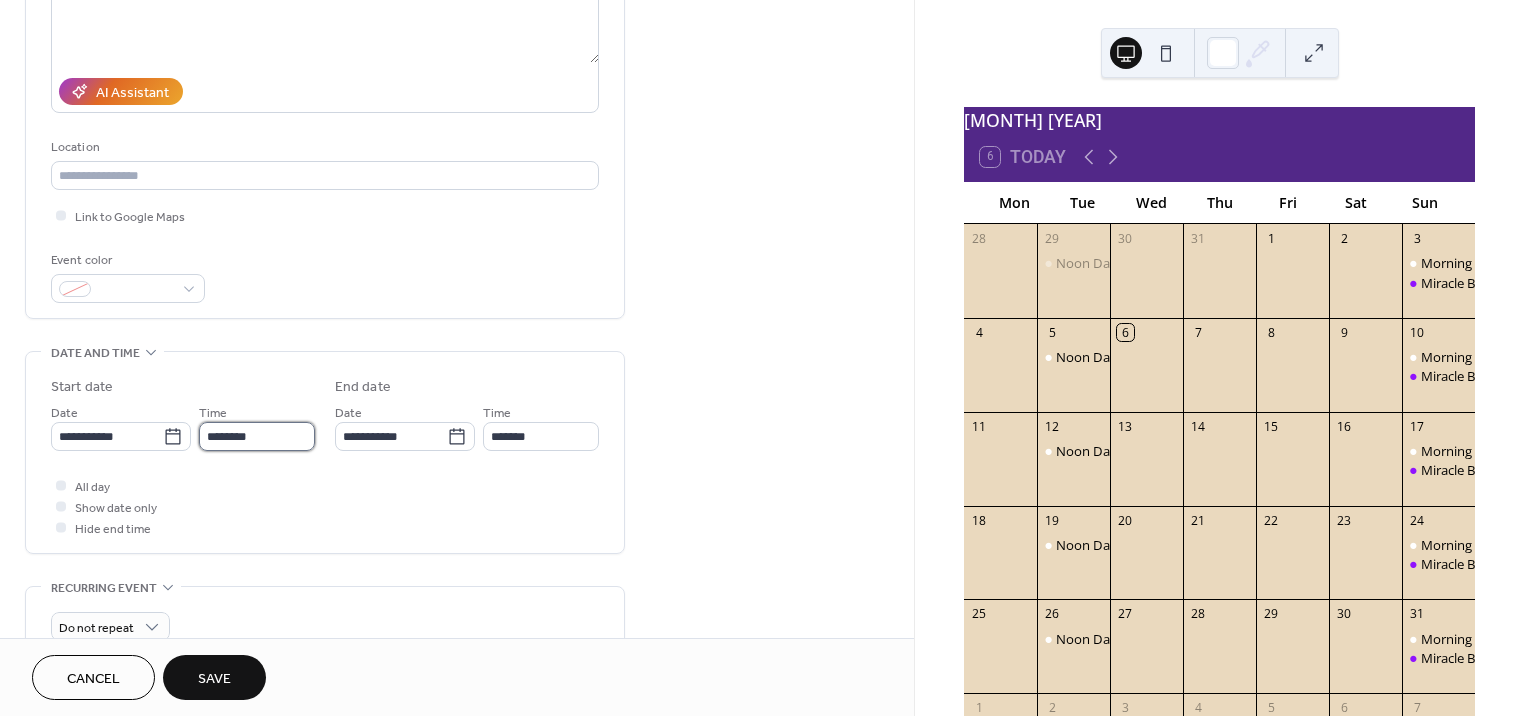 click on "********" at bounding box center [257, 436] 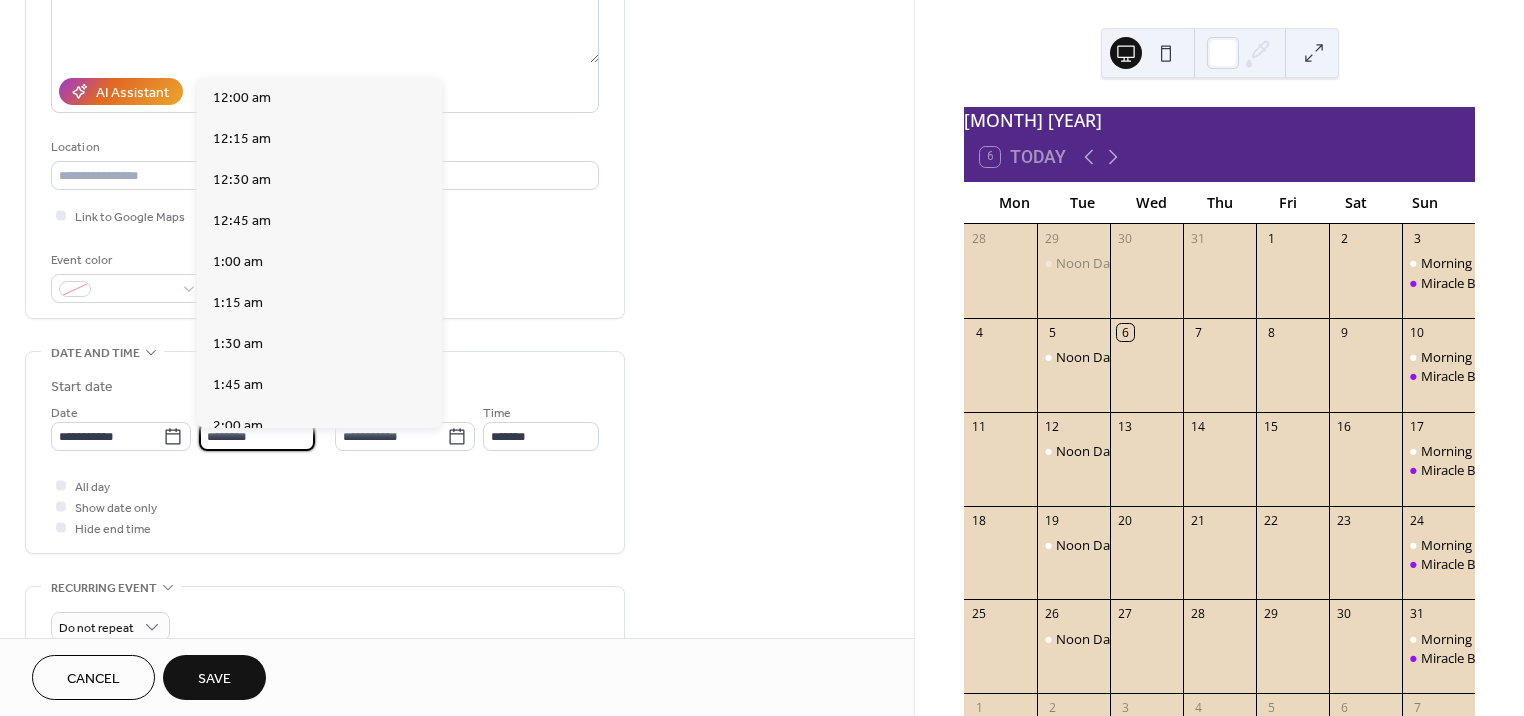 scroll, scrollTop: 1944, scrollLeft: 0, axis: vertical 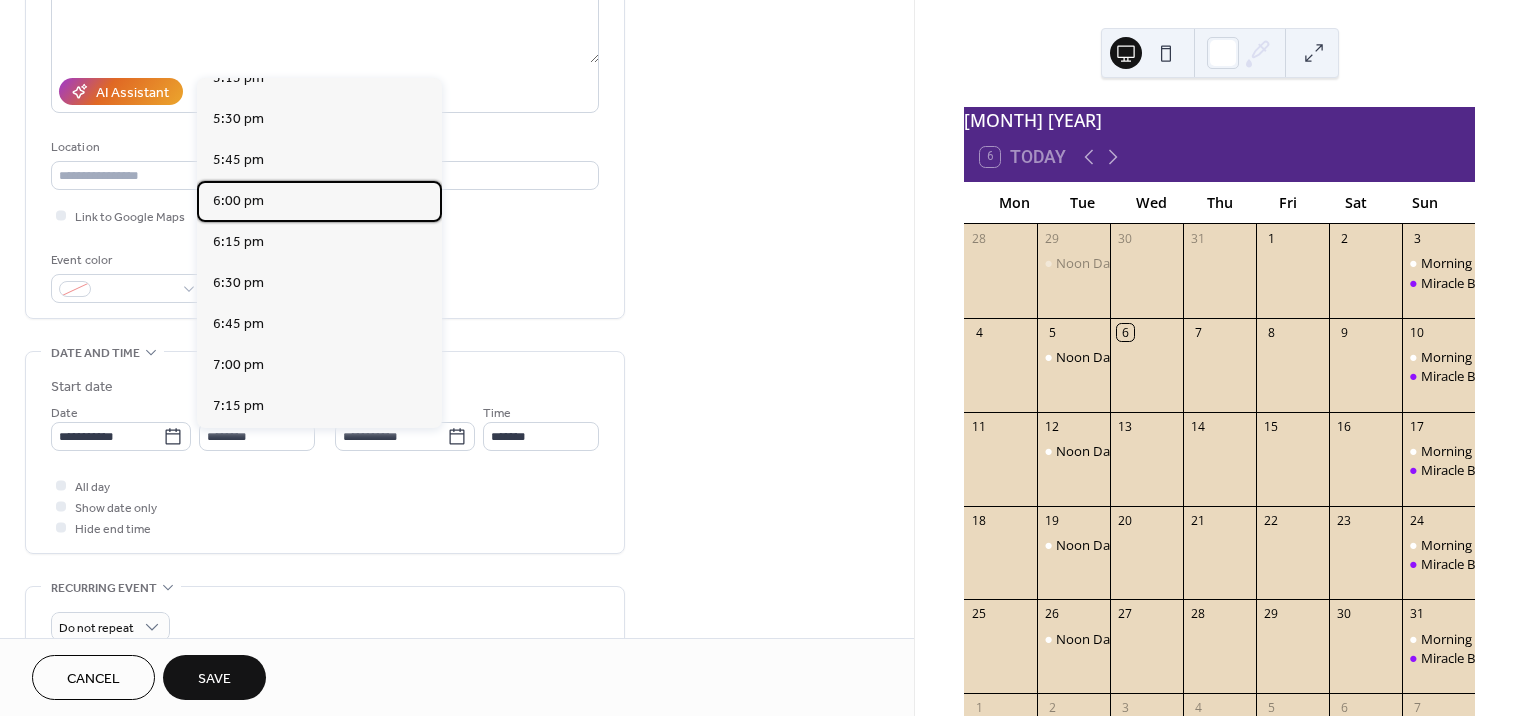 click on "6:00 pm" at bounding box center (238, 201) 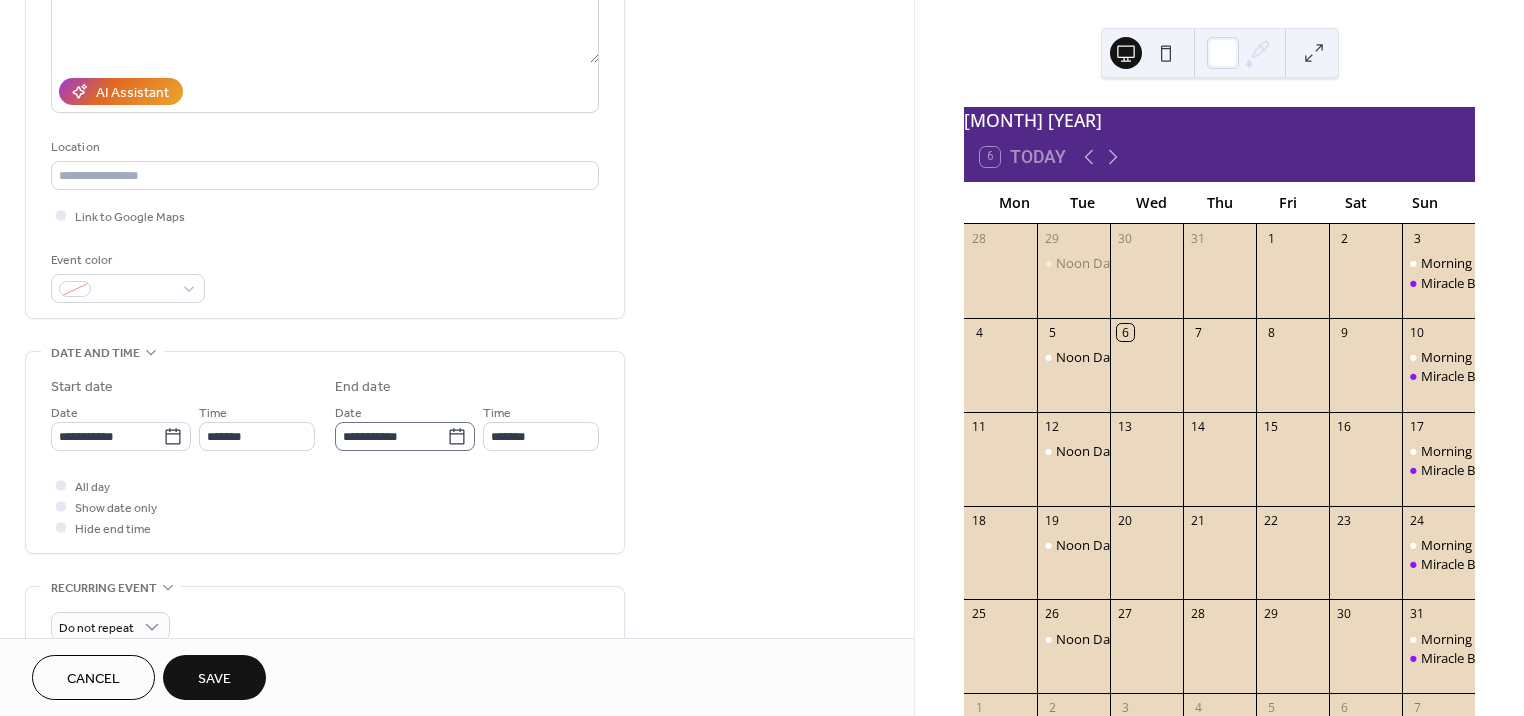 click 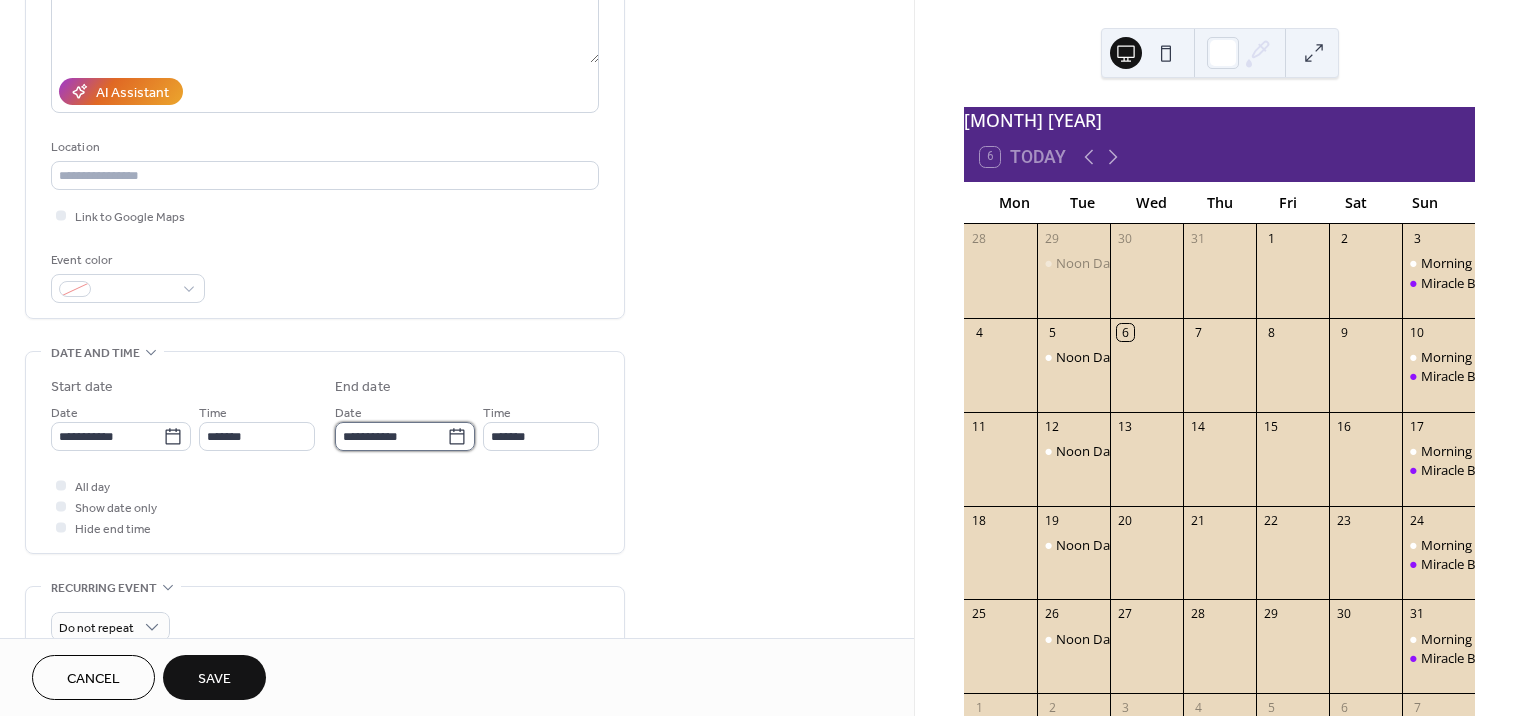 click on "**********" at bounding box center (391, 436) 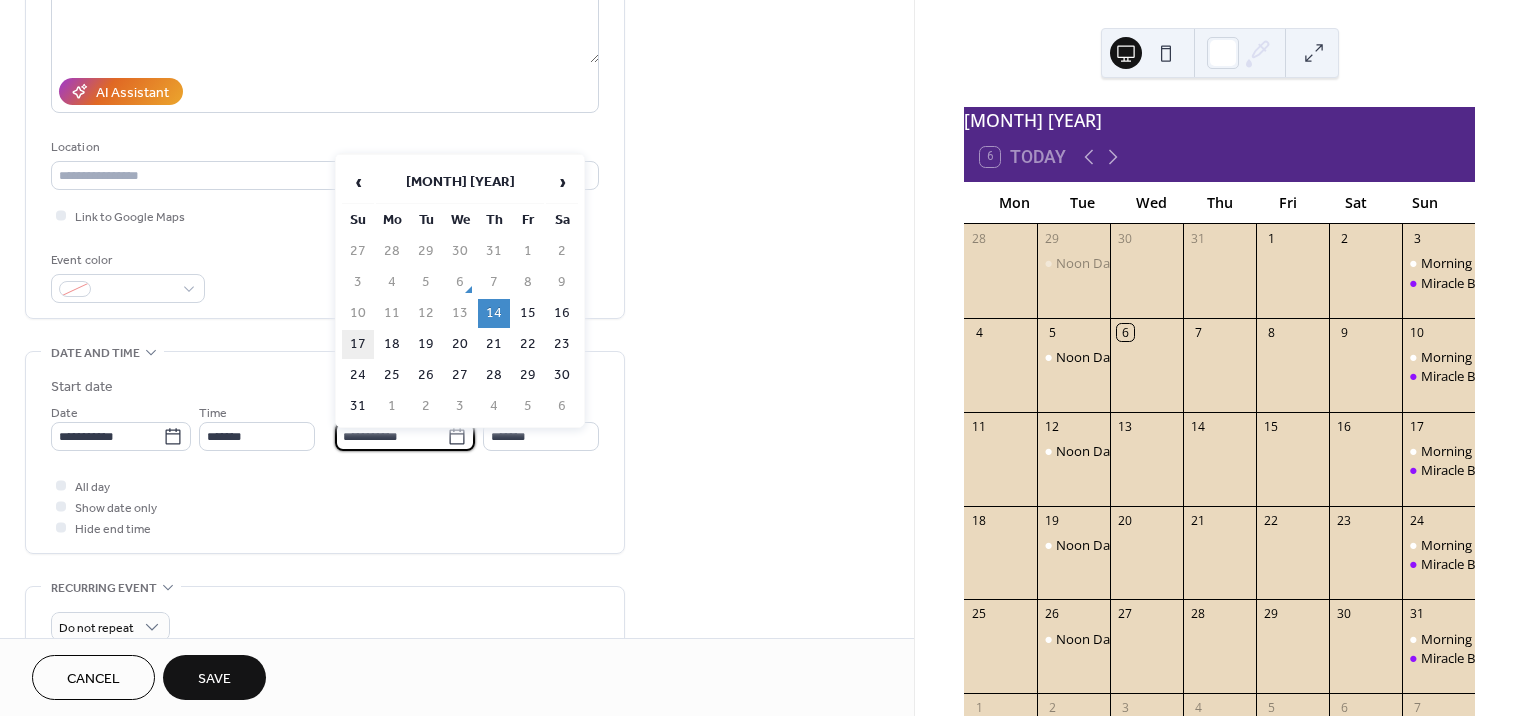 click on "17" at bounding box center (358, 344) 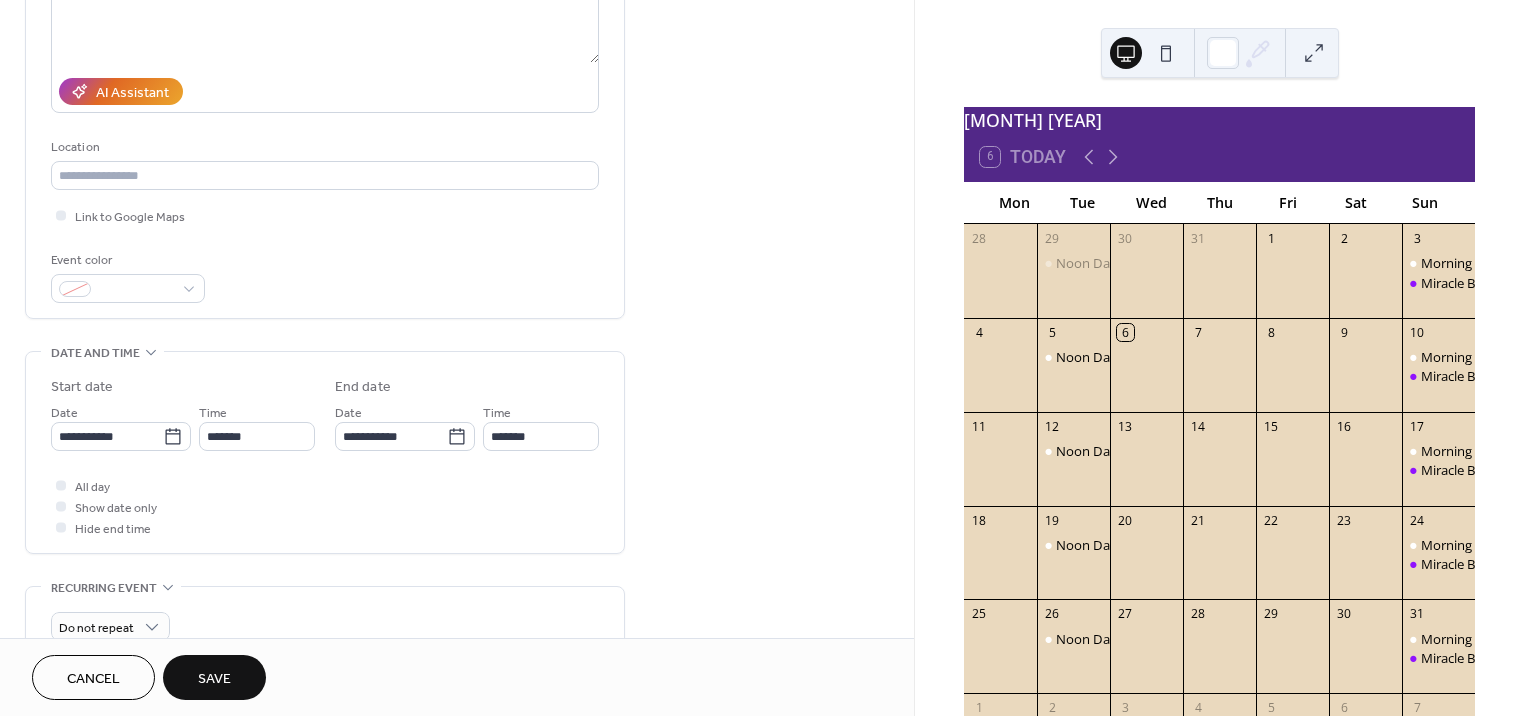 type on "**********" 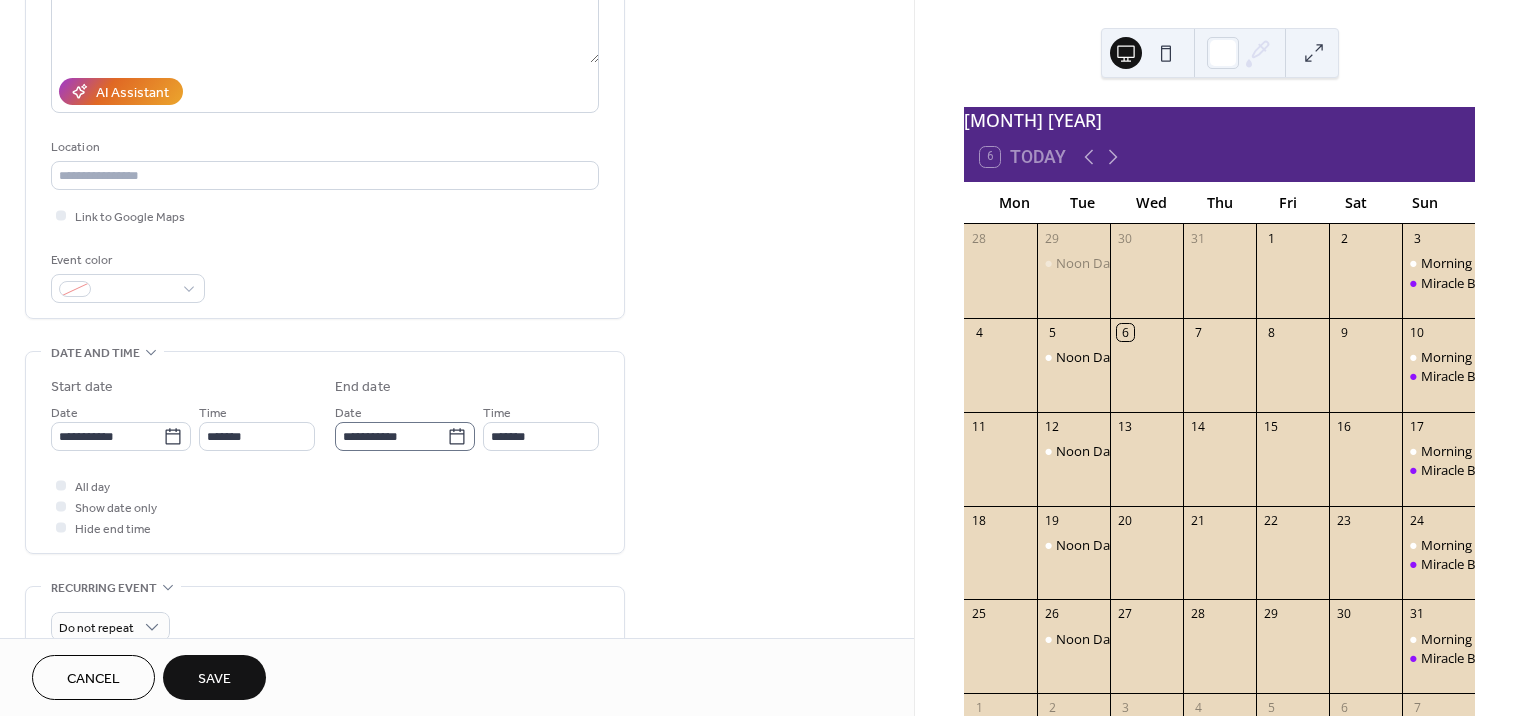 click 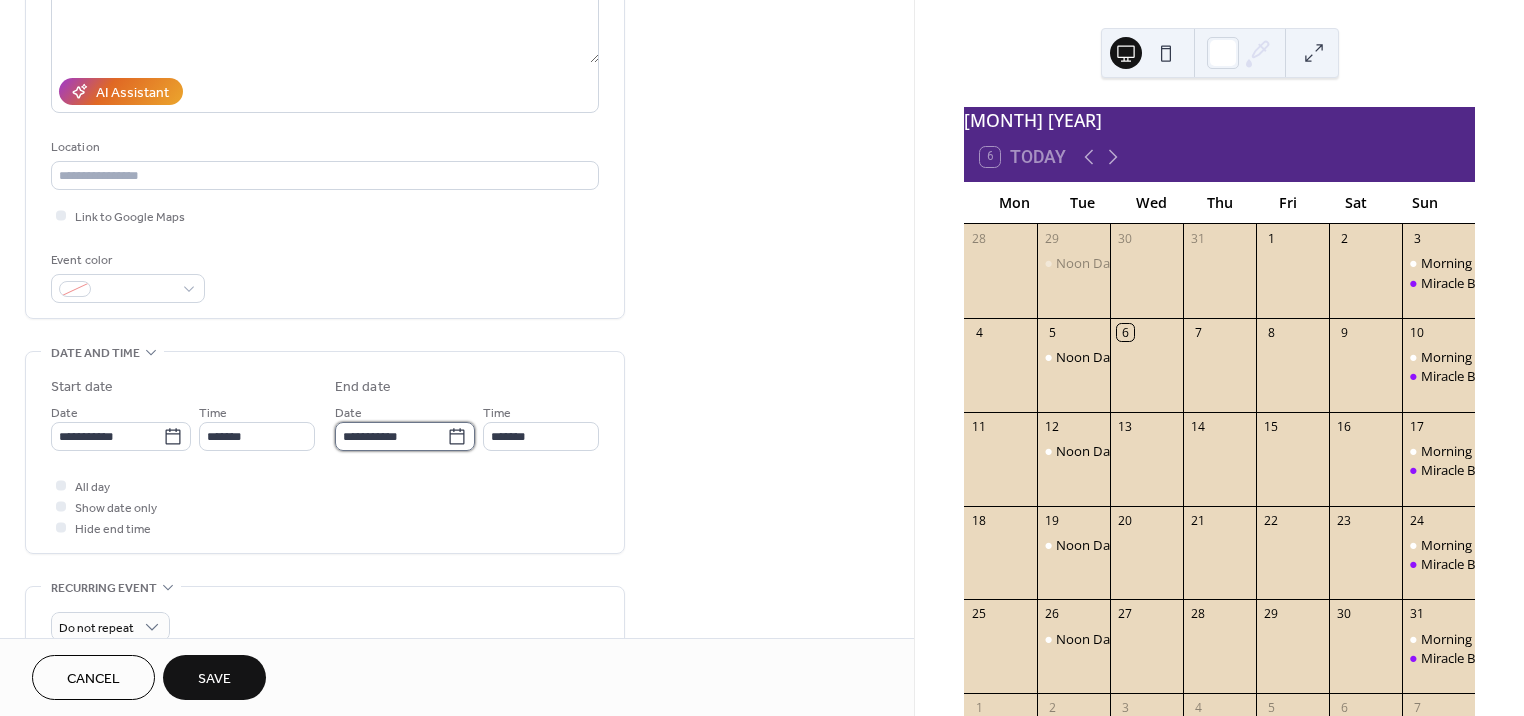 click on "**********" at bounding box center [391, 436] 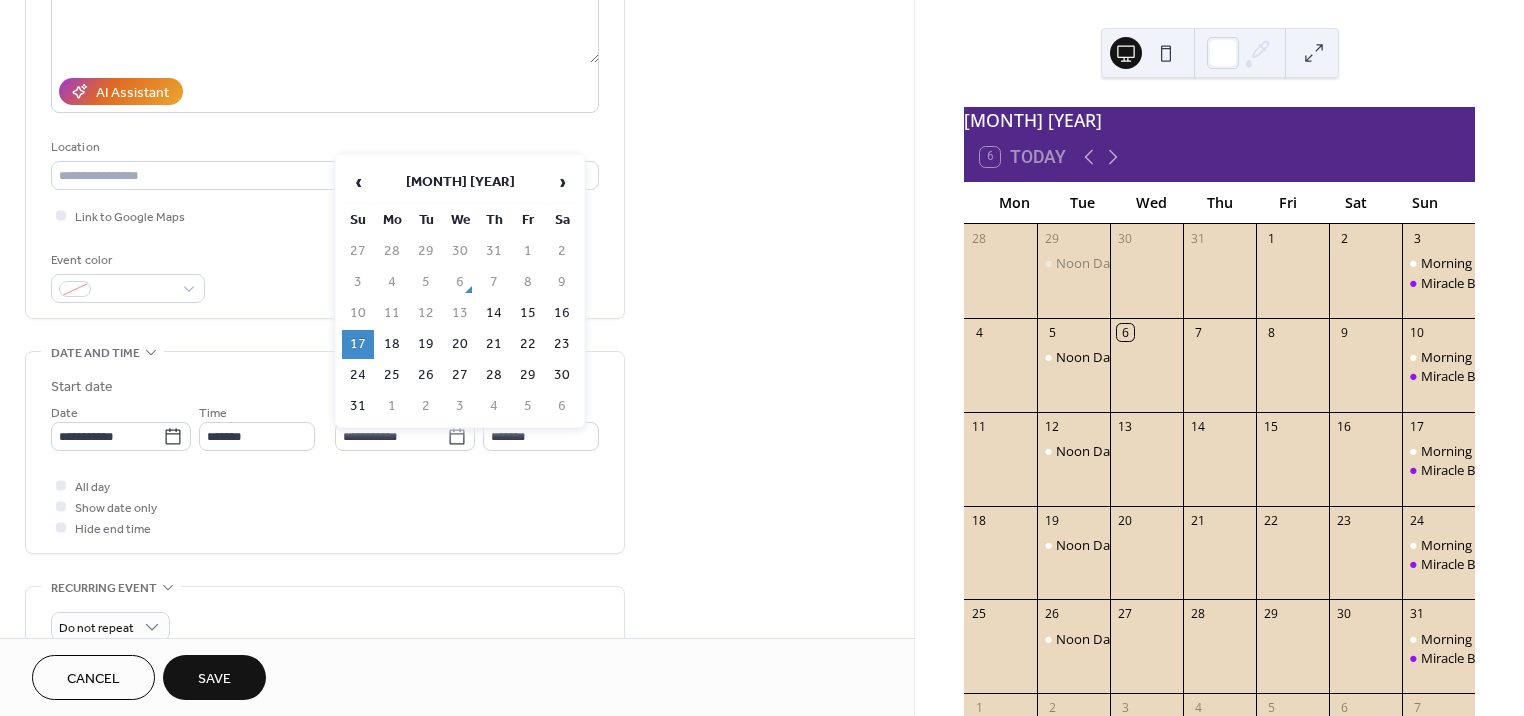 click on "17" at bounding box center [358, 344] 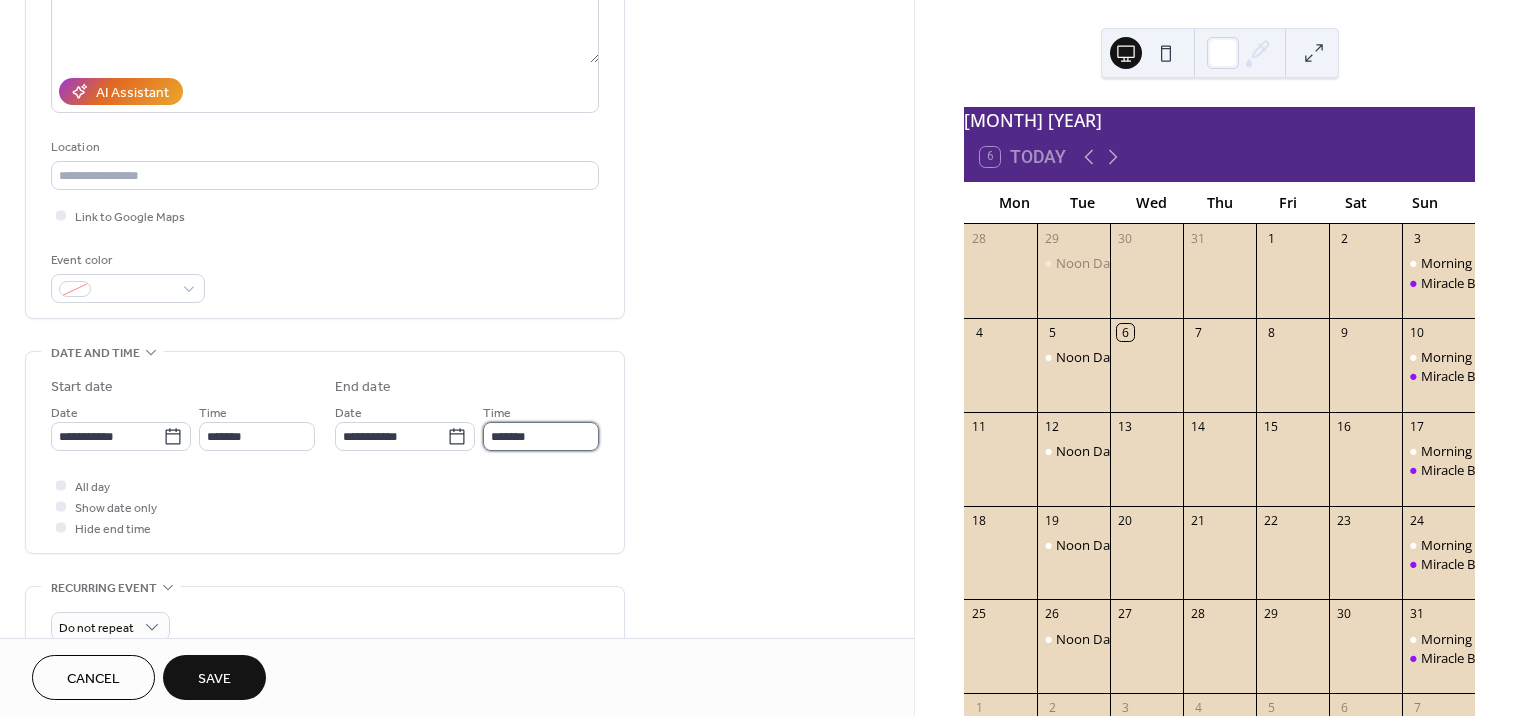 click on "*******" at bounding box center (541, 436) 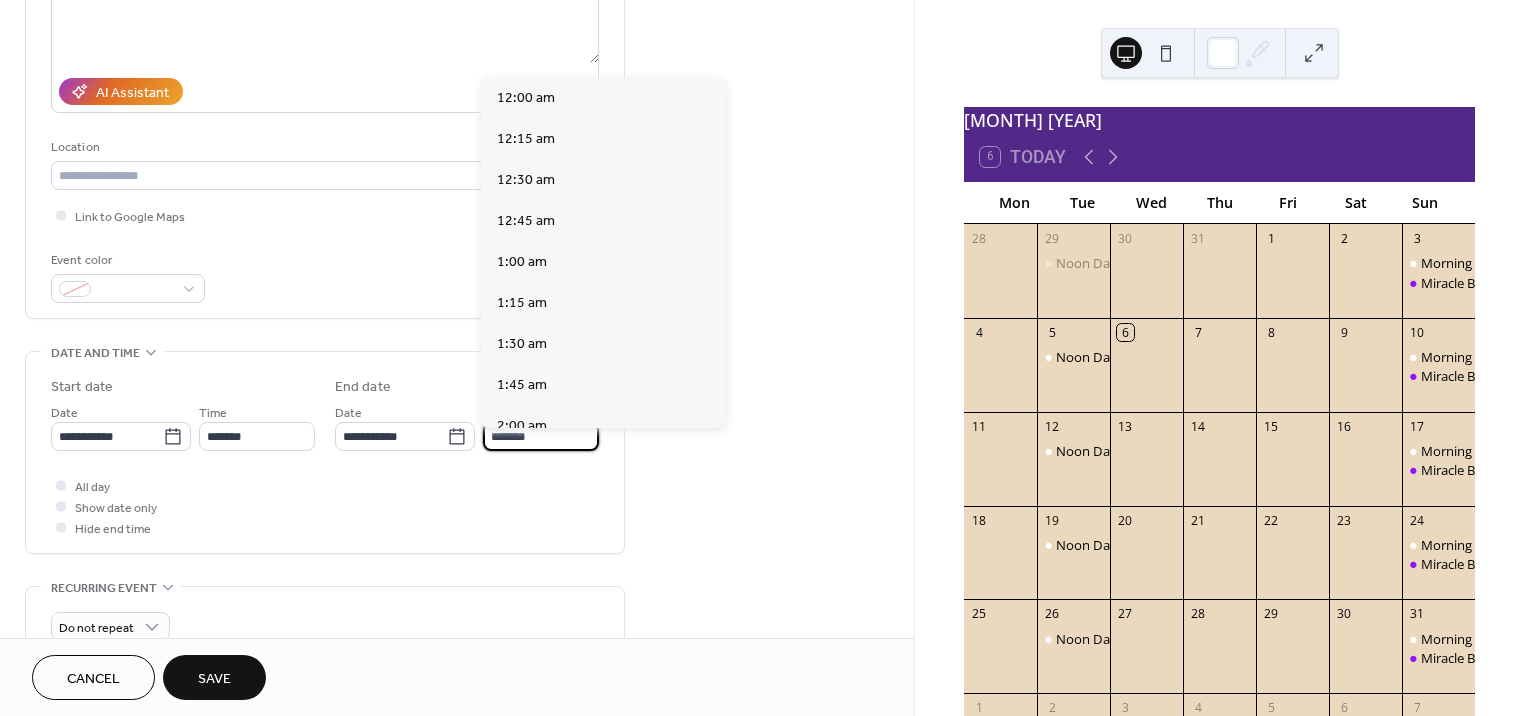 scroll, scrollTop: 3078, scrollLeft: 0, axis: vertical 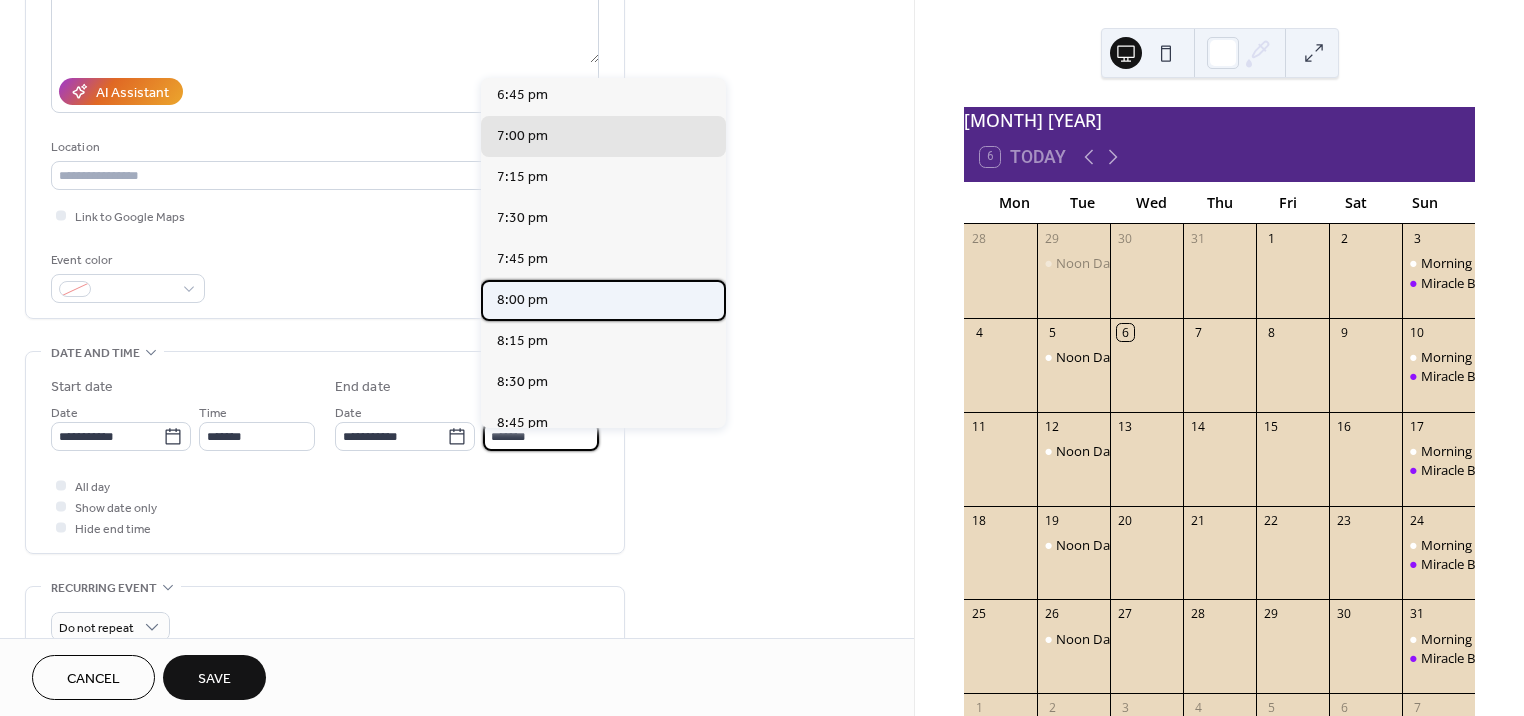 click on "8:00 pm" at bounding box center (522, 300) 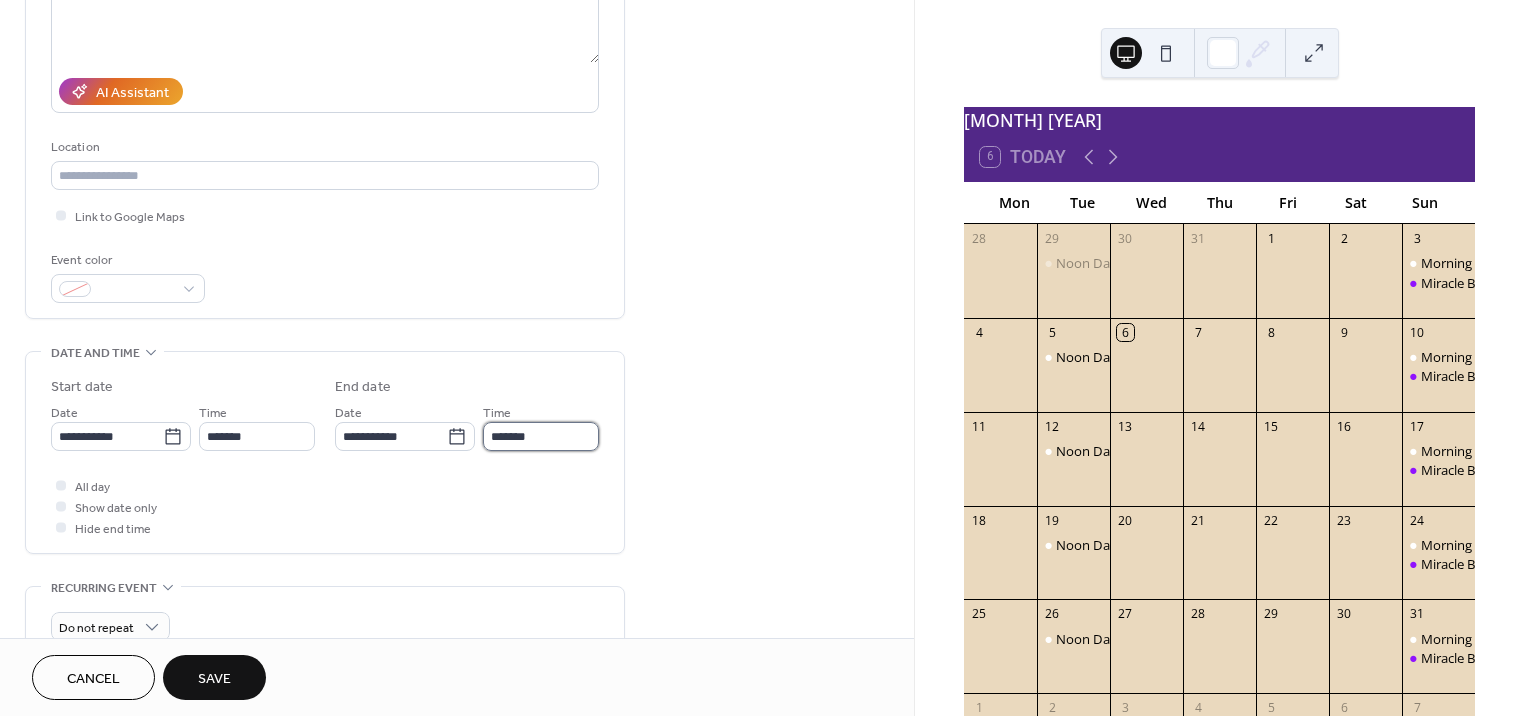 click on "*******" at bounding box center [541, 436] 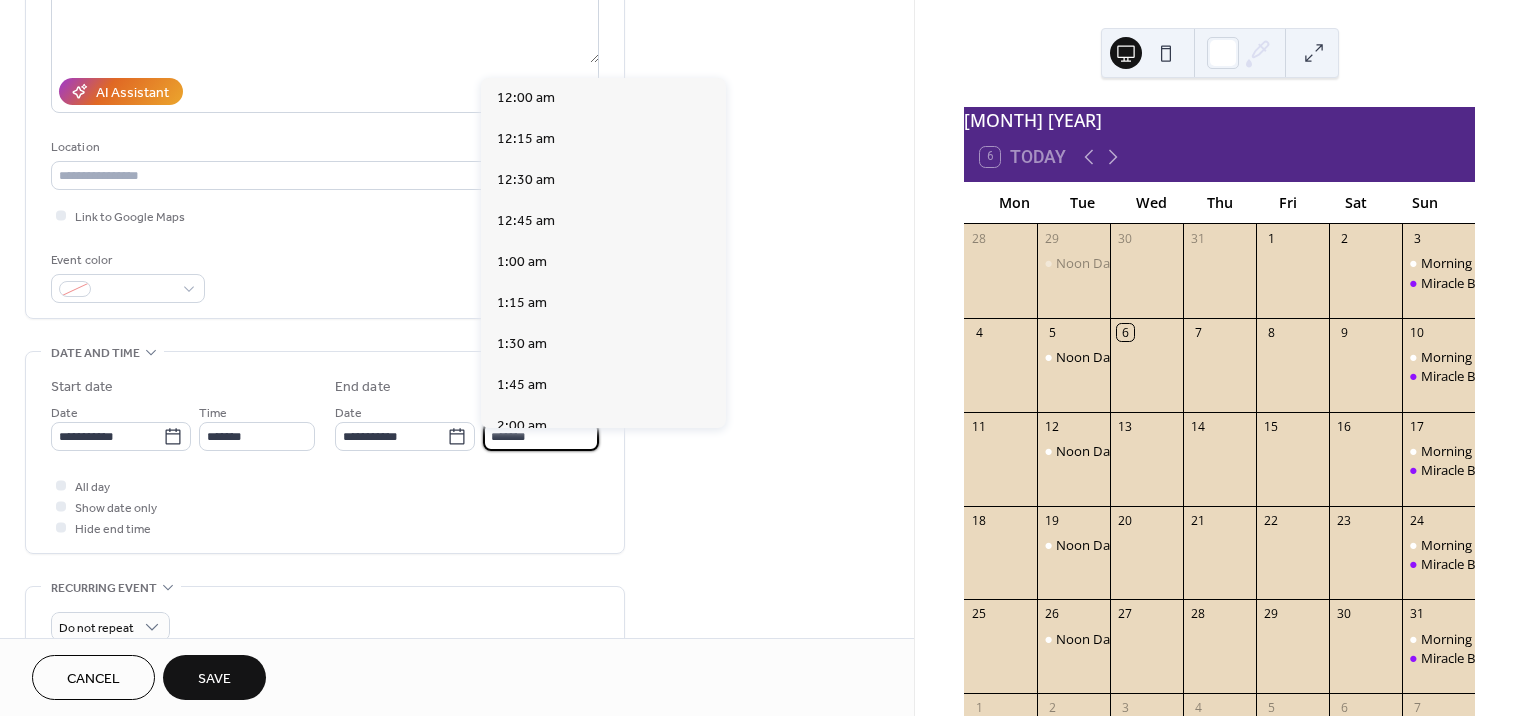 scroll, scrollTop: 3240, scrollLeft: 0, axis: vertical 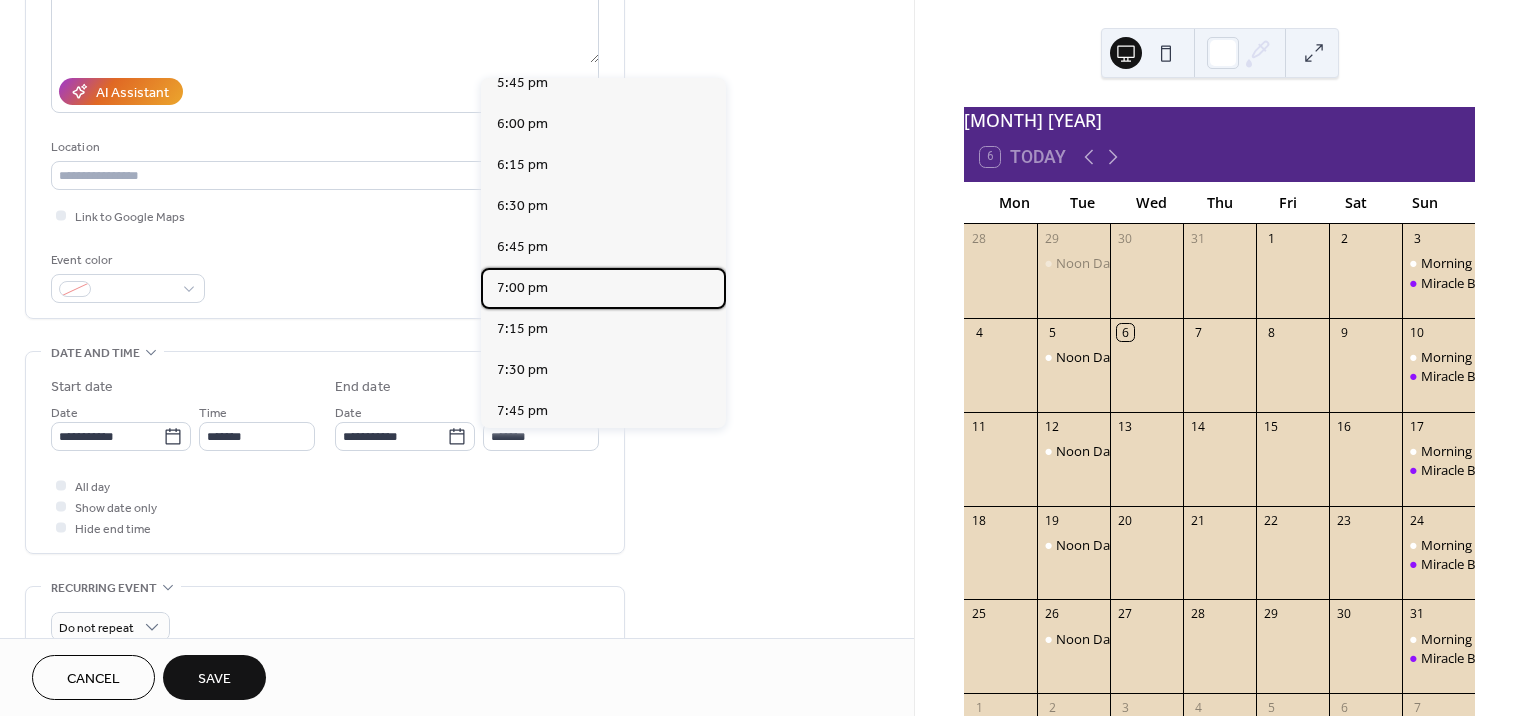 click on "7:00 pm" at bounding box center [522, 288] 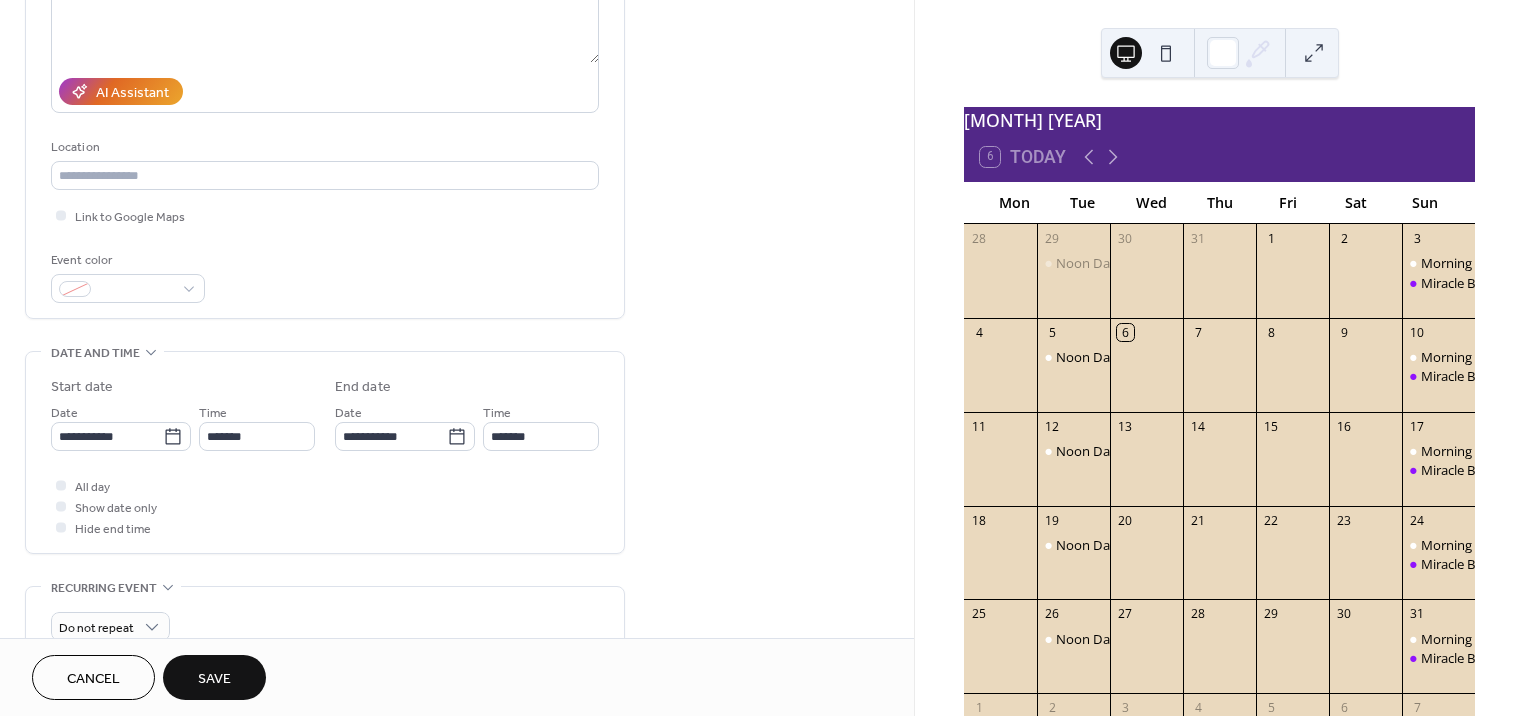 type on "*******" 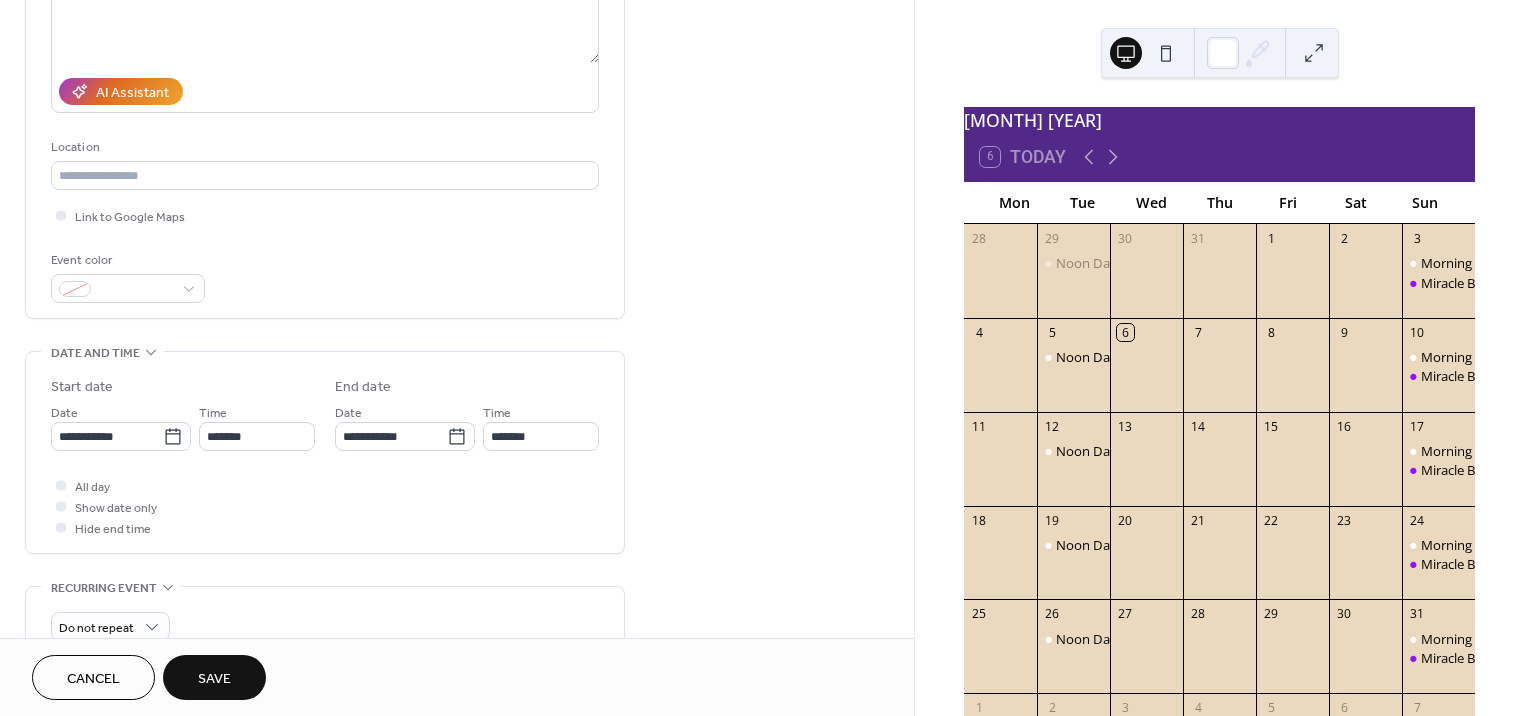 click on "All day Show date only Hide end time" at bounding box center (325, 506) 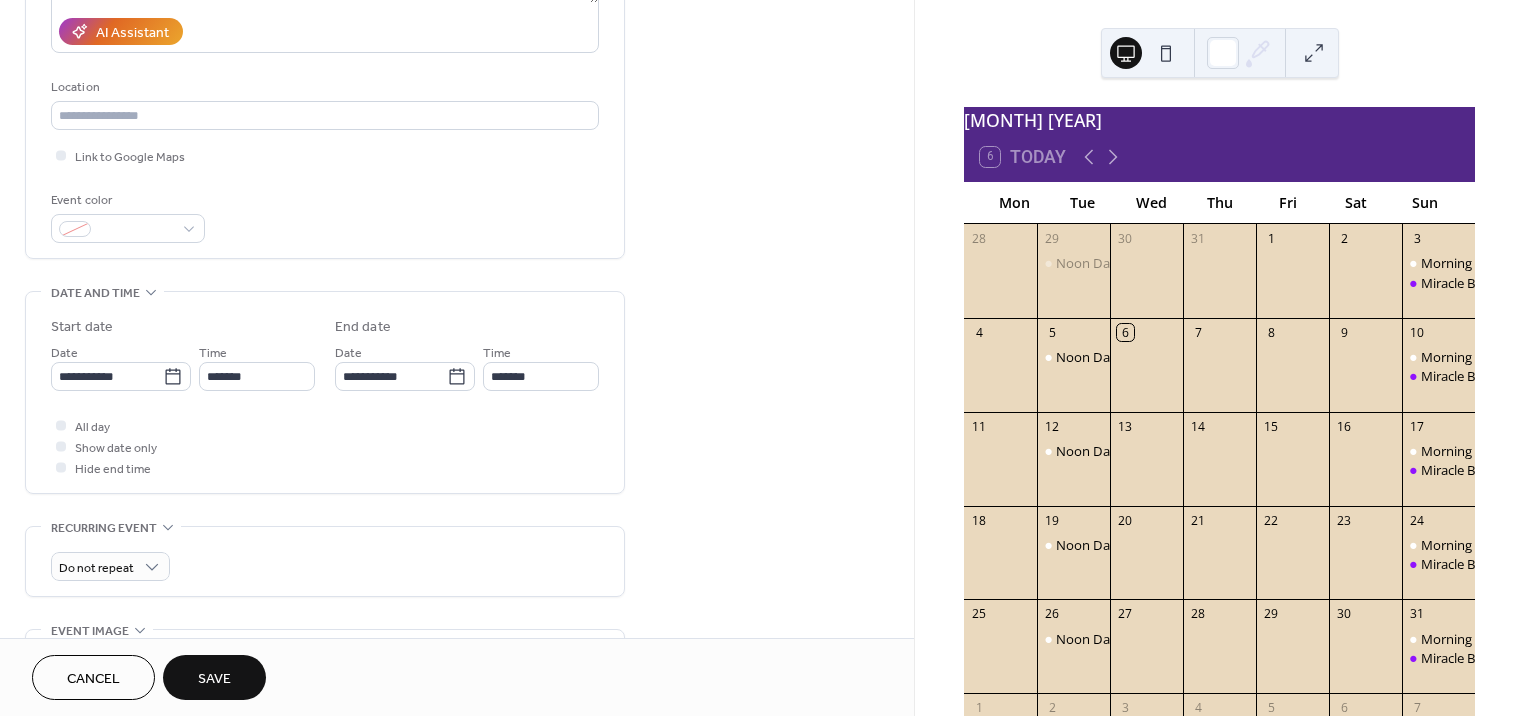 scroll, scrollTop: 420, scrollLeft: 0, axis: vertical 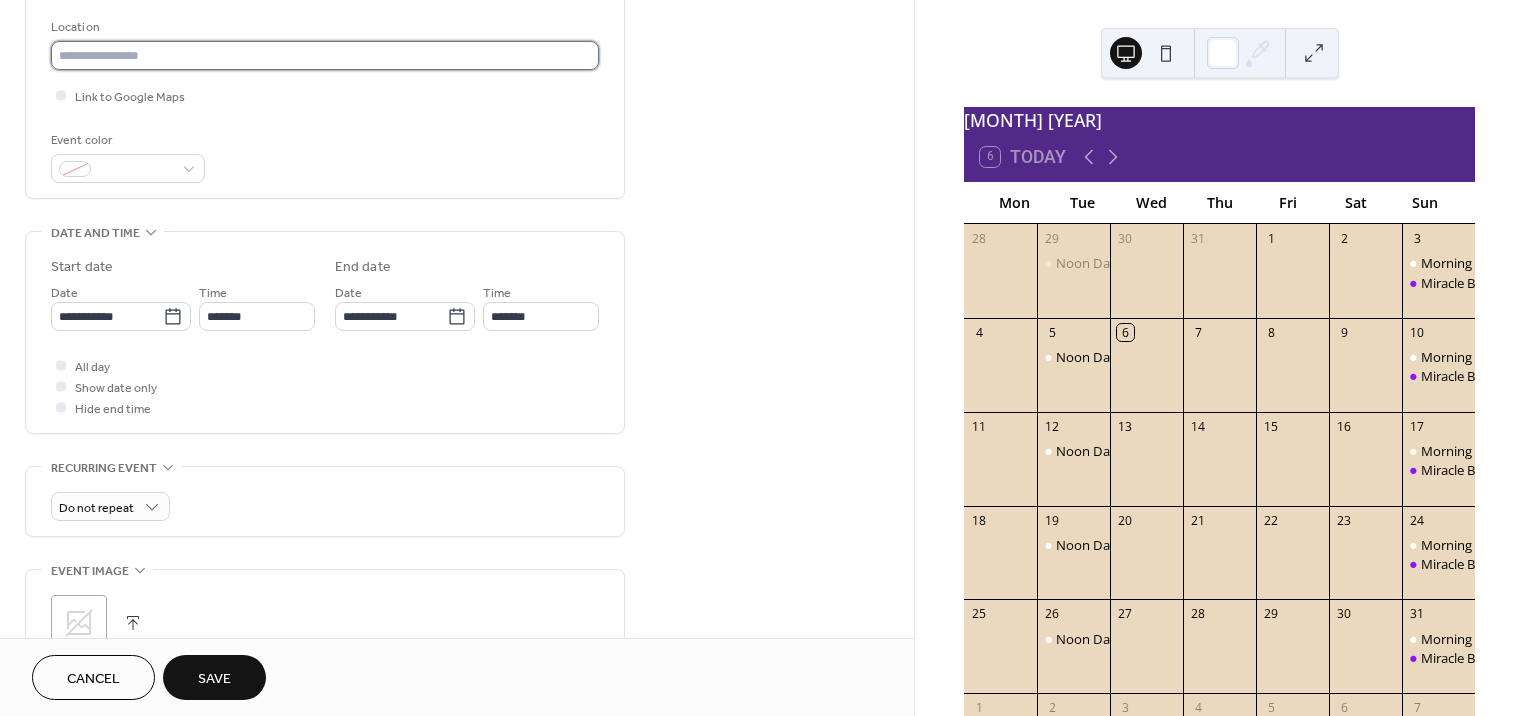 click at bounding box center [325, 55] 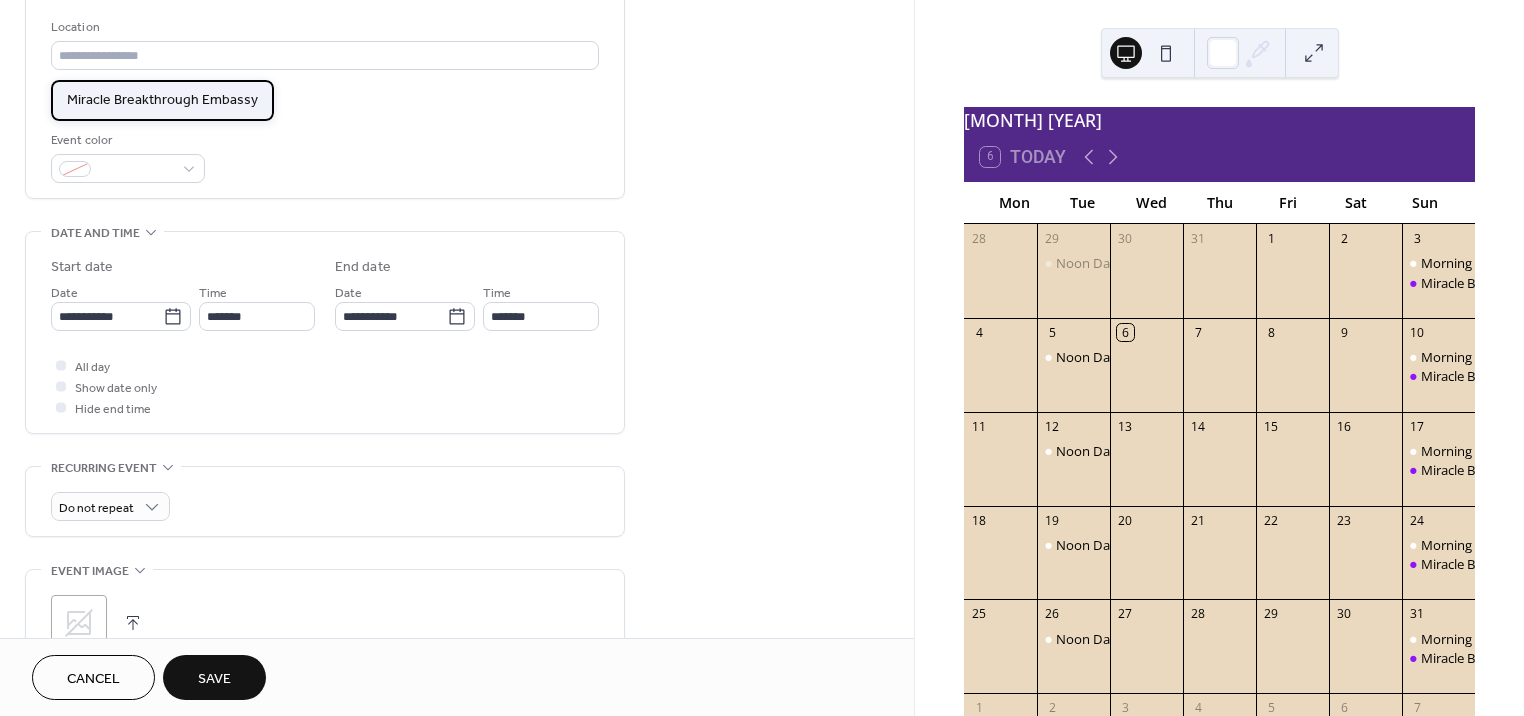 click on "Miracle Breakthrough Embassy" at bounding box center (162, 100) 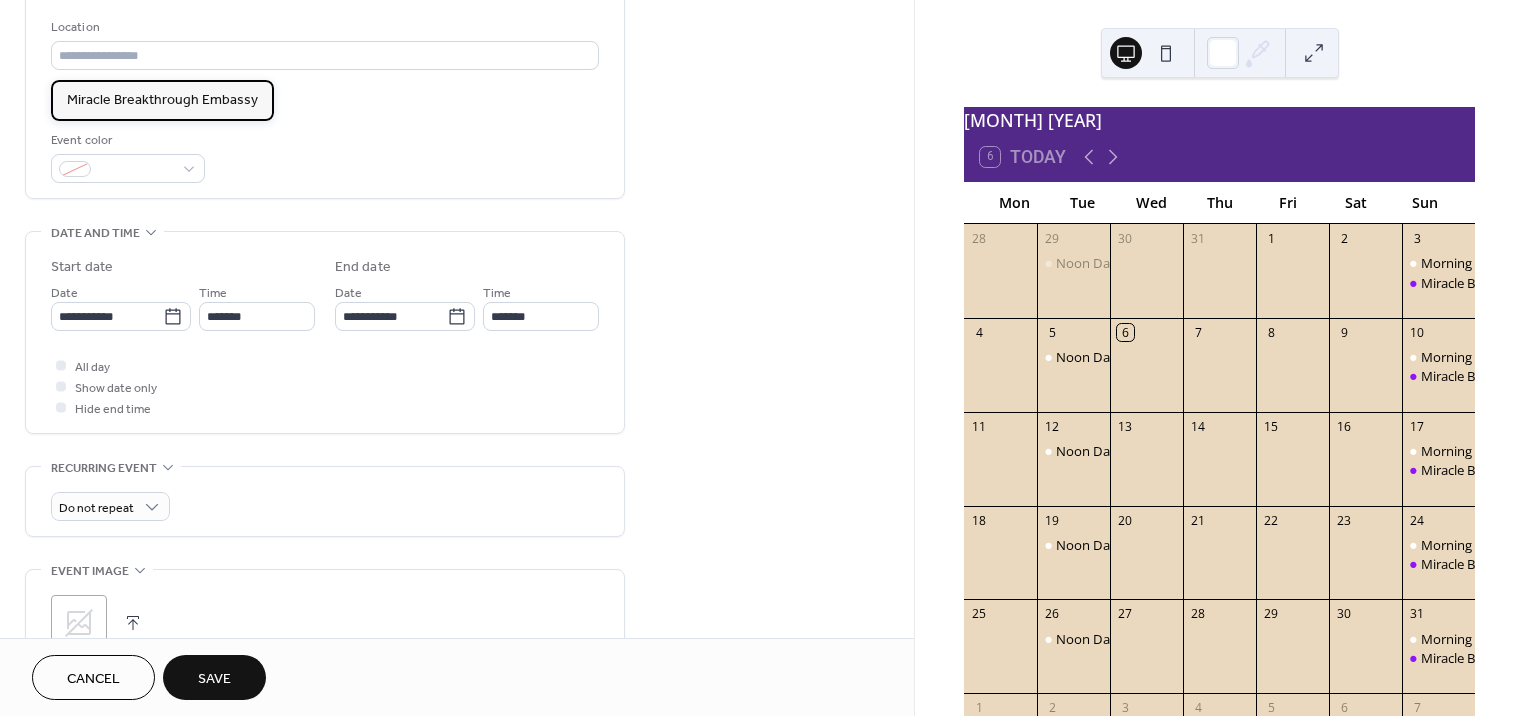 type on "**********" 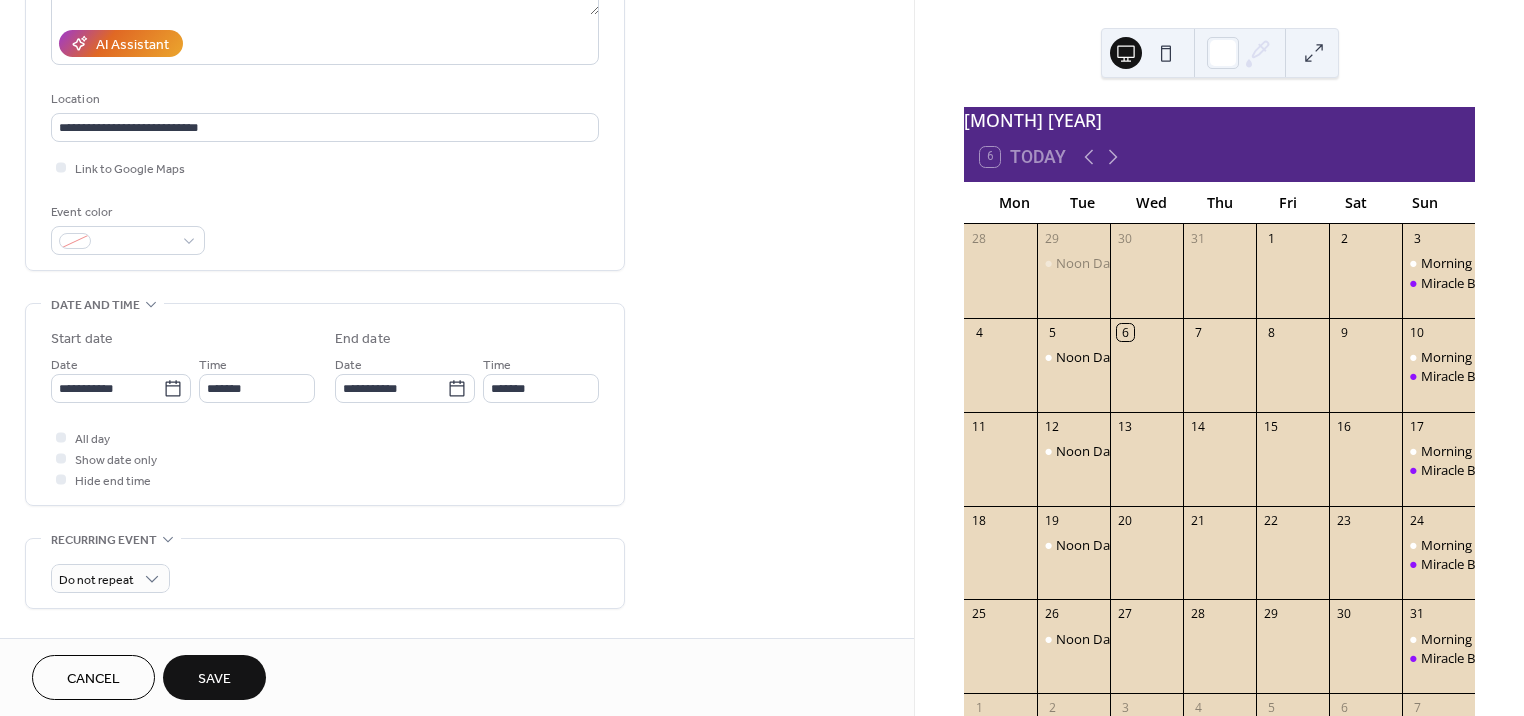 scroll, scrollTop: 339, scrollLeft: 0, axis: vertical 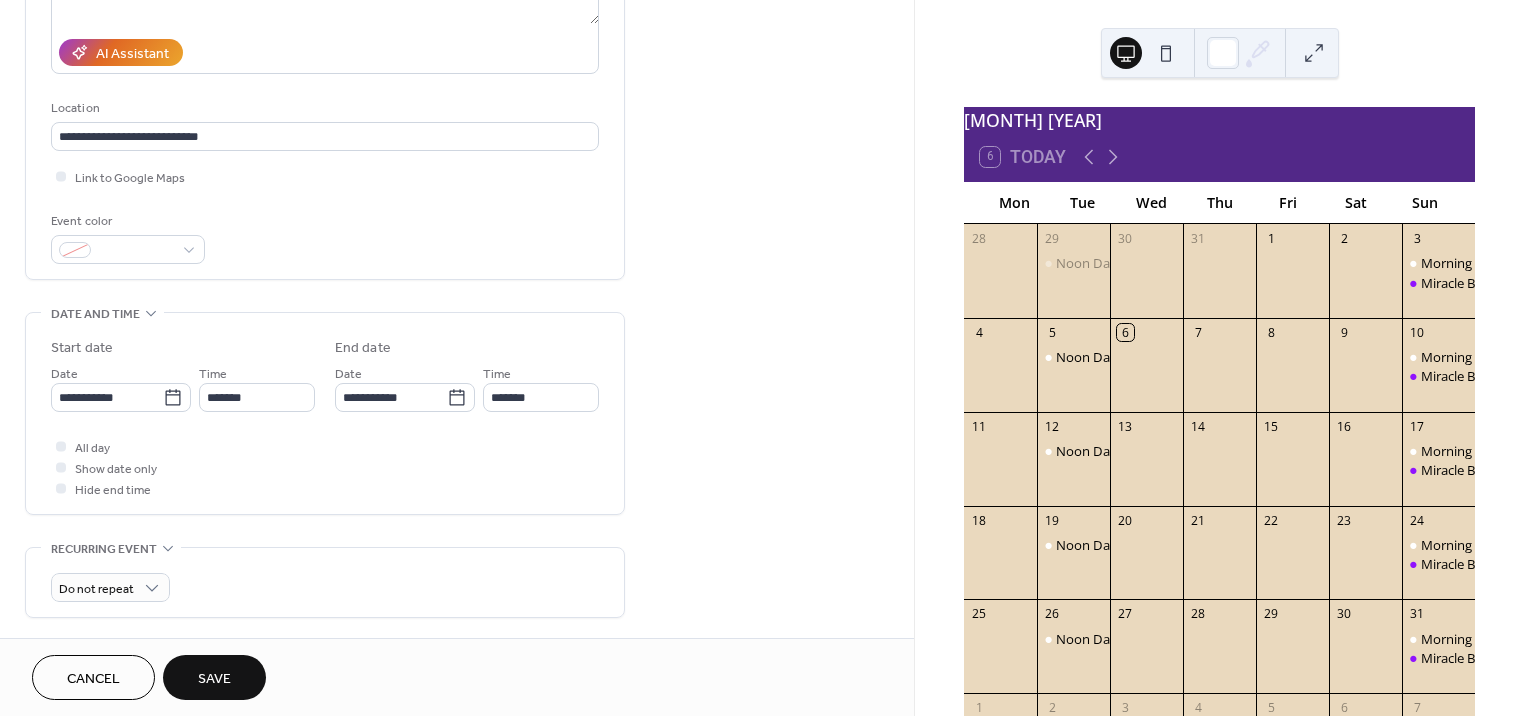 click on "Save" at bounding box center (214, 677) 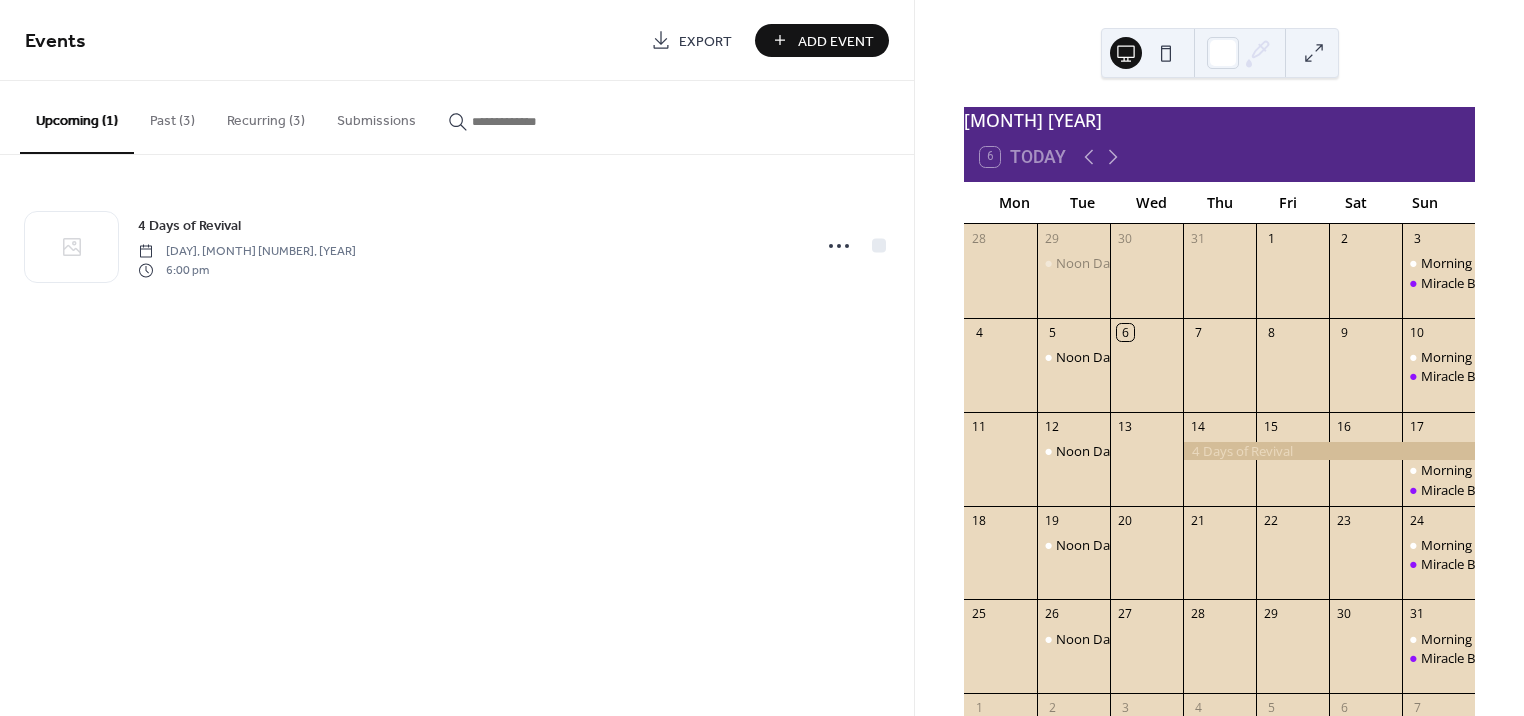 click at bounding box center (1329, 451) 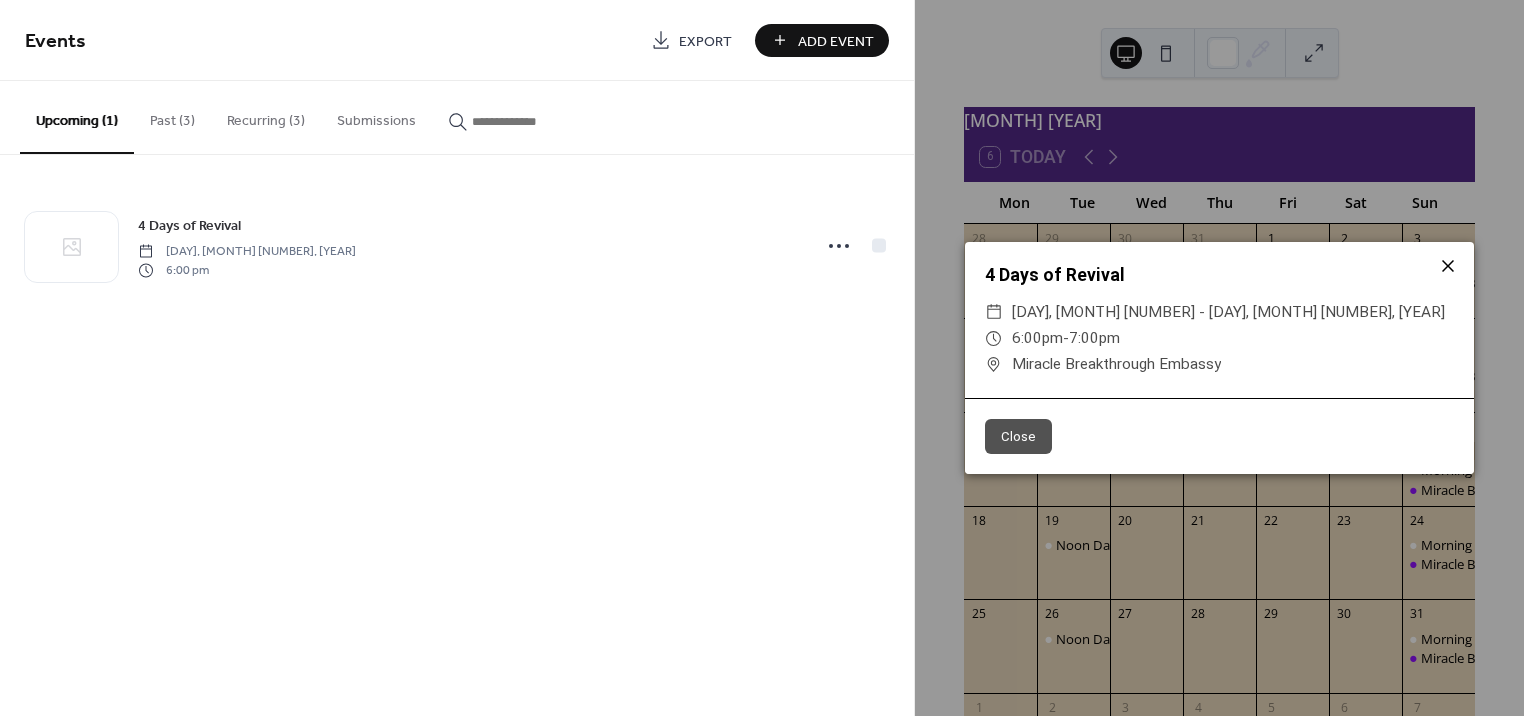 click 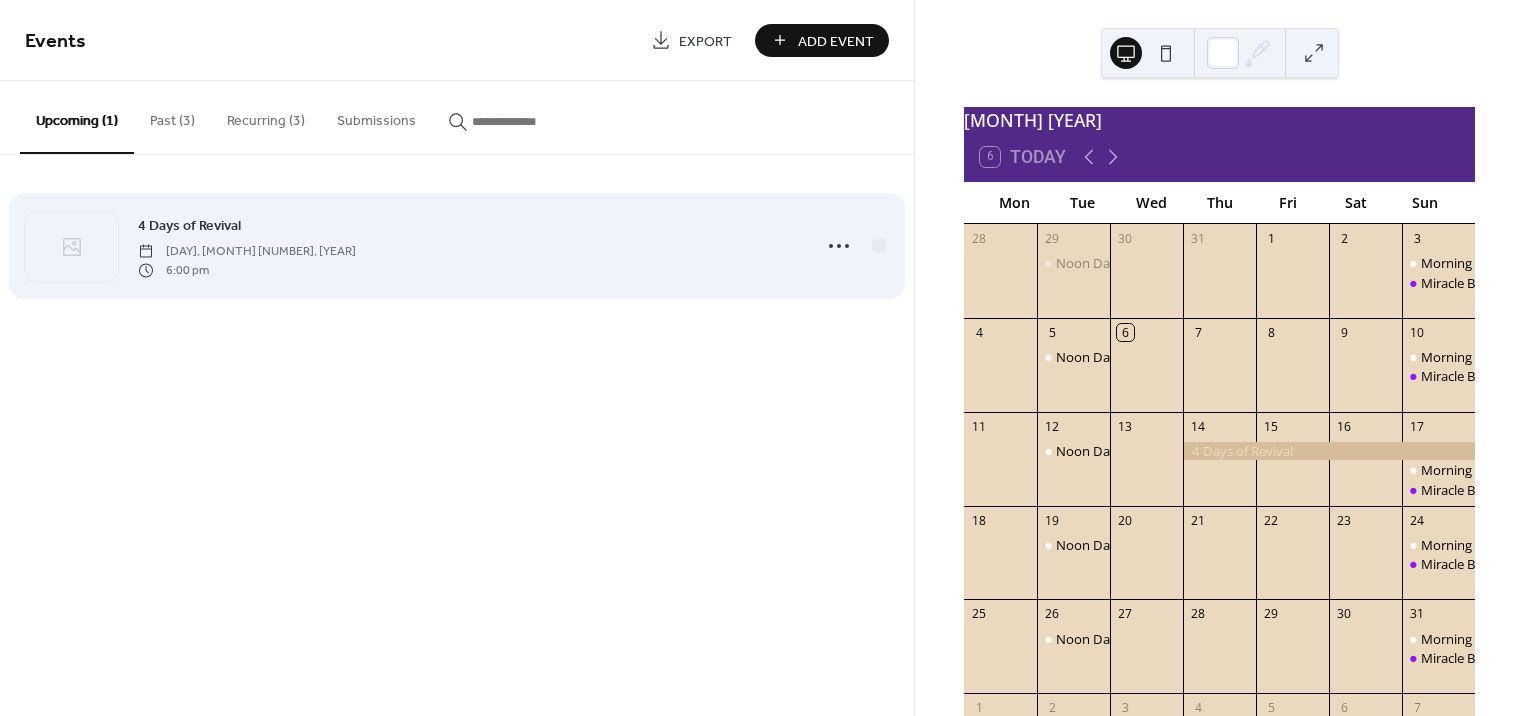 click on "[DAY], [MONTH] [NUMBER], [YEAR]" at bounding box center [247, 252] 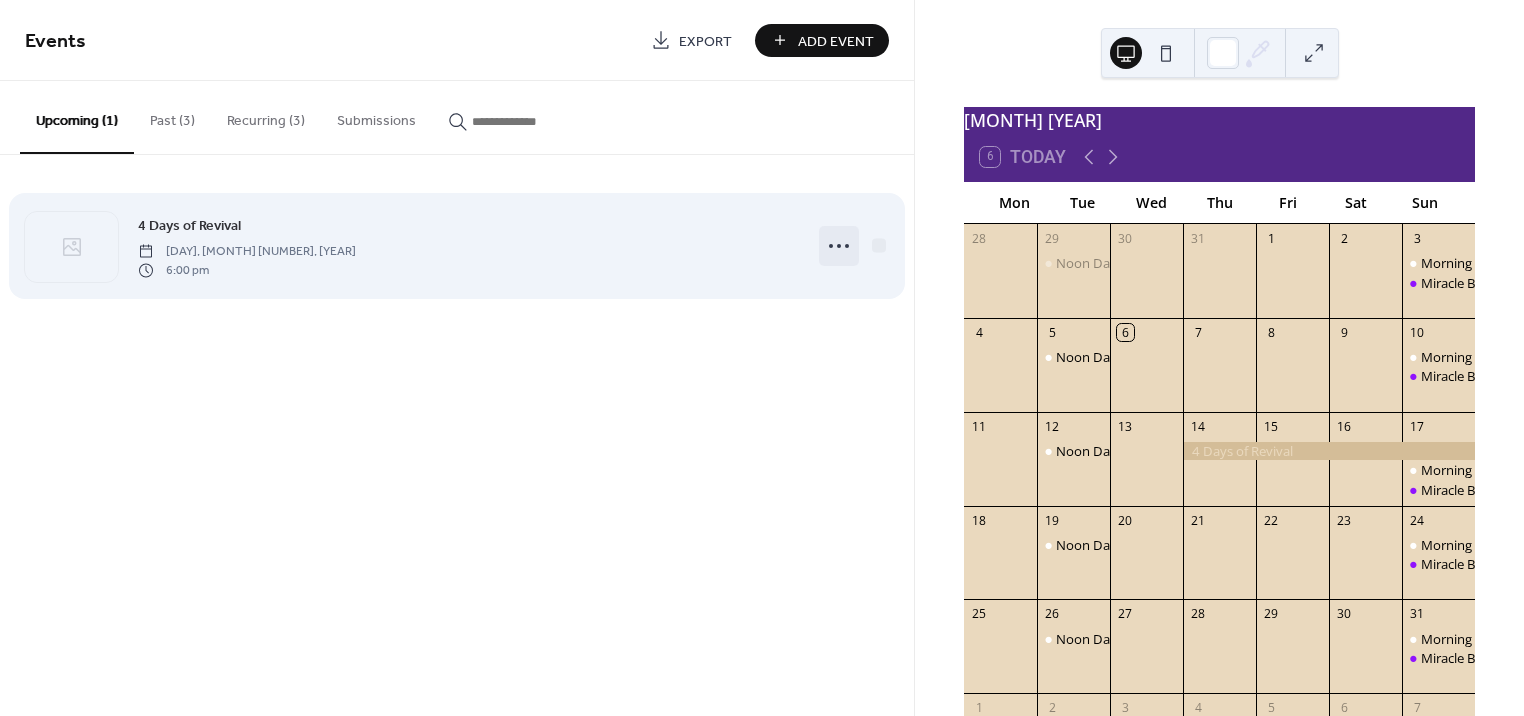 click 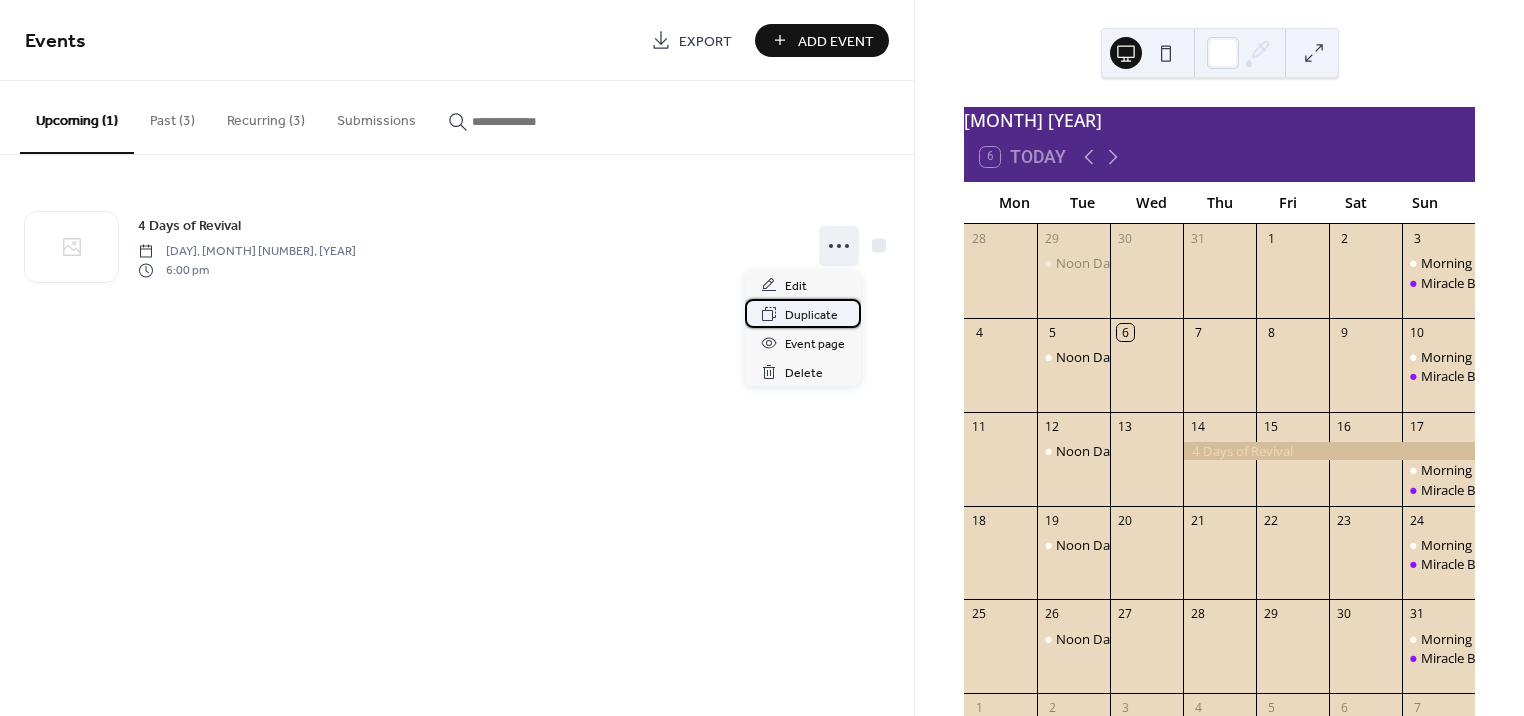 click on "Duplicate" at bounding box center [811, 315] 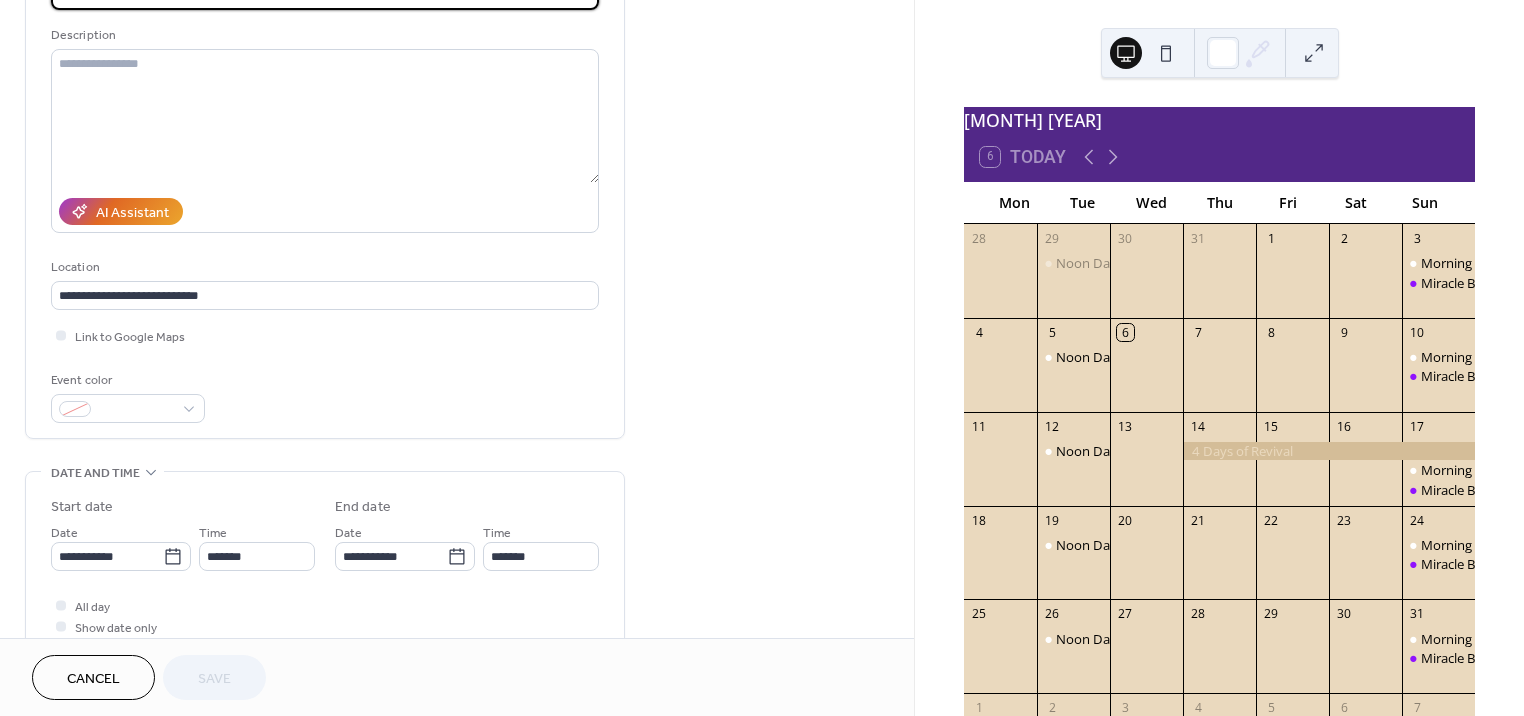 scroll, scrollTop: 300, scrollLeft: 0, axis: vertical 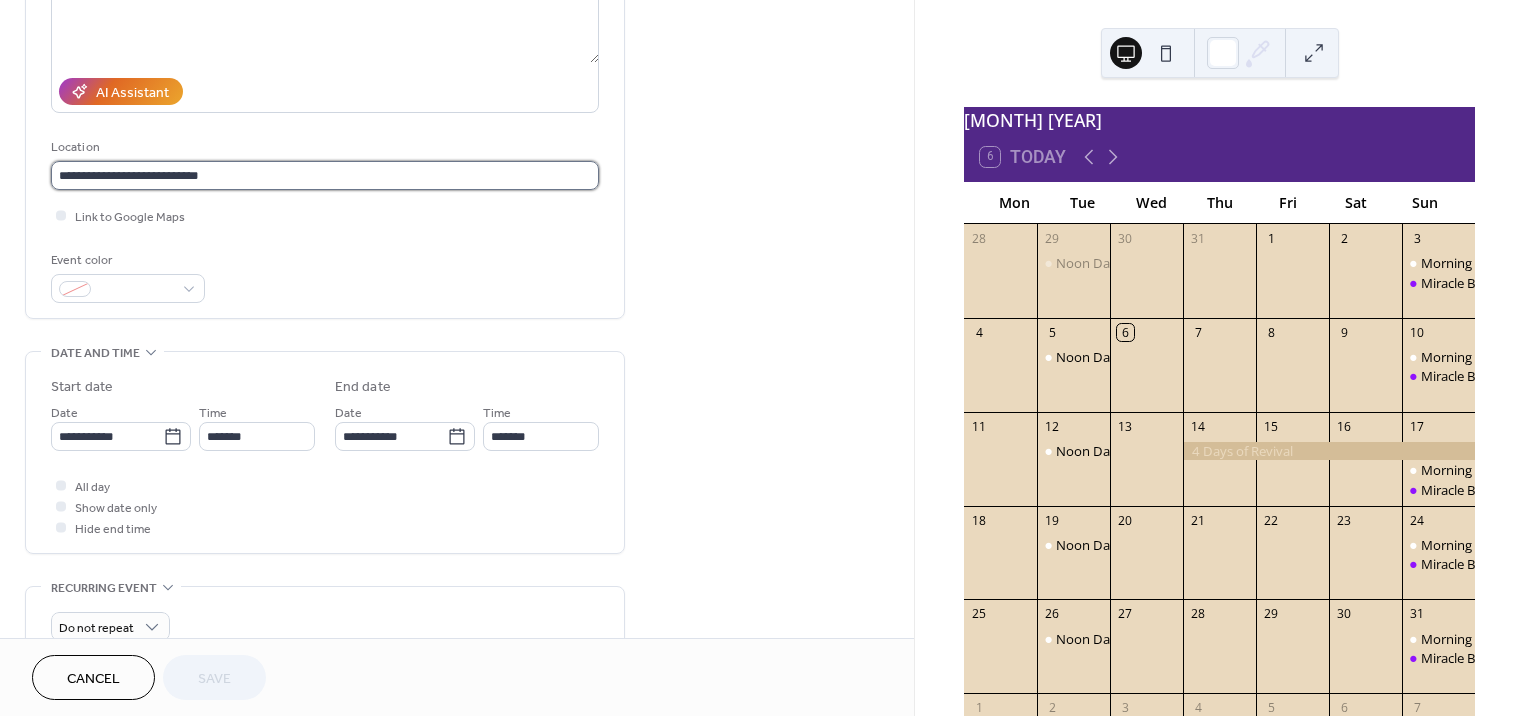 click on "**********" at bounding box center (325, 175) 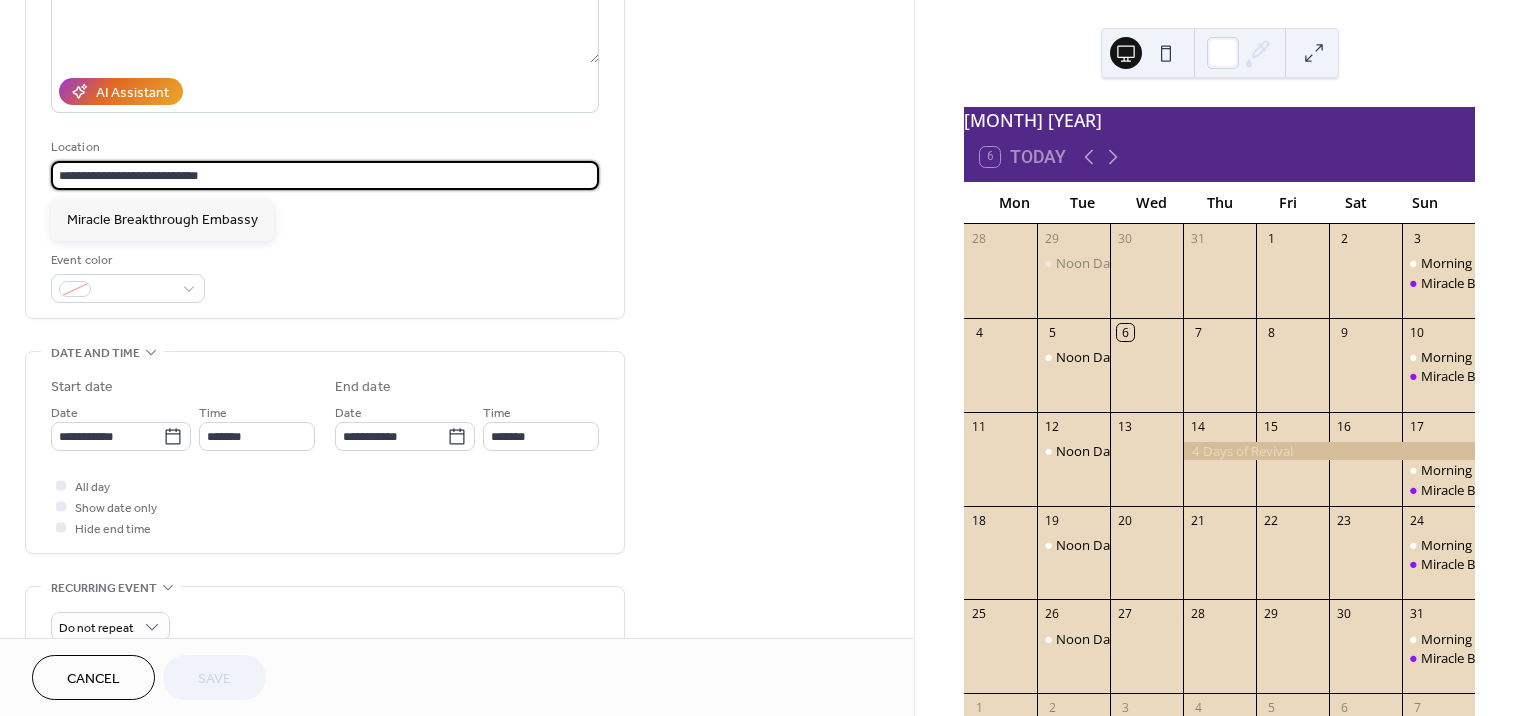 click on "**********" at bounding box center (325, 175) 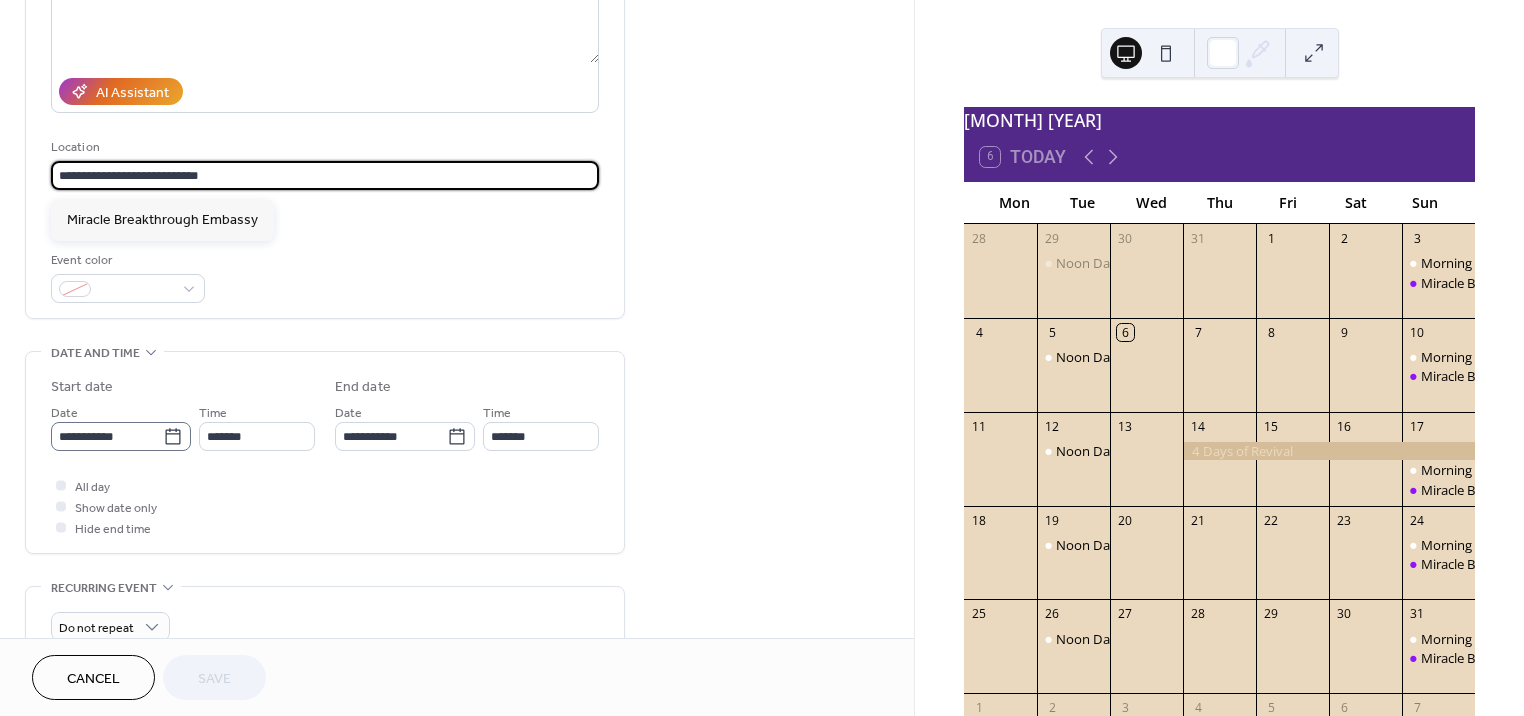 click 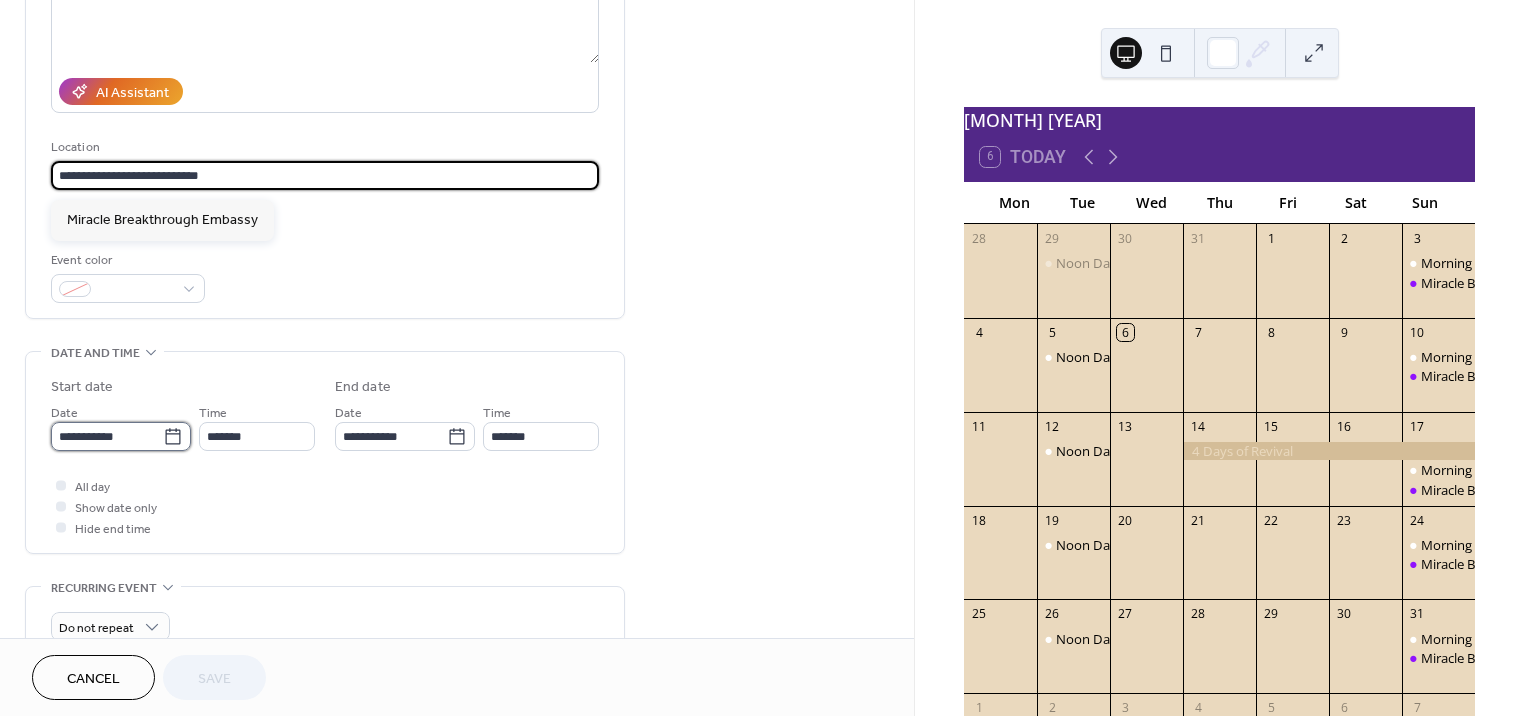 click on "**********" at bounding box center [107, 436] 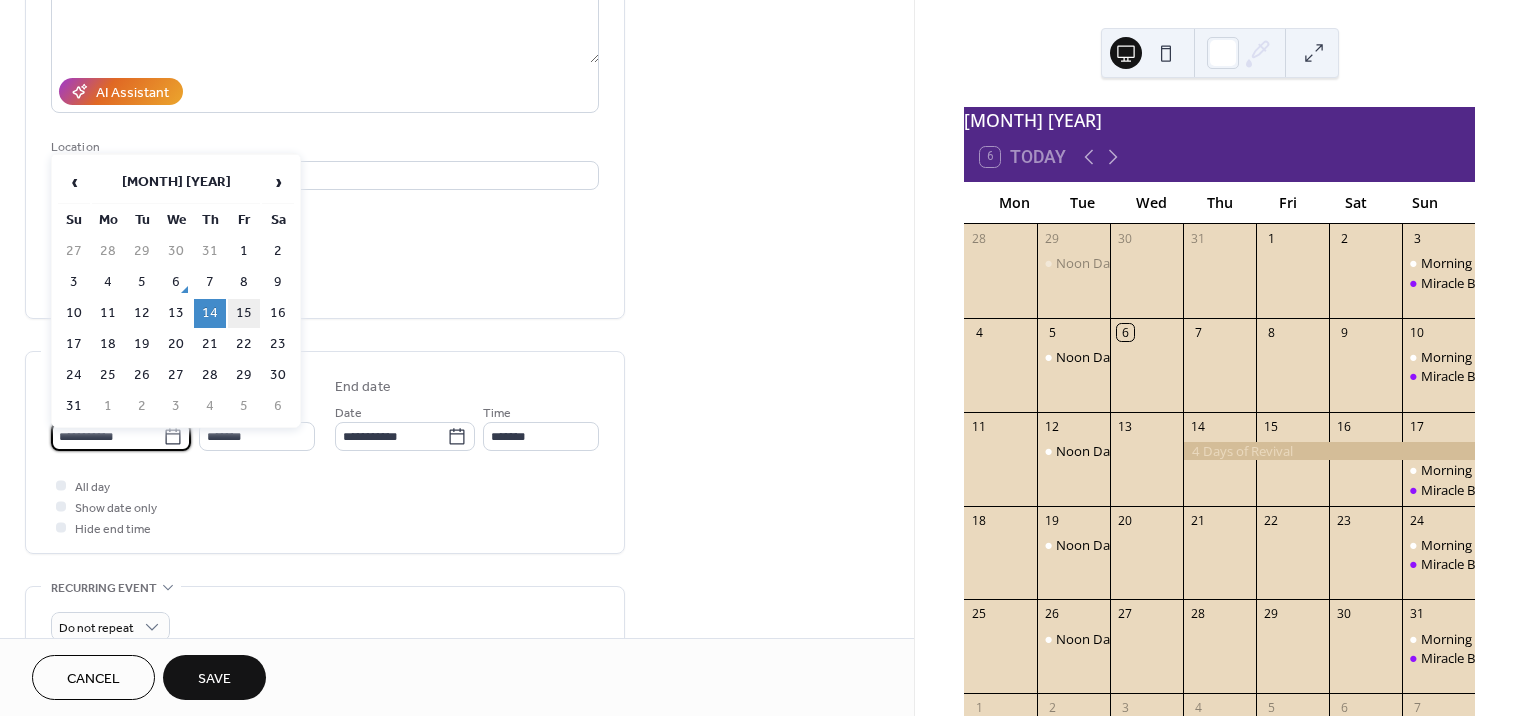 click on "15" at bounding box center [244, 313] 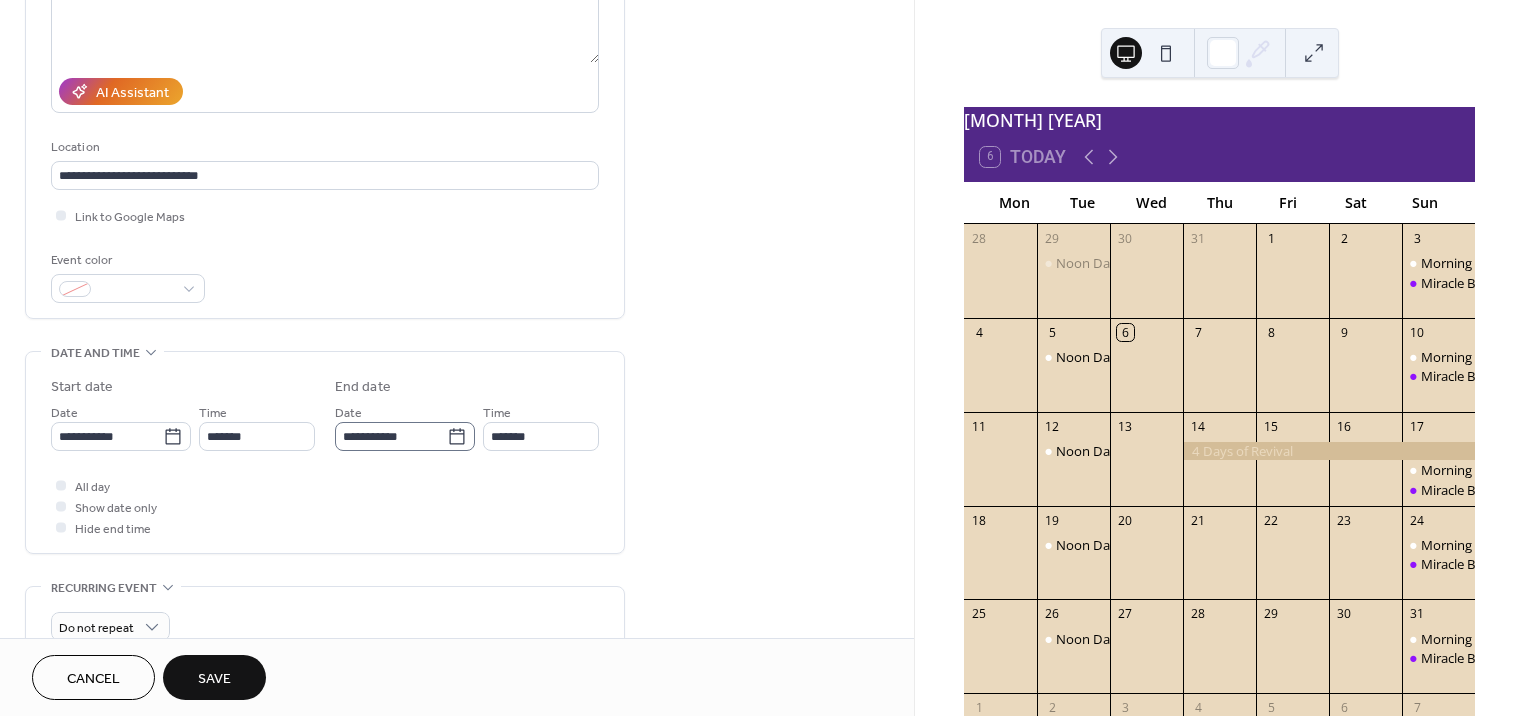 click 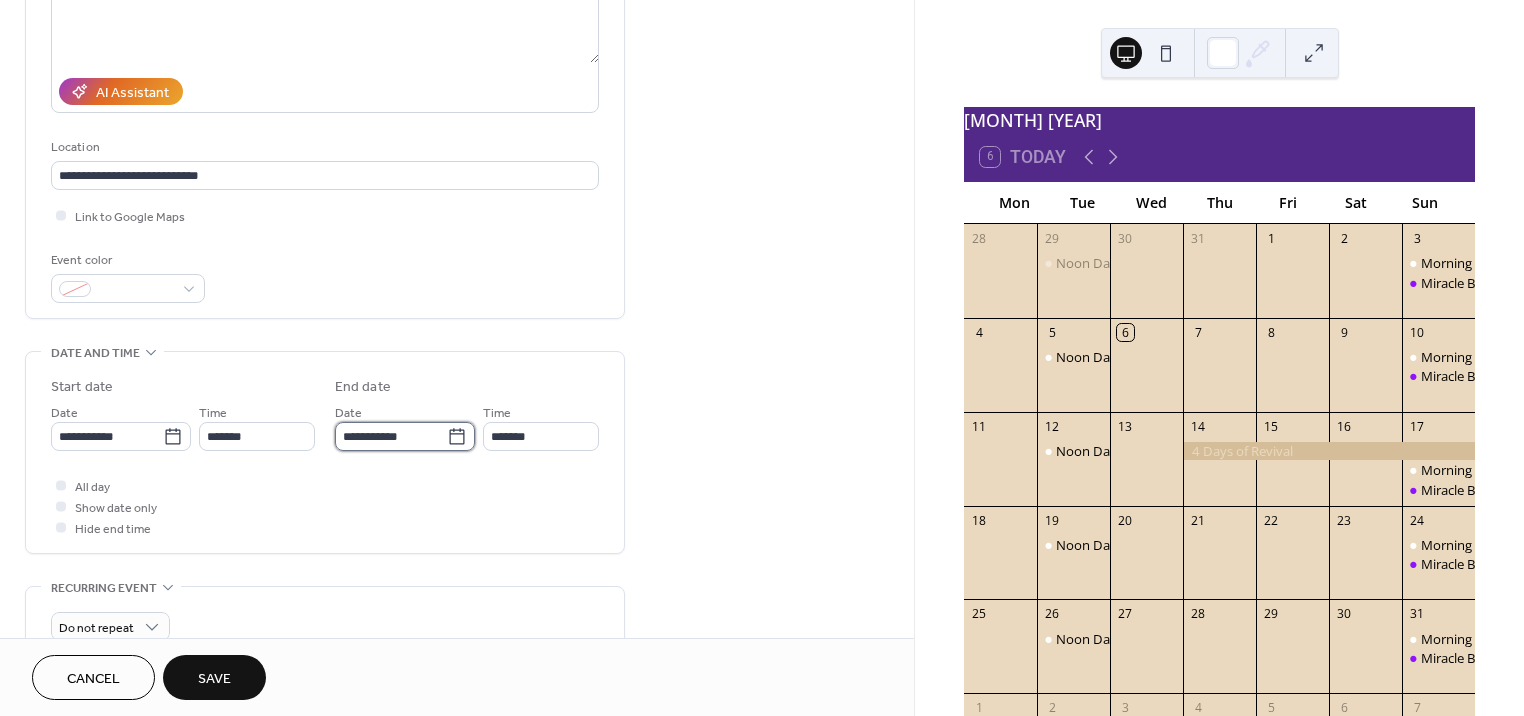 click on "**********" at bounding box center [391, 436] 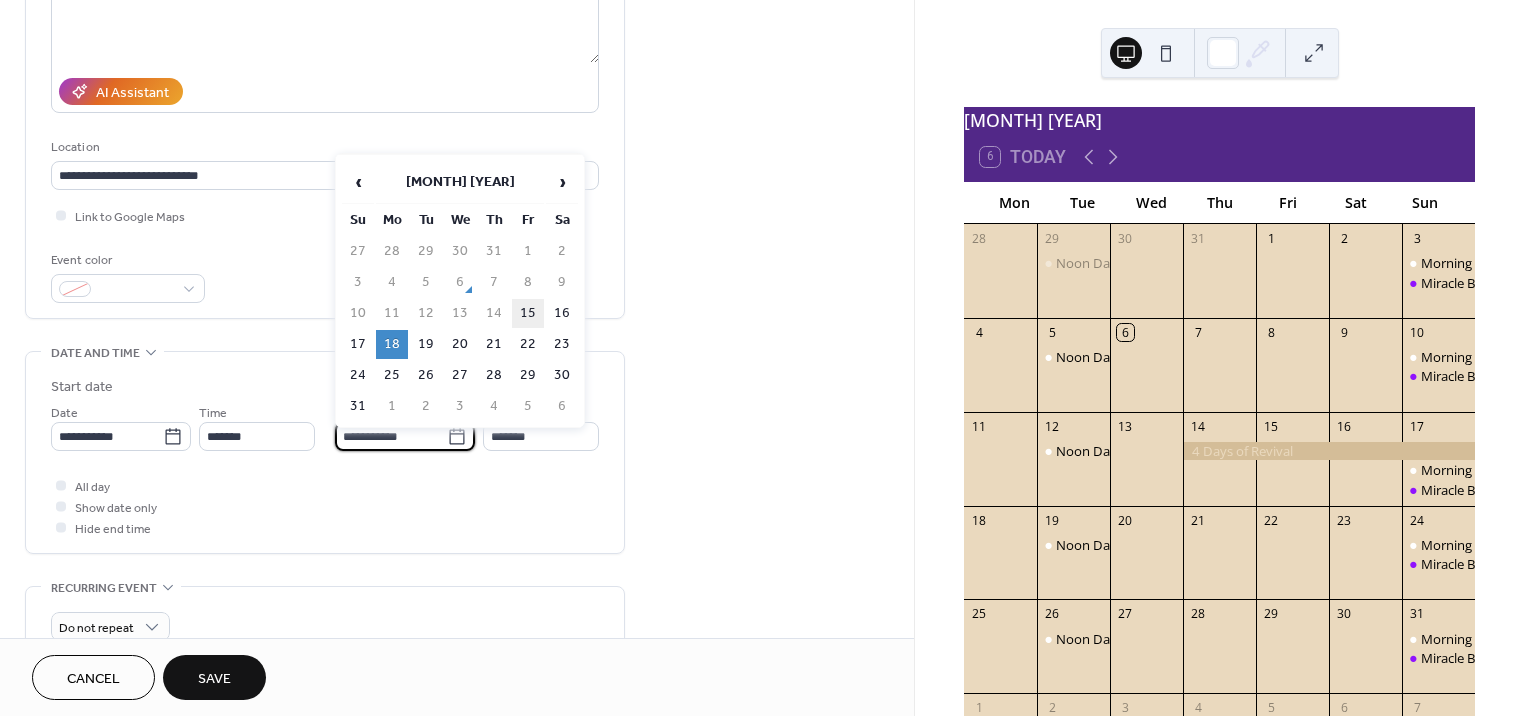 click on "15" at bounding box center (528, 313) 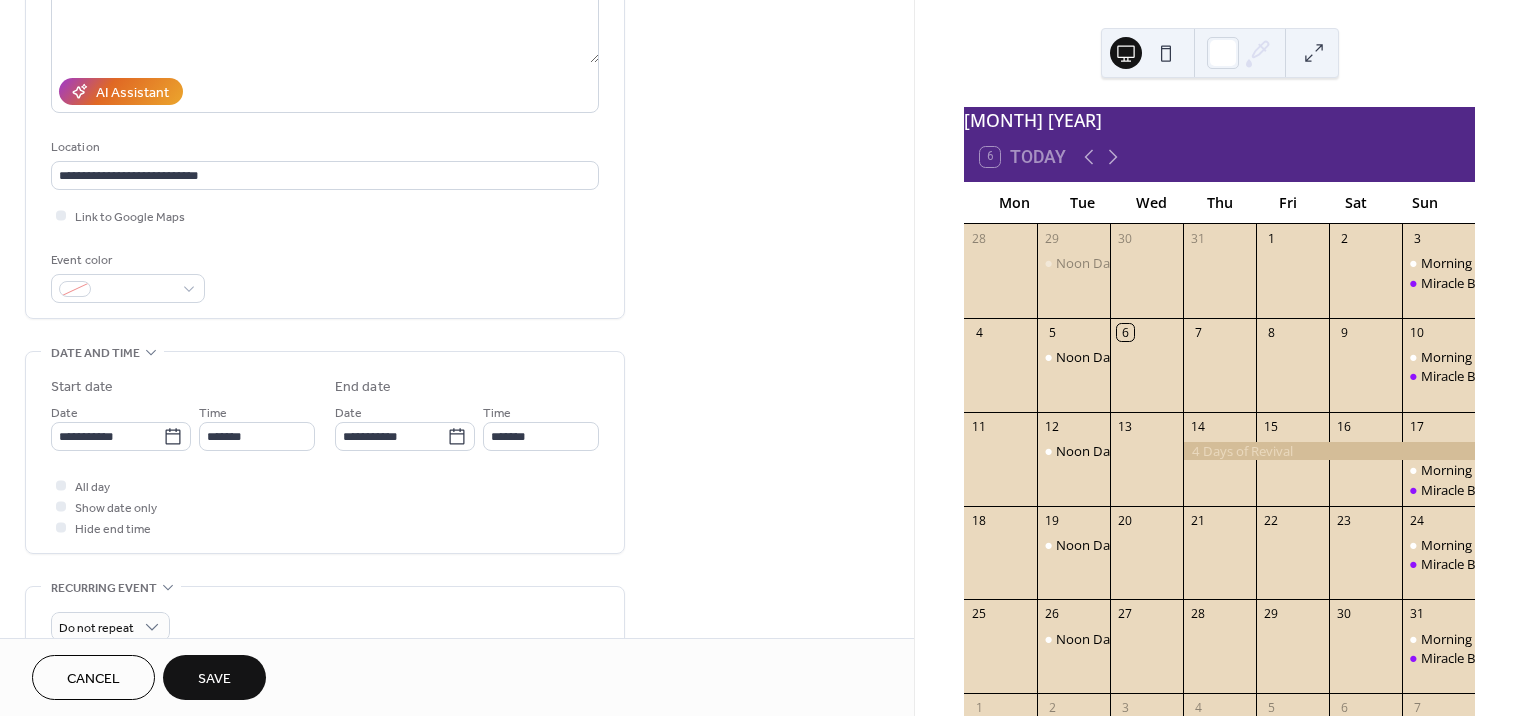 type on "**********" 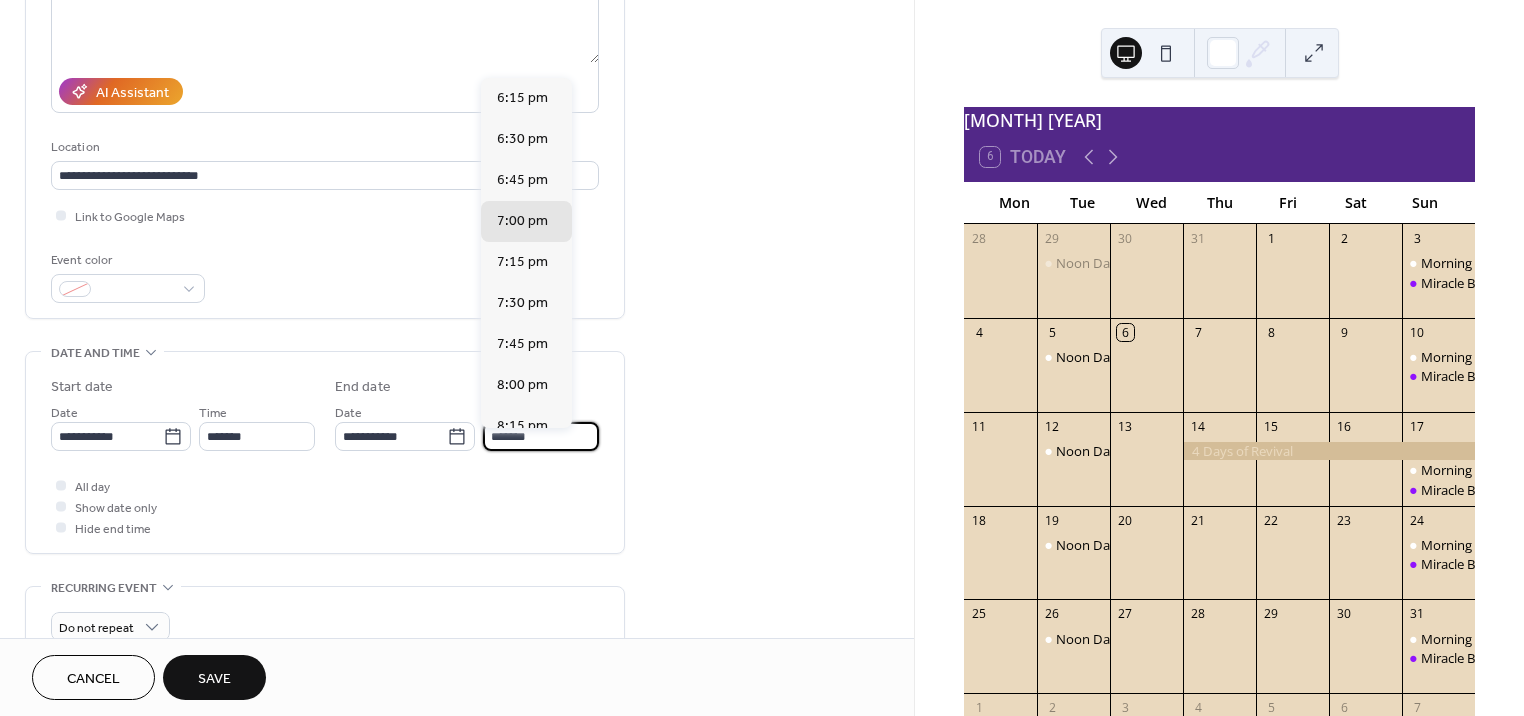 click on "*******" at bounding box center (541, 436) 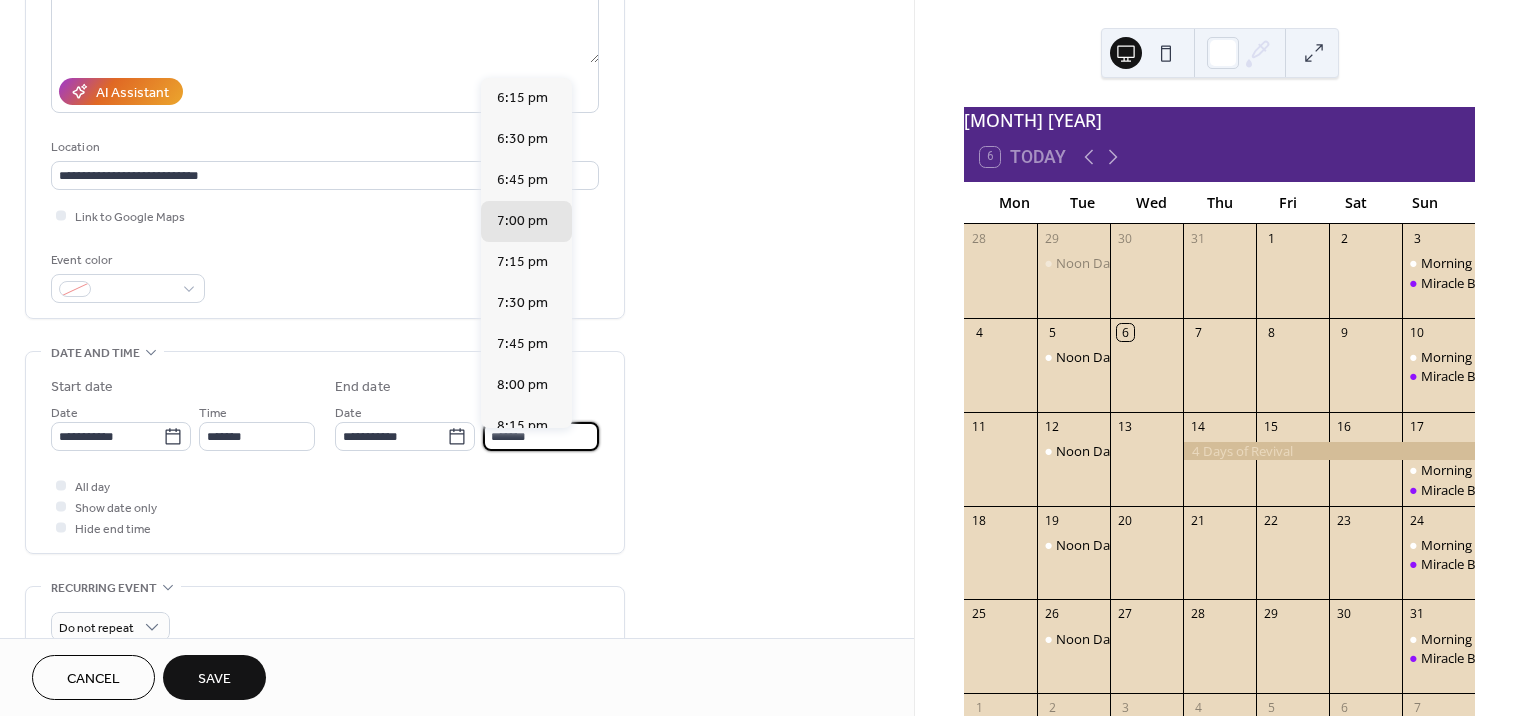 scroll, scrollTop: 445, scrollLeft: 0, axis: vertical 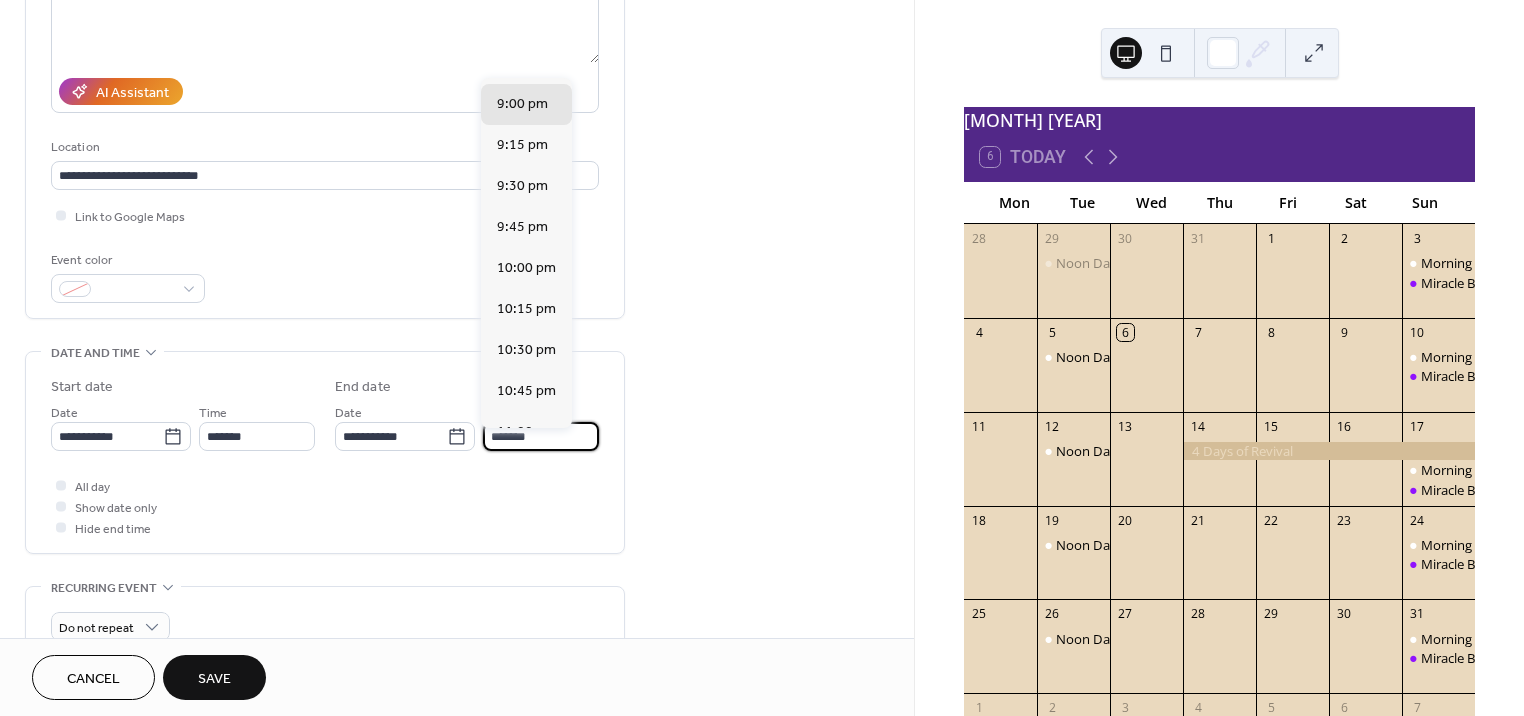 click on "All day Show date only Hide end time" at bounding box center (325, 506) 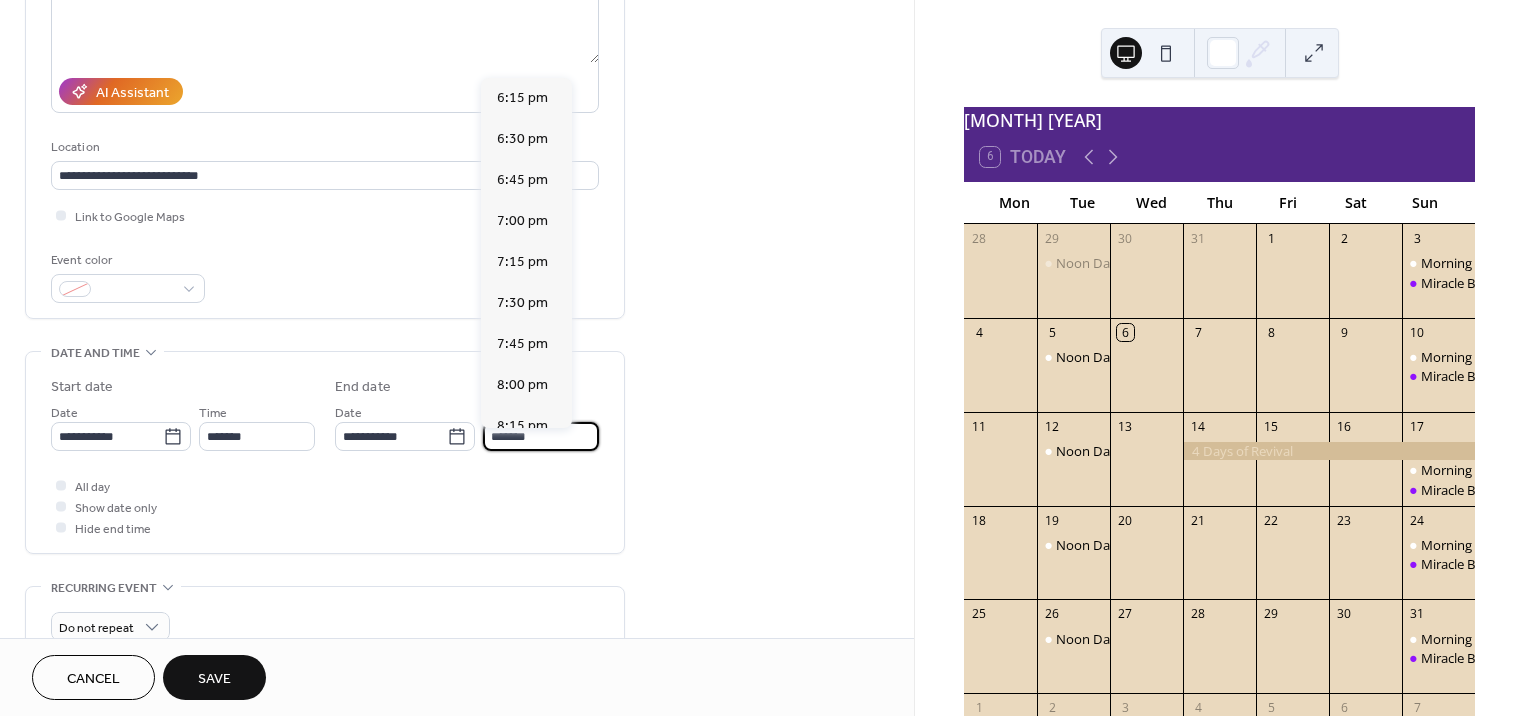 scroll, scrollTop: 445, scrollLeft: 0, axis: vertical 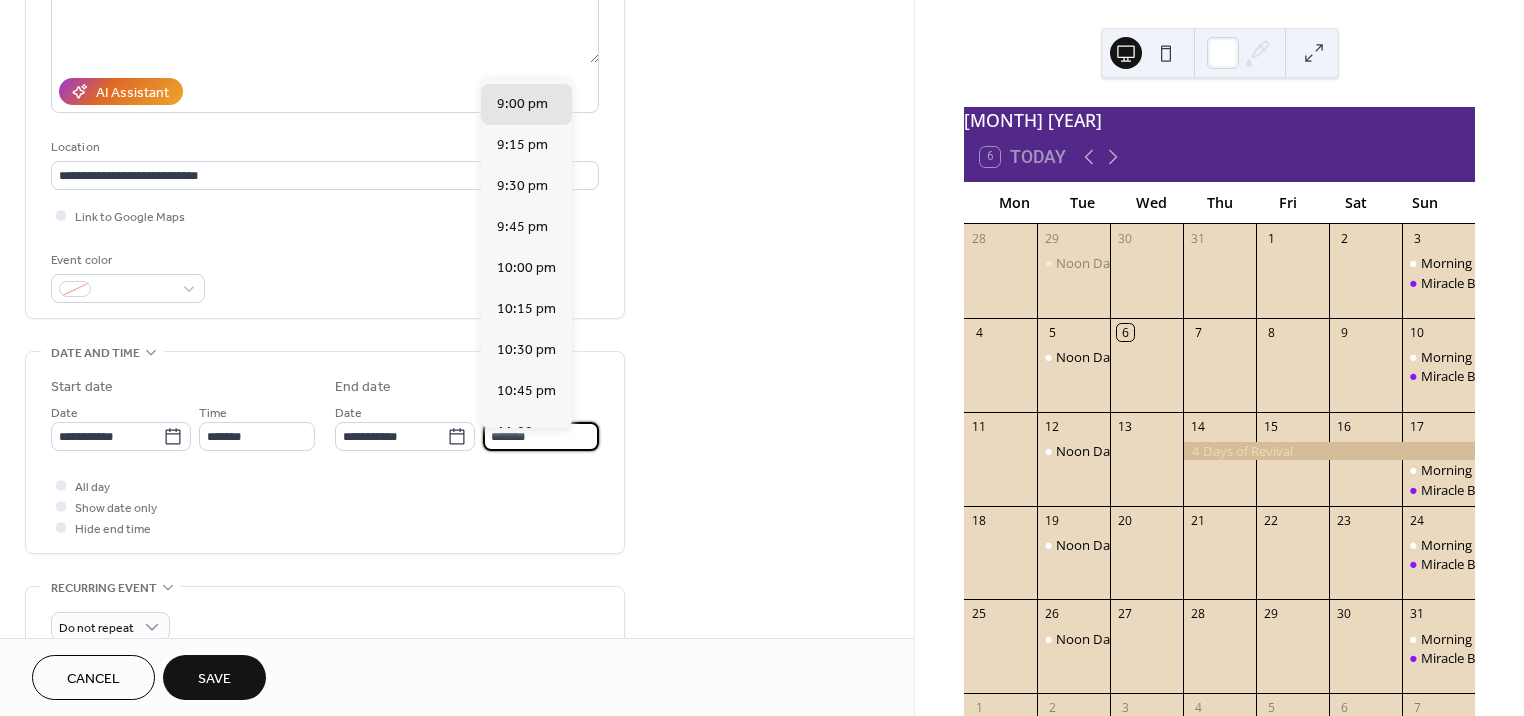 click on "*******" at bounding box center [541, 436] 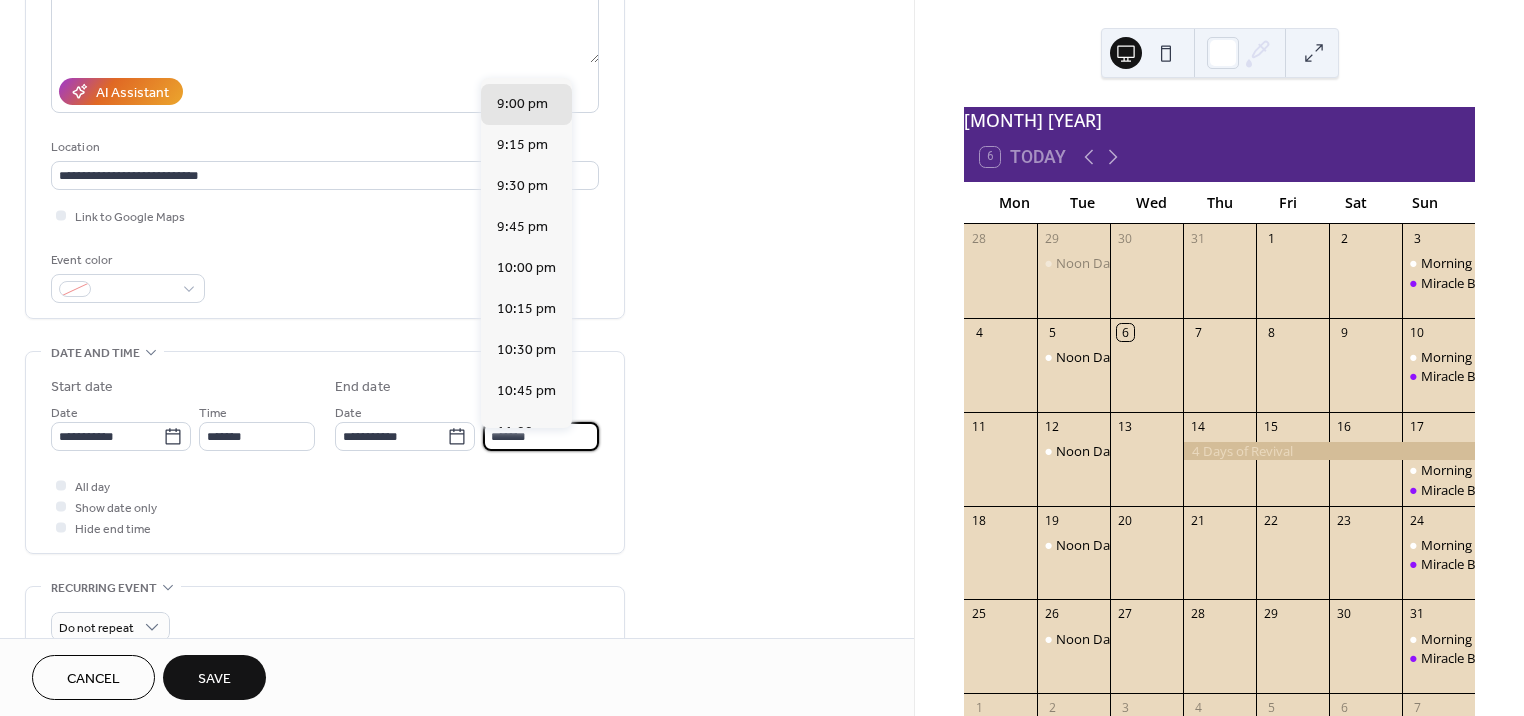 scroll, scrollTop: 283, scrollLeft: 0, axis: vertical 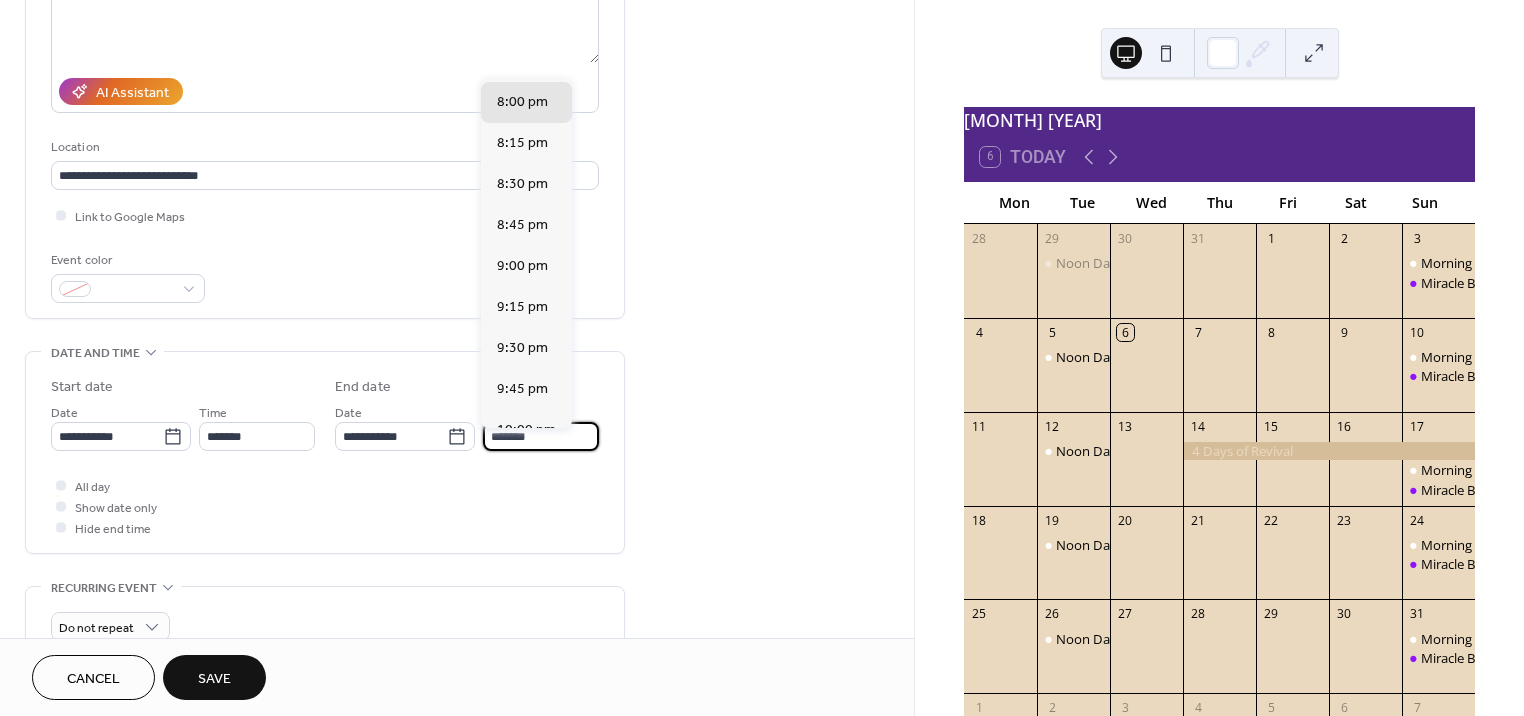 type on "*******" 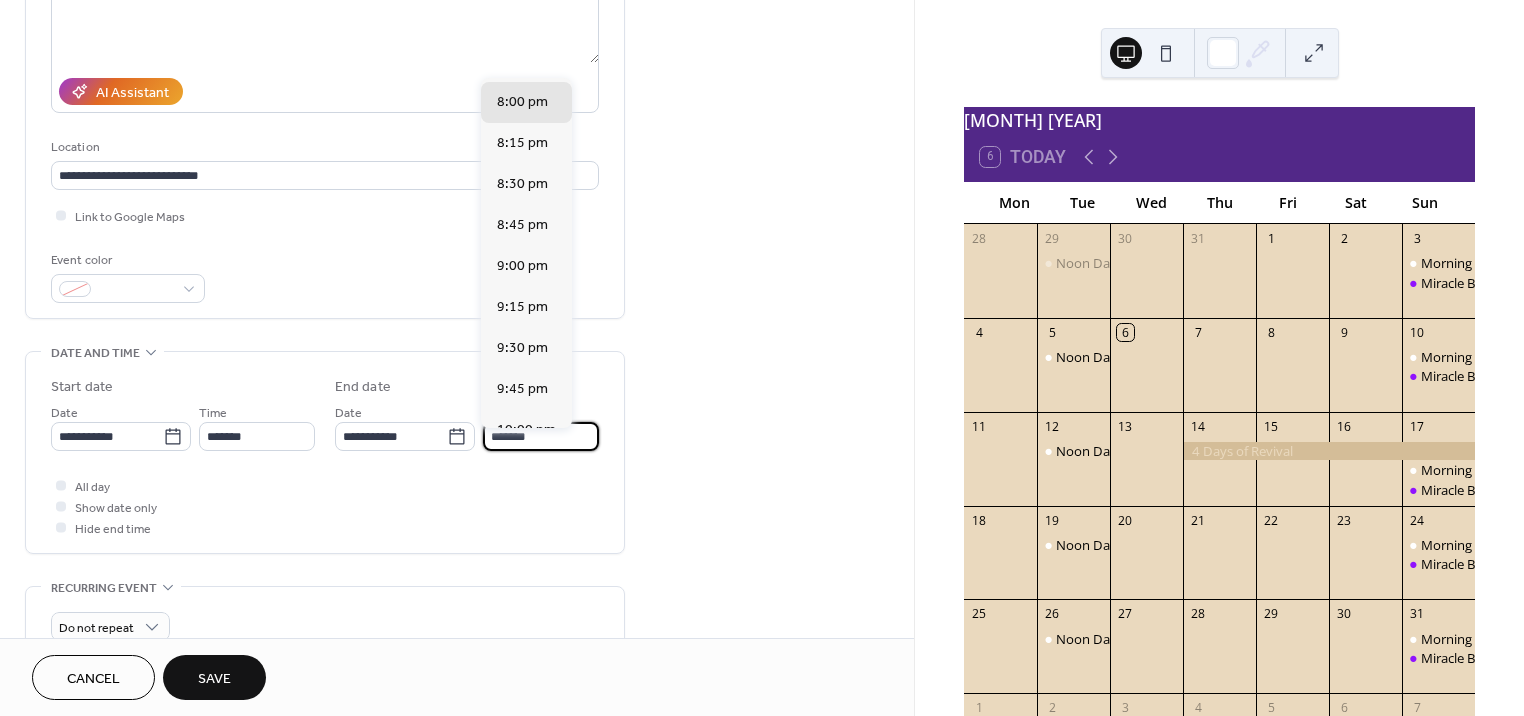 click on "**********" at bounding box center [457, 420] 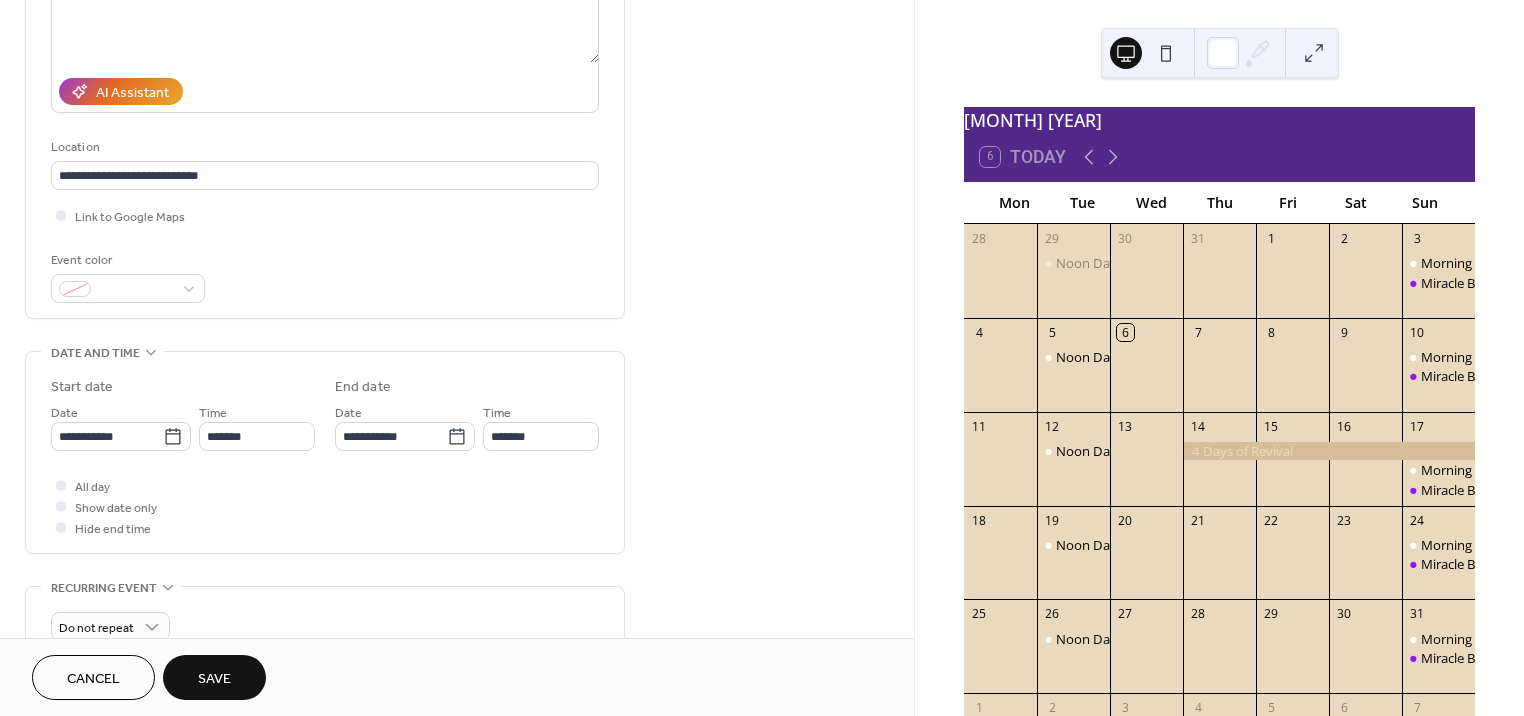 click on "Save" at bounding box center (214, 679) 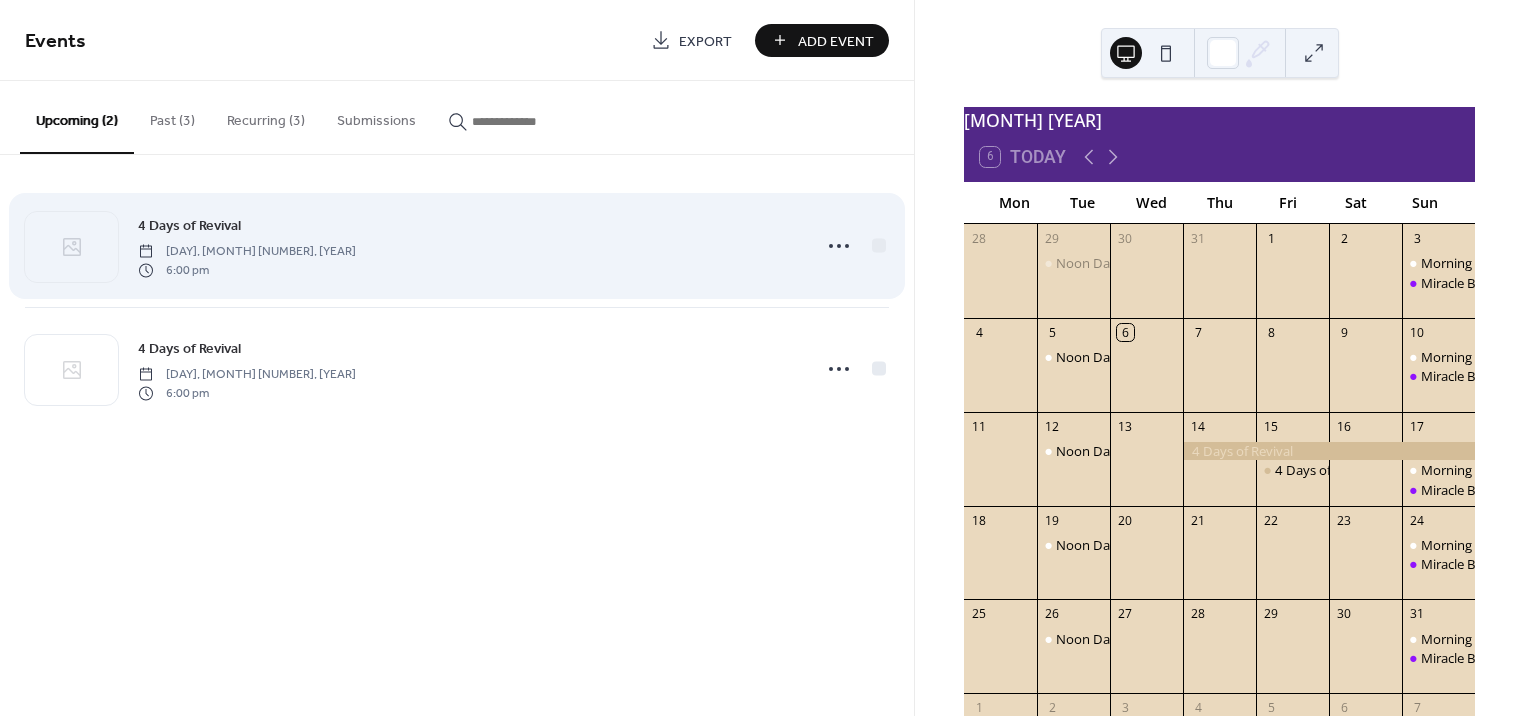 click on "[DAY], [MONTH] [NUMBER], [YEAR] [NUMBER]:[NUMBER] [AM/PM]" at bounding box center (468, 246) 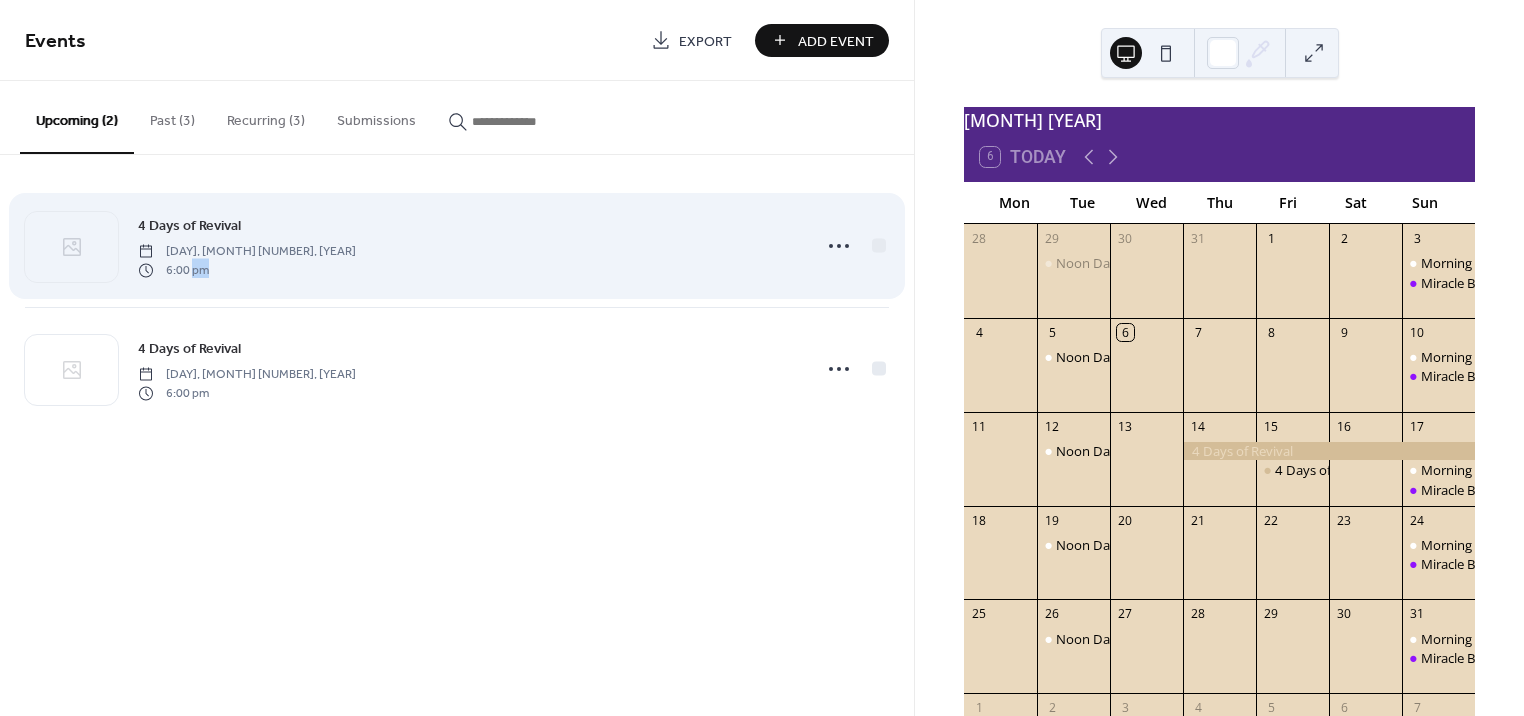 click on "[DAY], [MONTH] [NUMBER], [YEAR] [NUMBER]:[NUMBER] [AM/PM]" at bounding box center [468, 246] 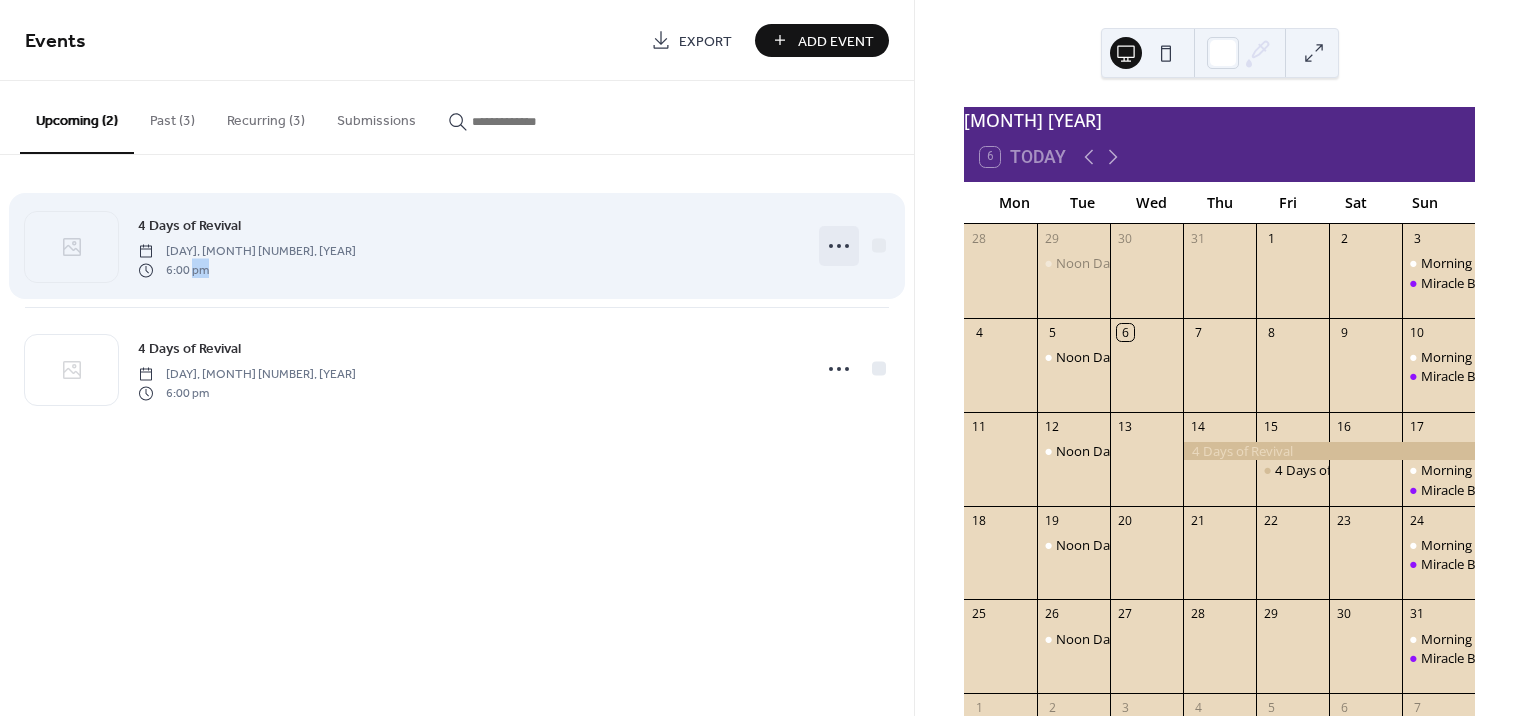 click 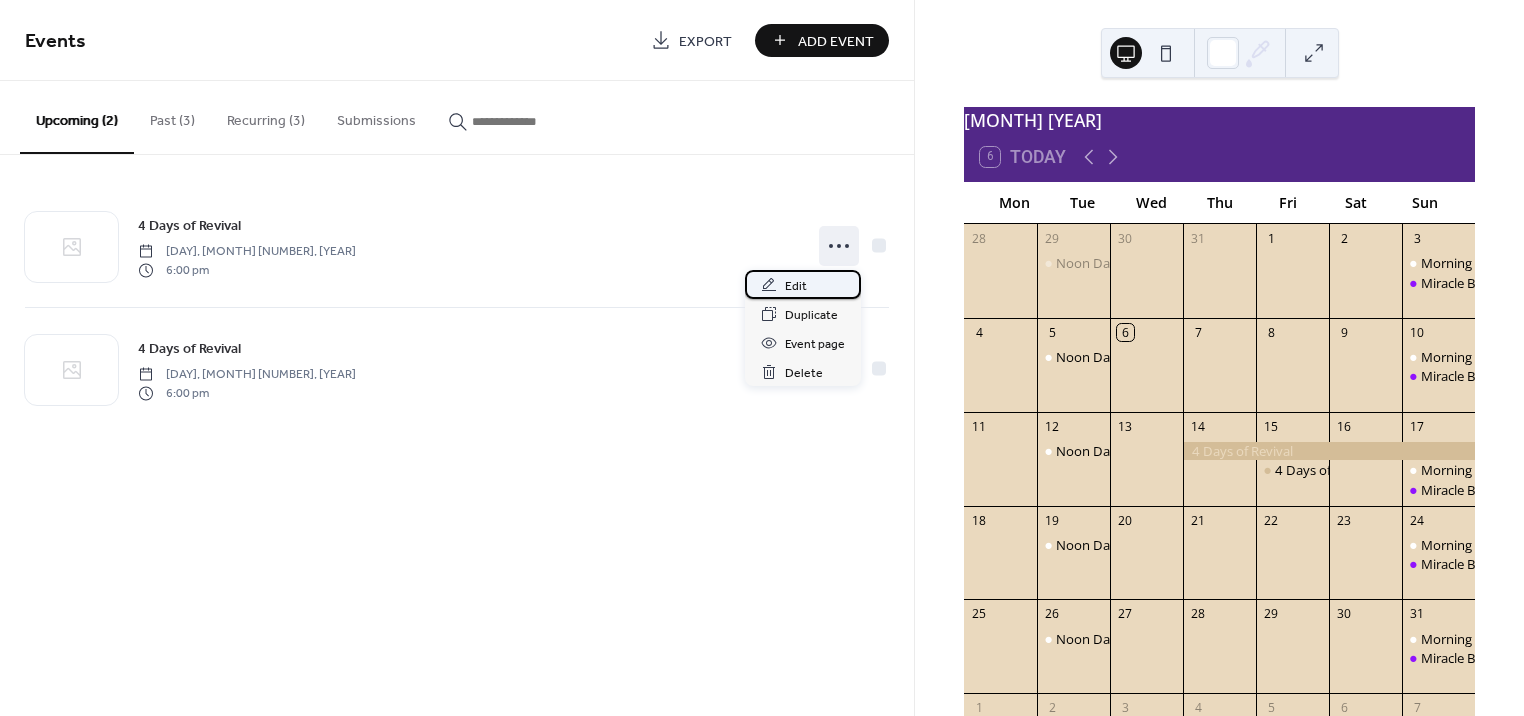 click 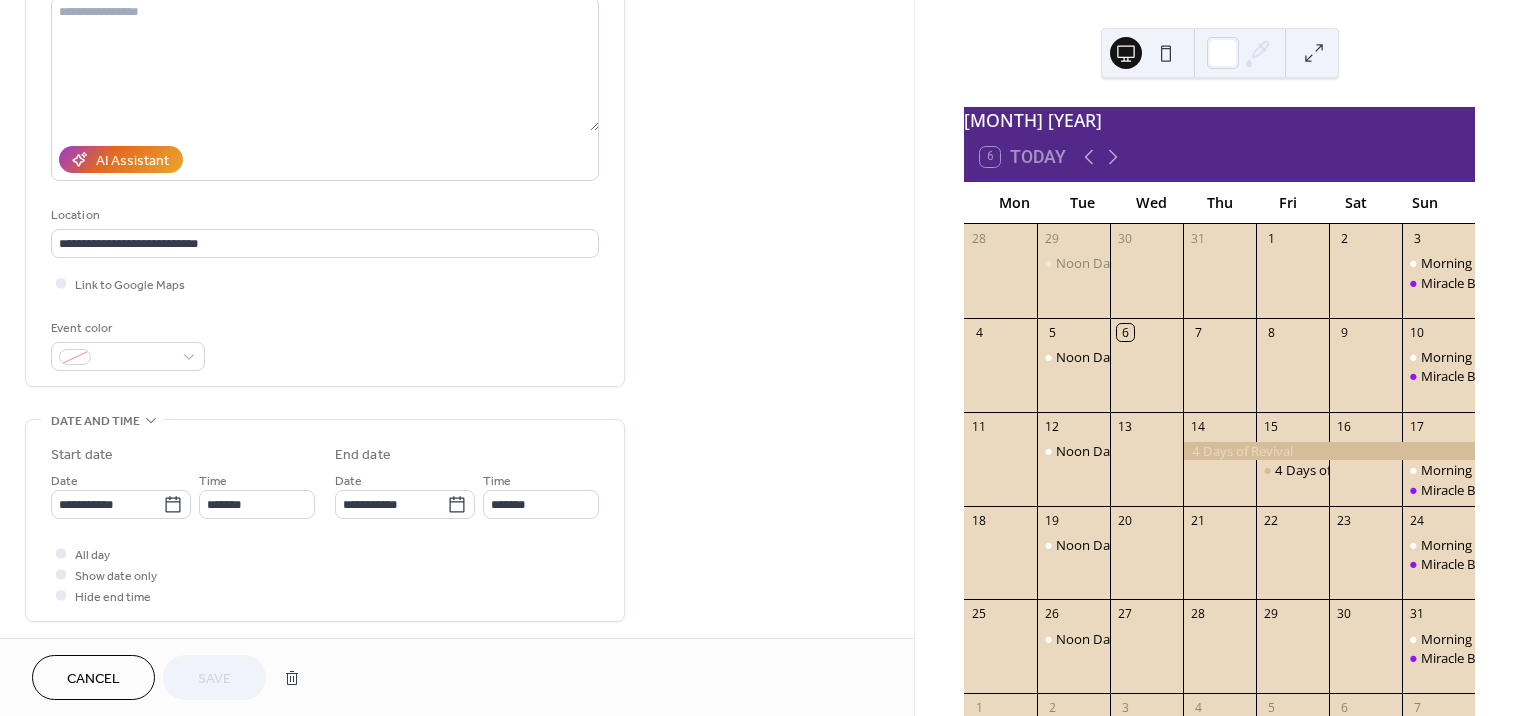 scroll, scrollTop: 240, scrollLeft: 0, axis: vertical 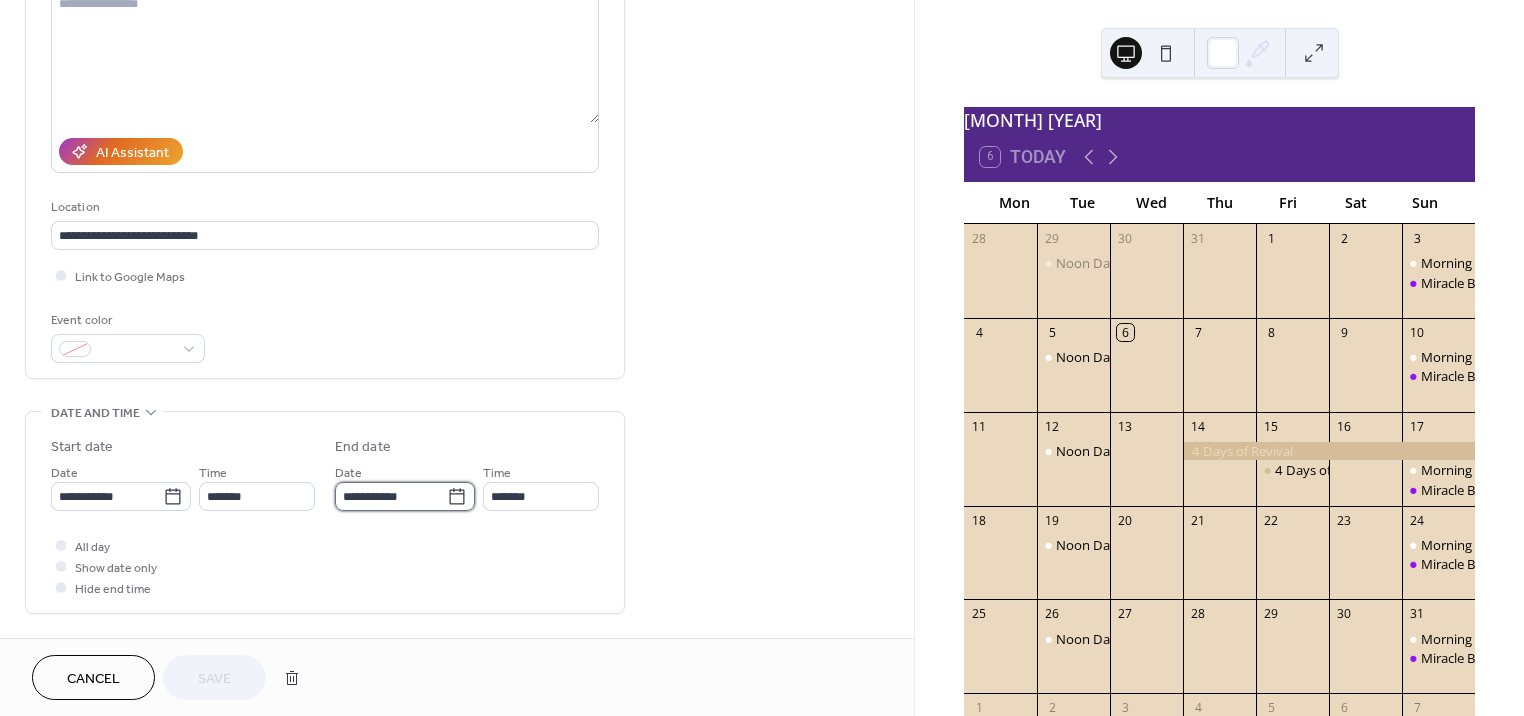 click on "**********" at bounding box center [391, 496] 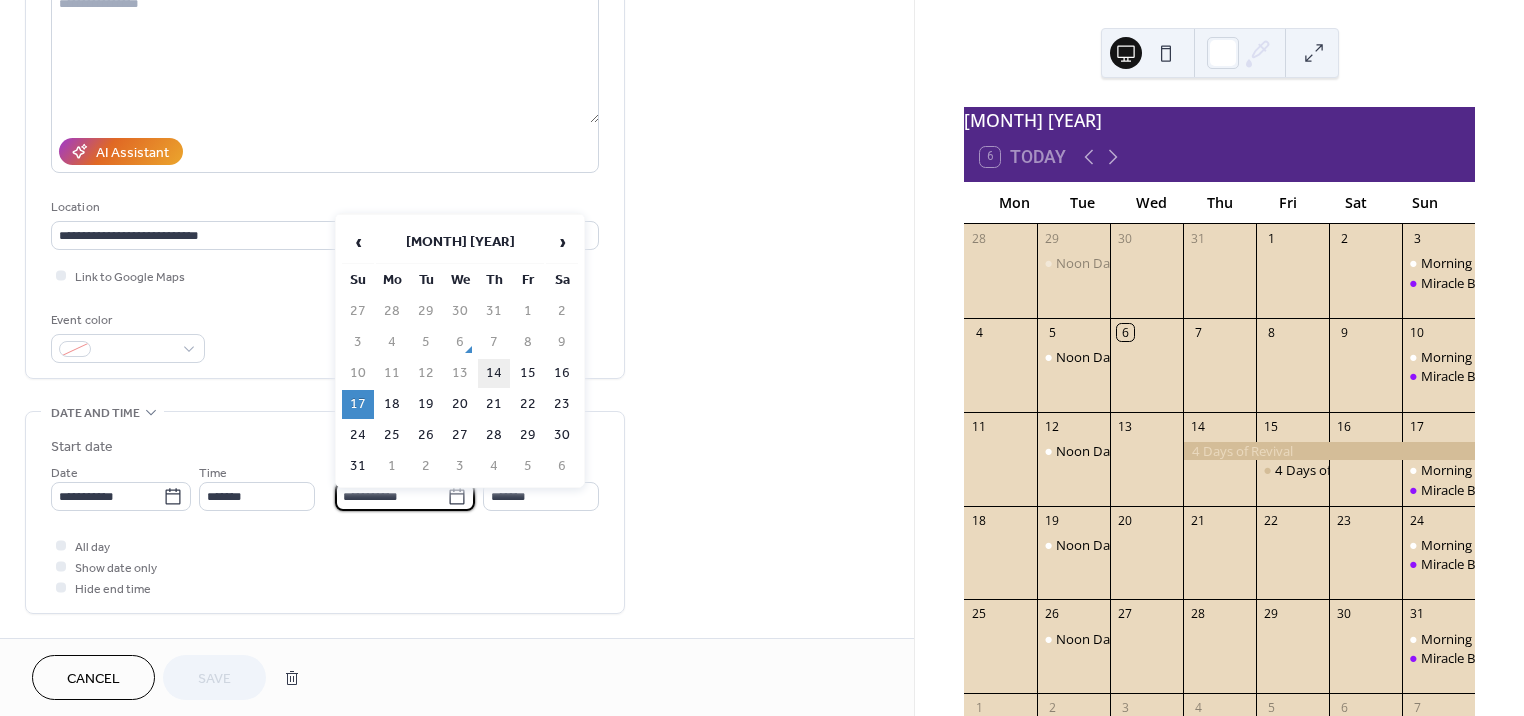 click on "14" at bounding box center [494, 373] 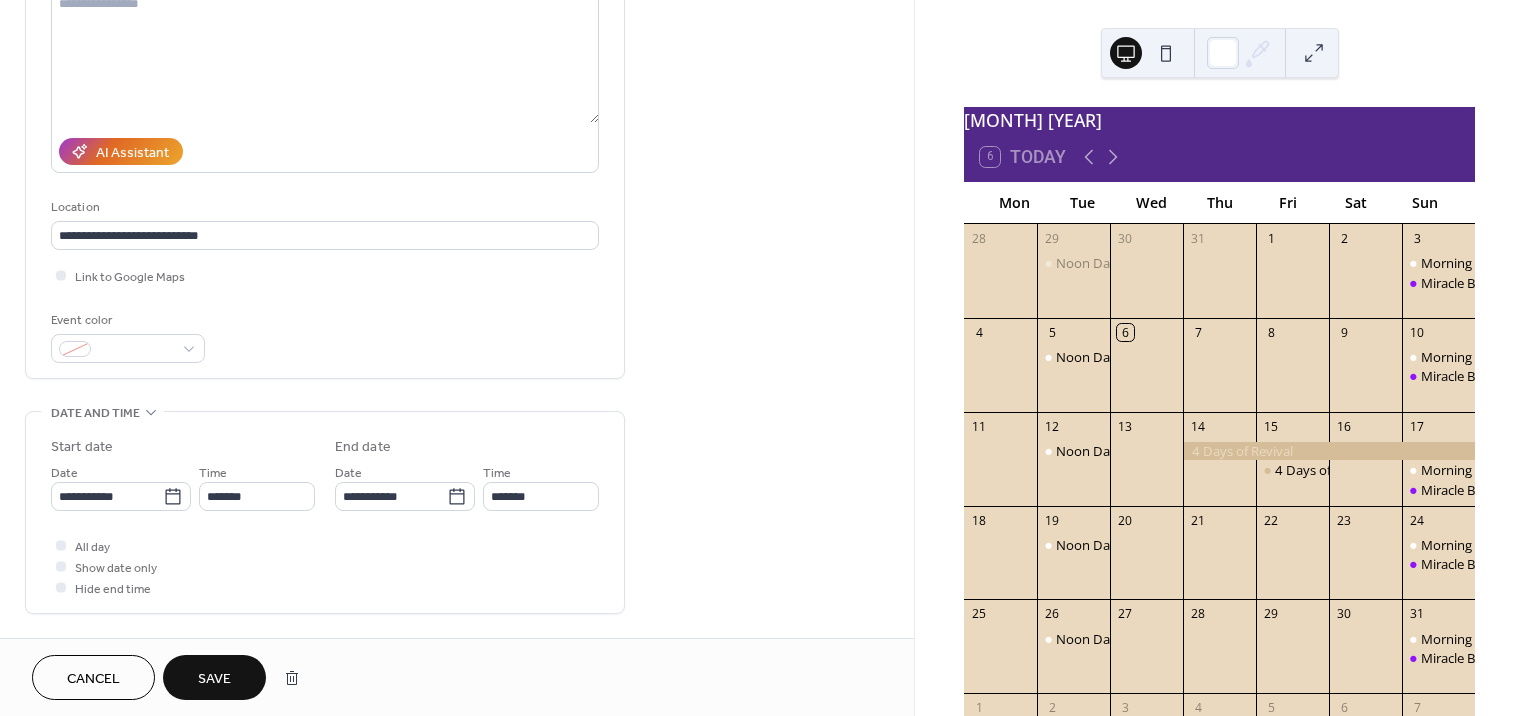 type on "**********" 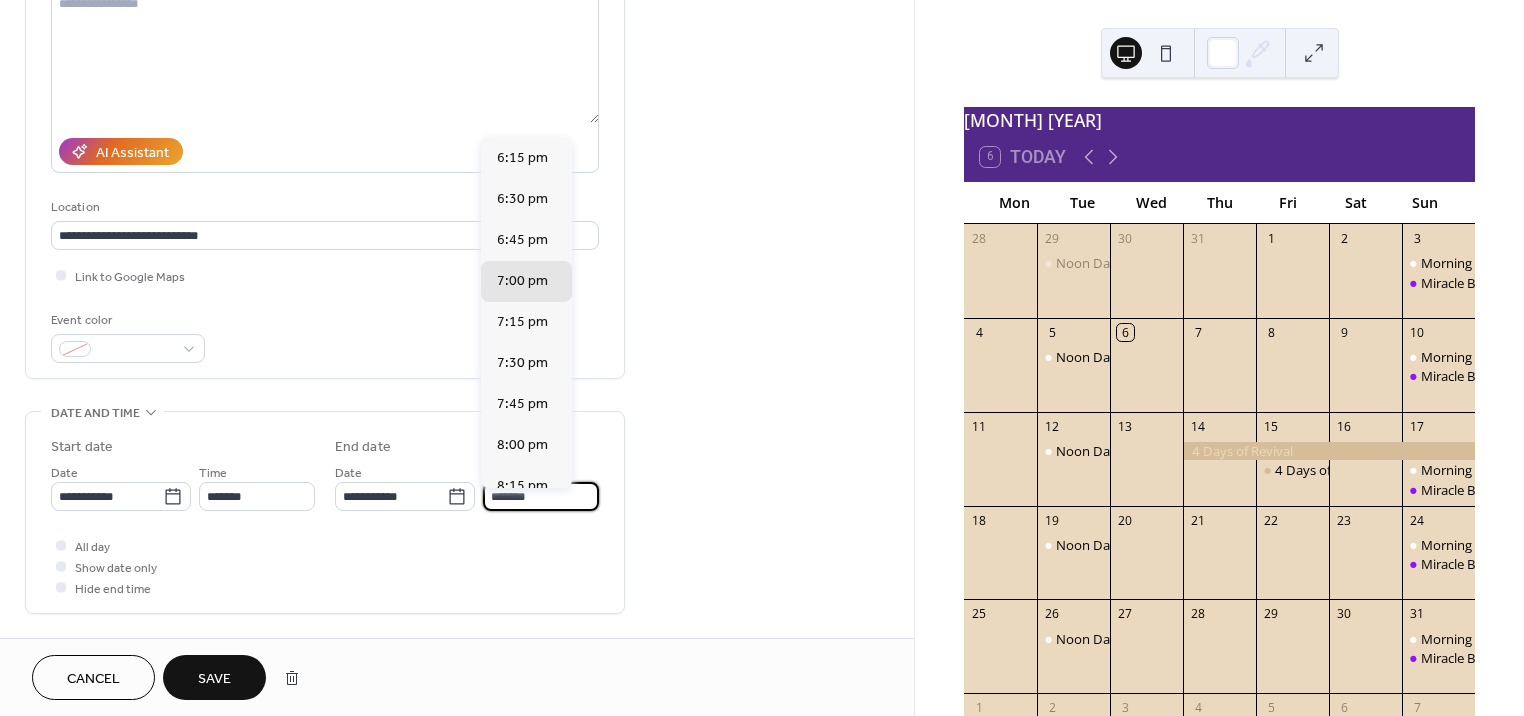 click on "*******" at bounding box center (541, 496) 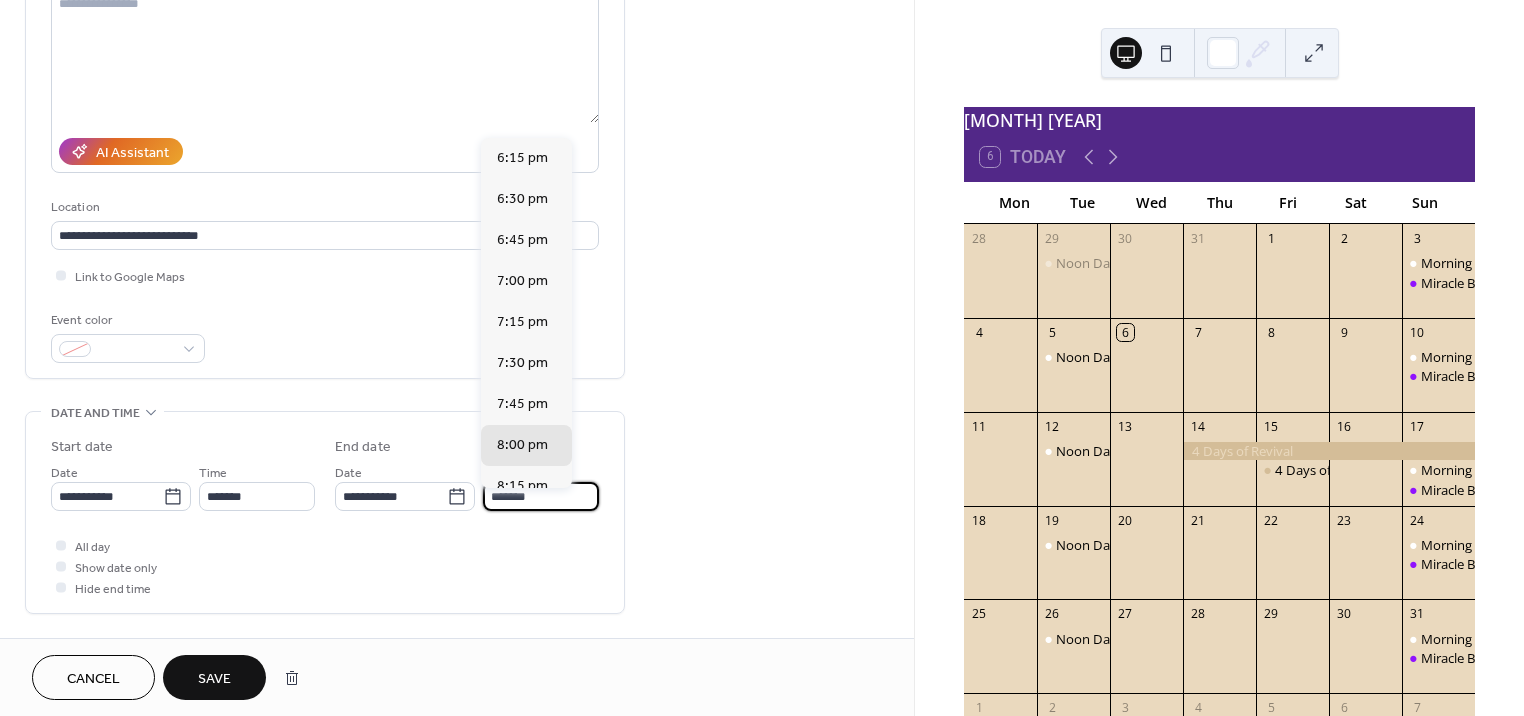 type on "*******" 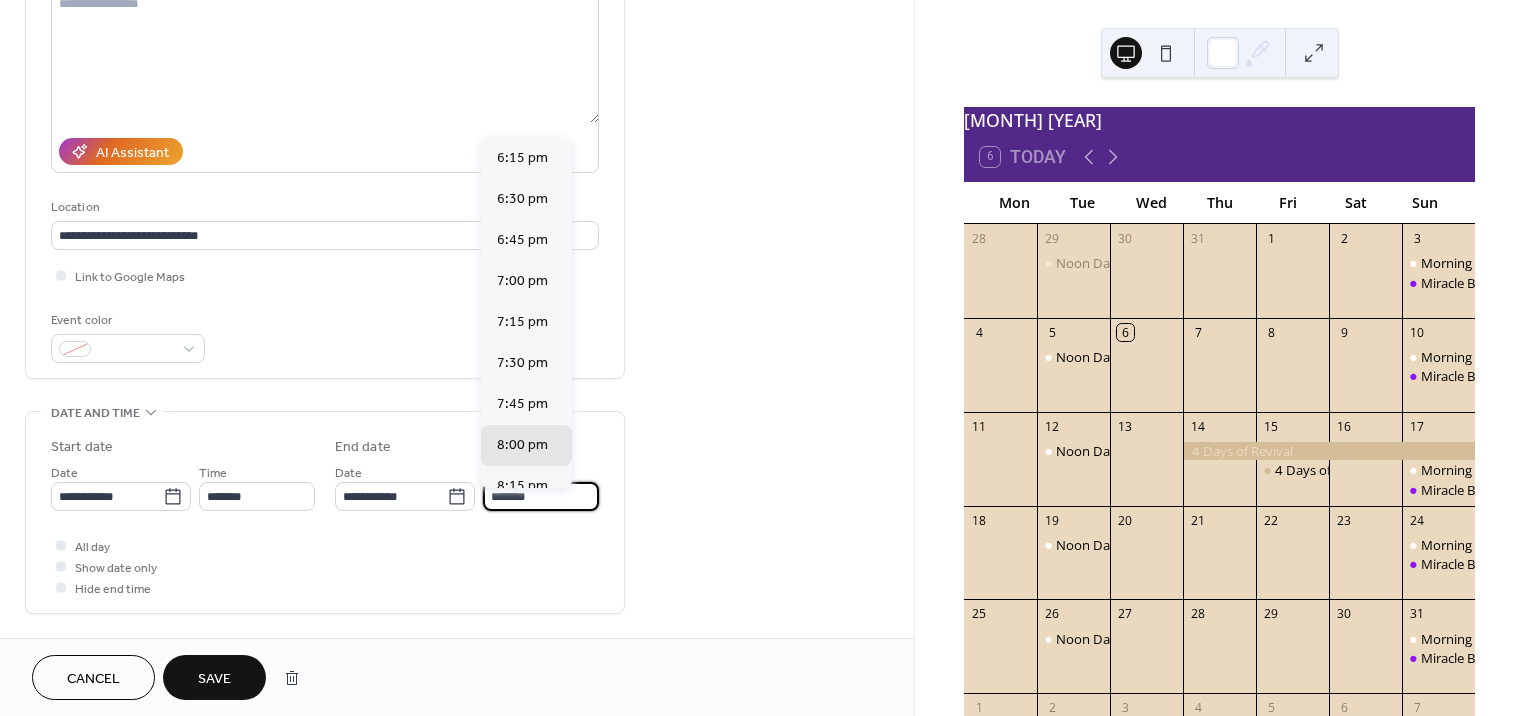 click on "Save" at bounding box center [214, 679] 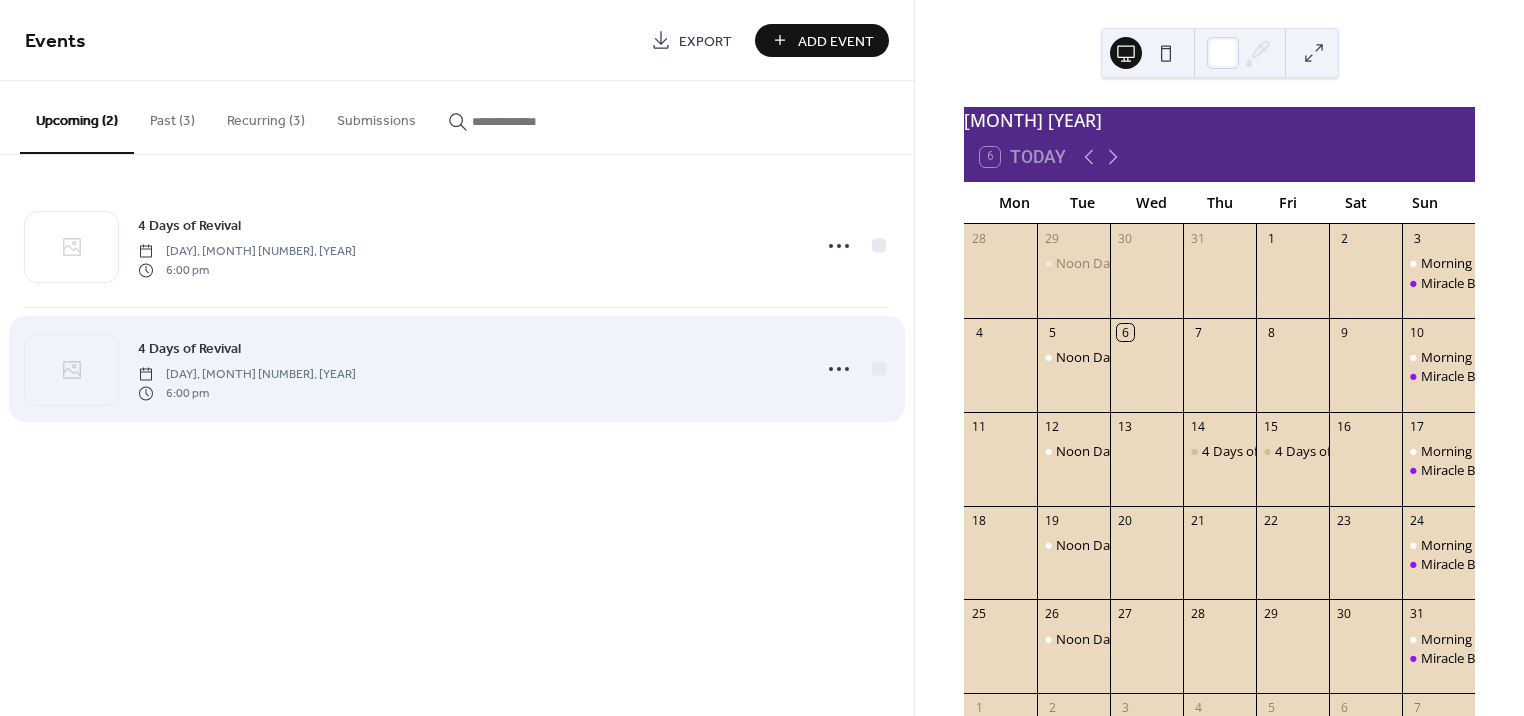click on "[DAY], [MONTH] [NUMBER], [YEAR] [NUMBER]:[NUMBER] [AM/PM]" at bounding box center (468, 369) 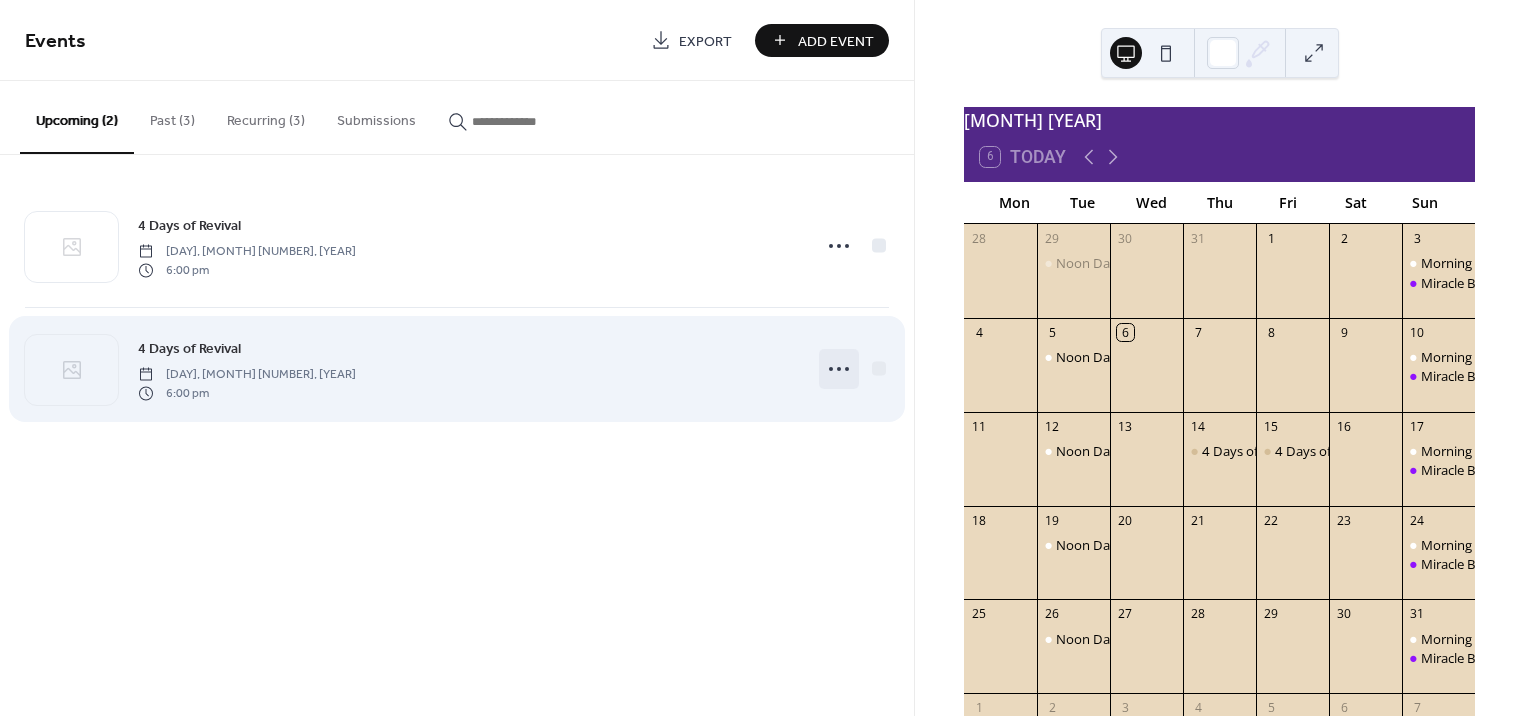 click 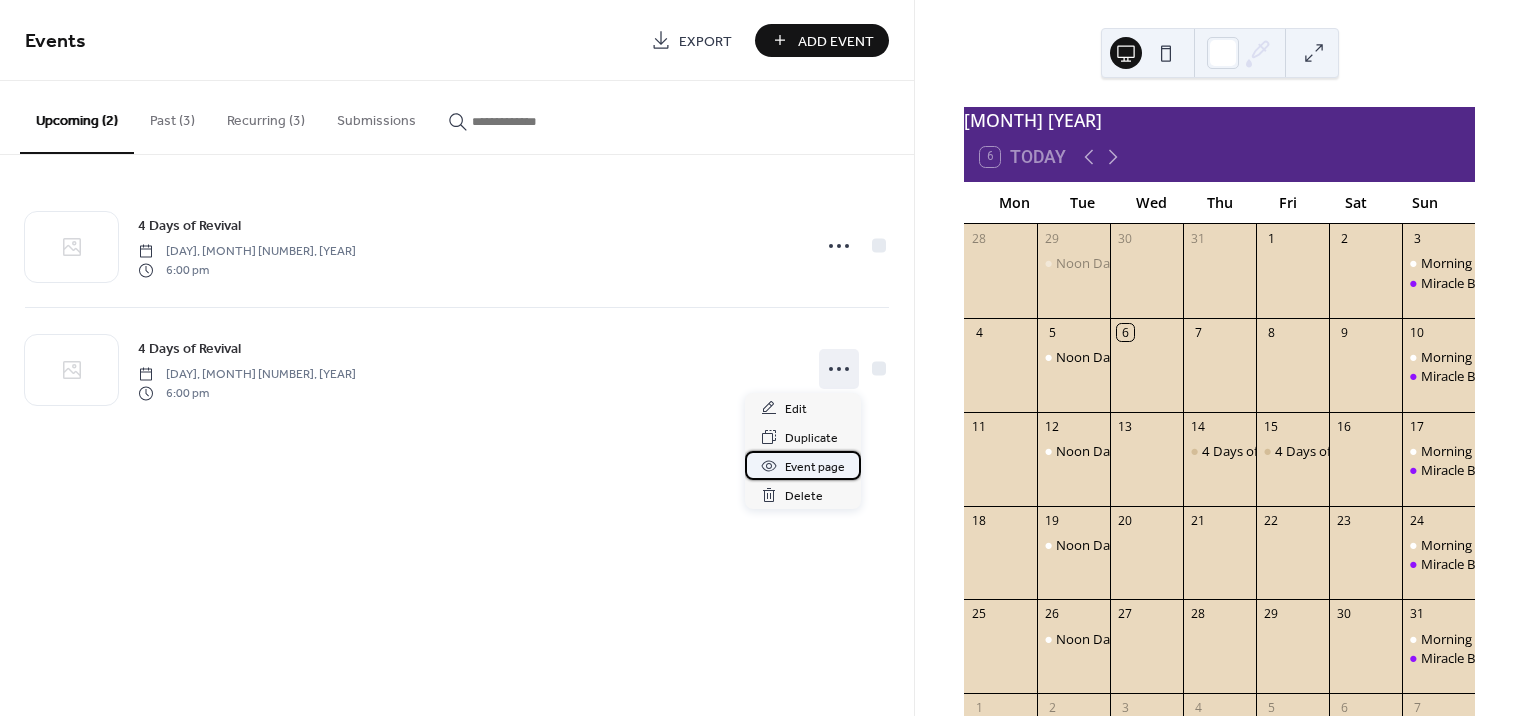 click on "Event page" at bounding box center (803, 465) 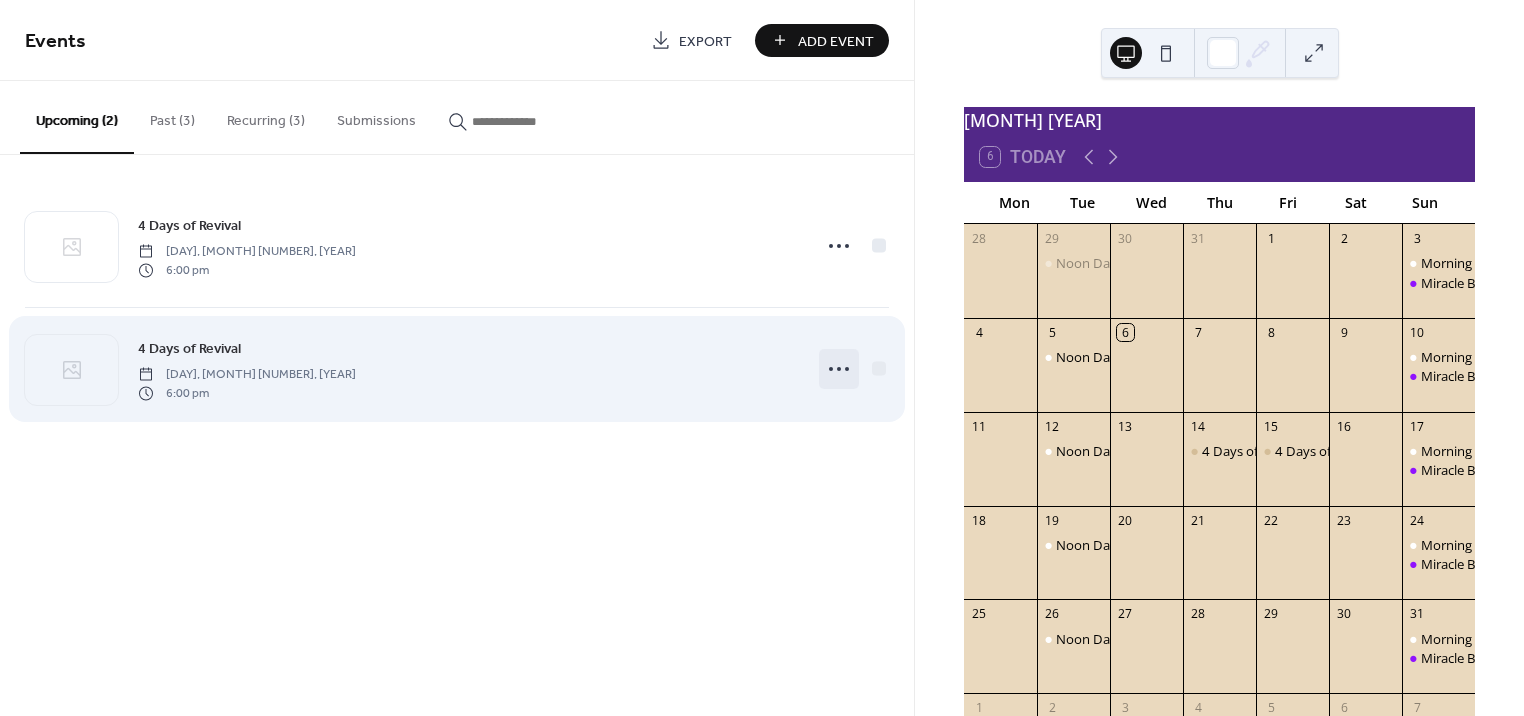 click 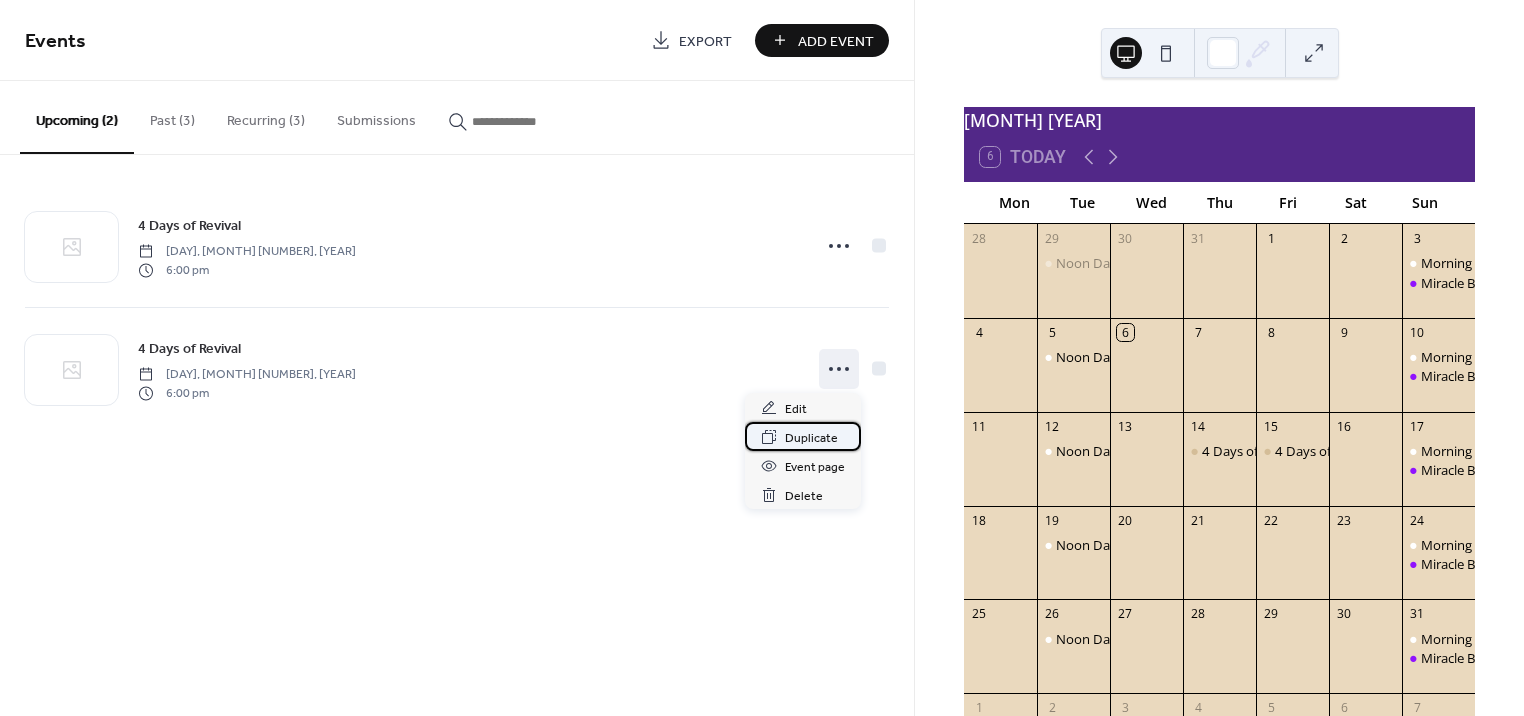 click on "Duplicate" at bounding box center [811, 438] 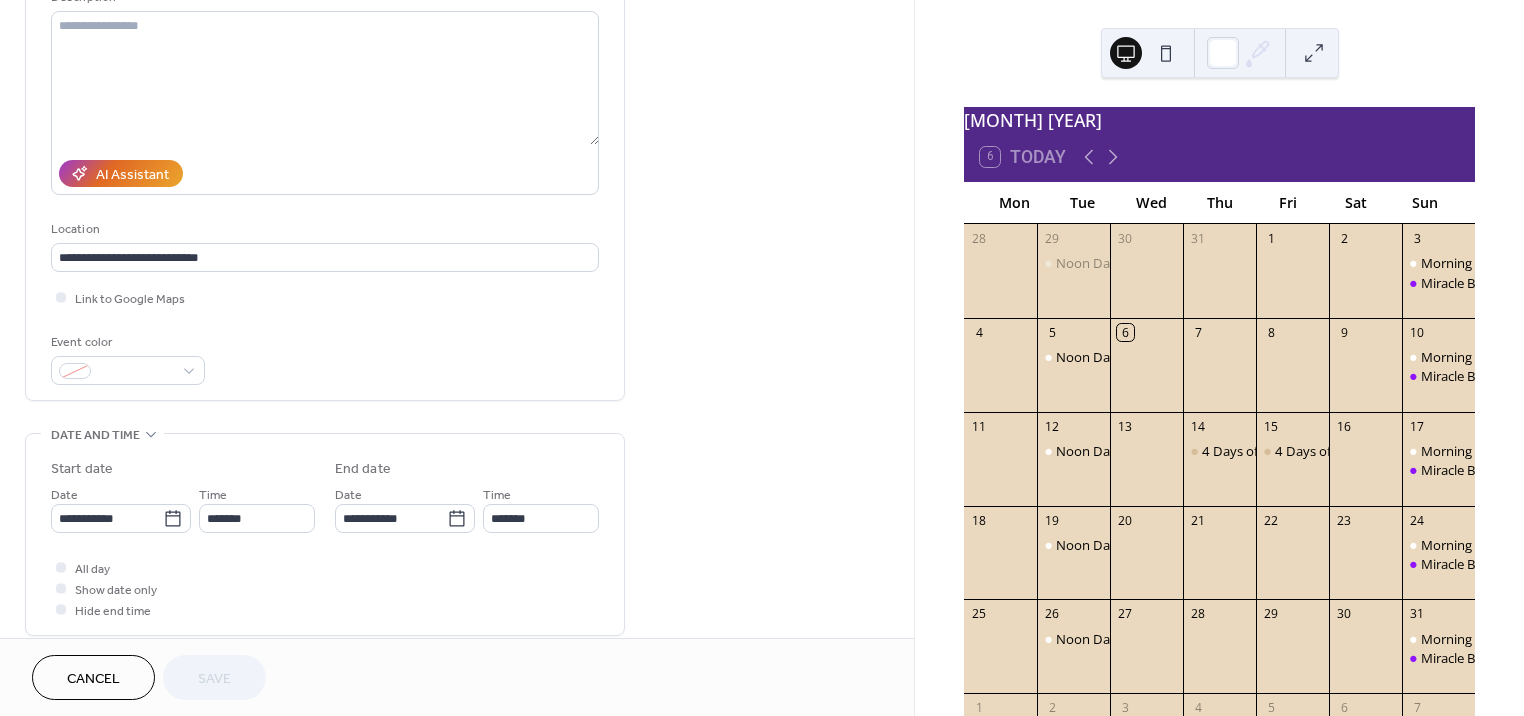 scroll, scrollTop: 240, scrollLeft: 0, axis: vertical 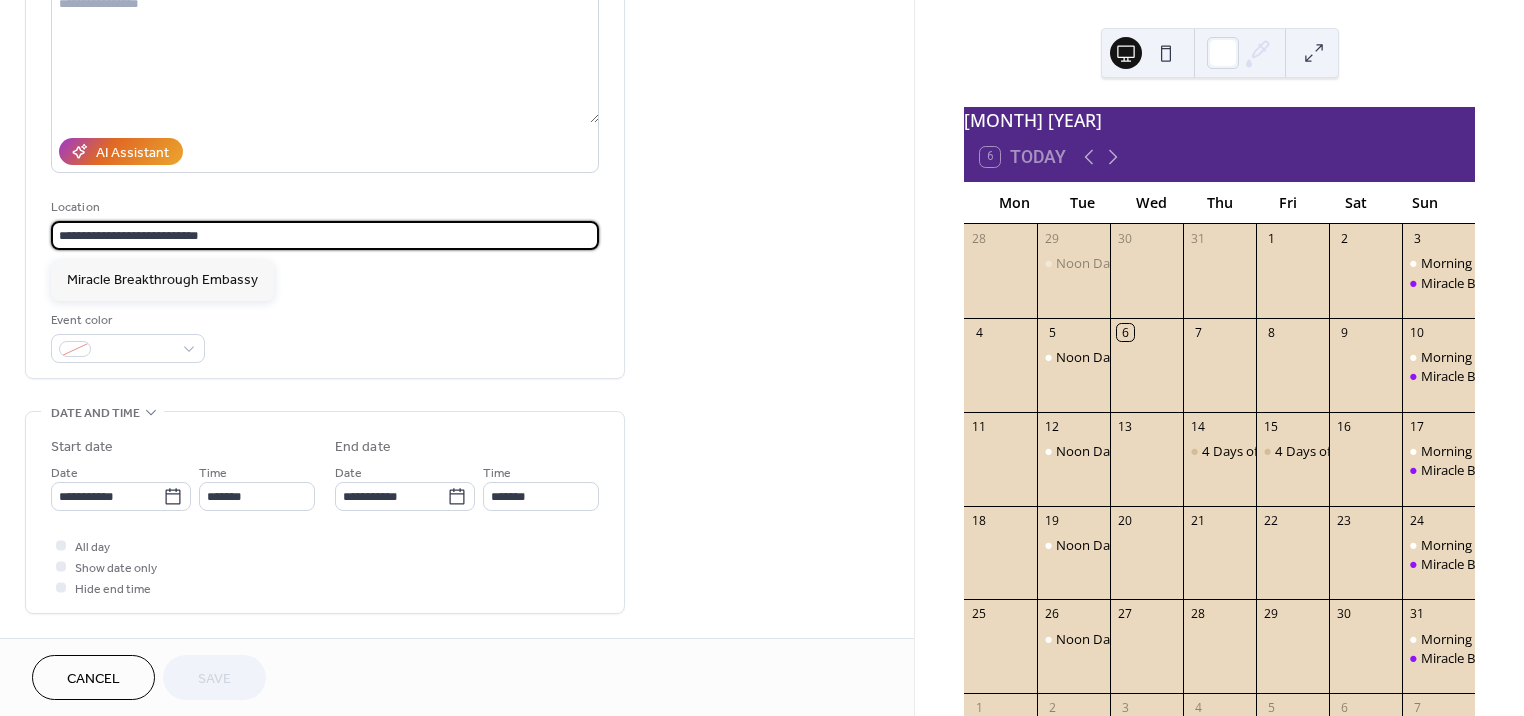 drag, startPoint x: 176, startPoint y: 247, endPoint x: 270, endPoint y: 231, distance: 95.35198 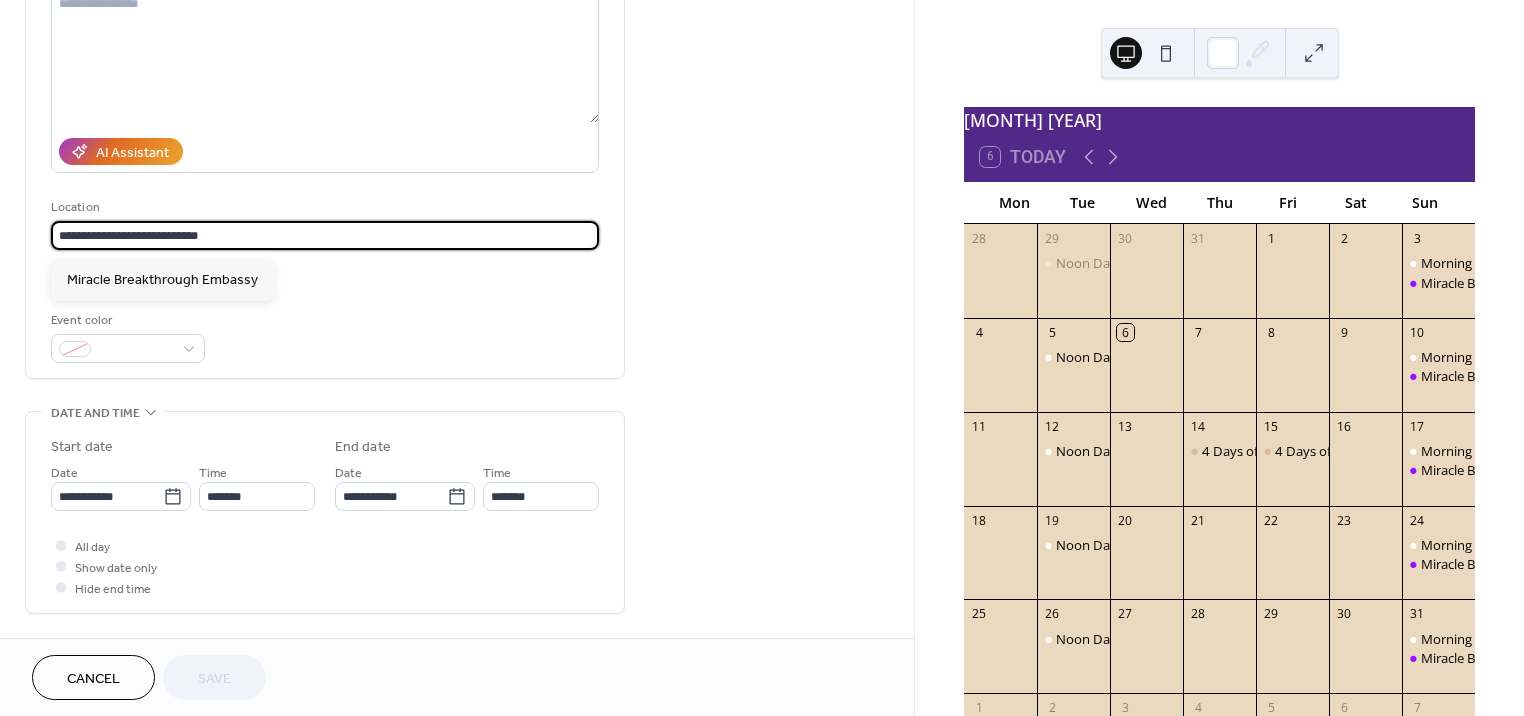 click on "**********" at bounding box center [325, 235] 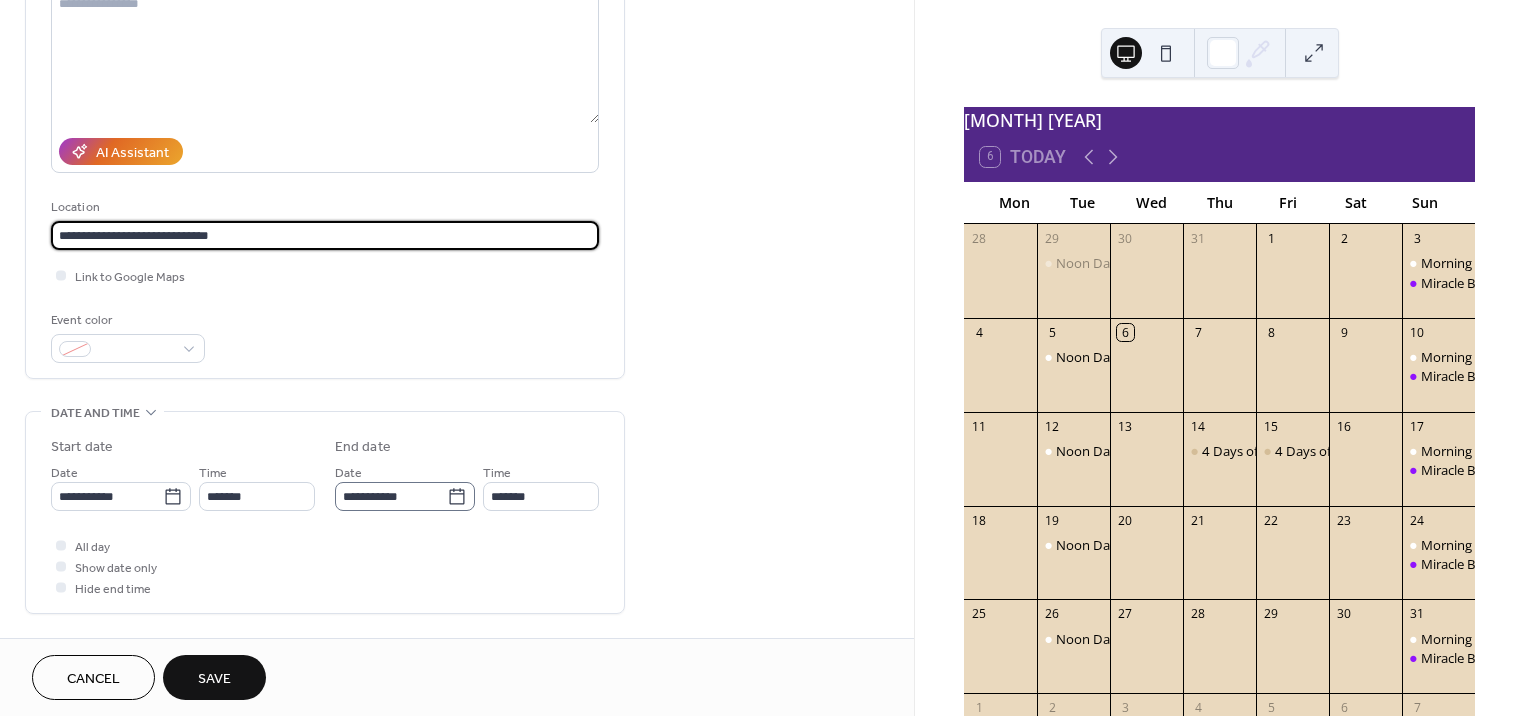 type on "**********" 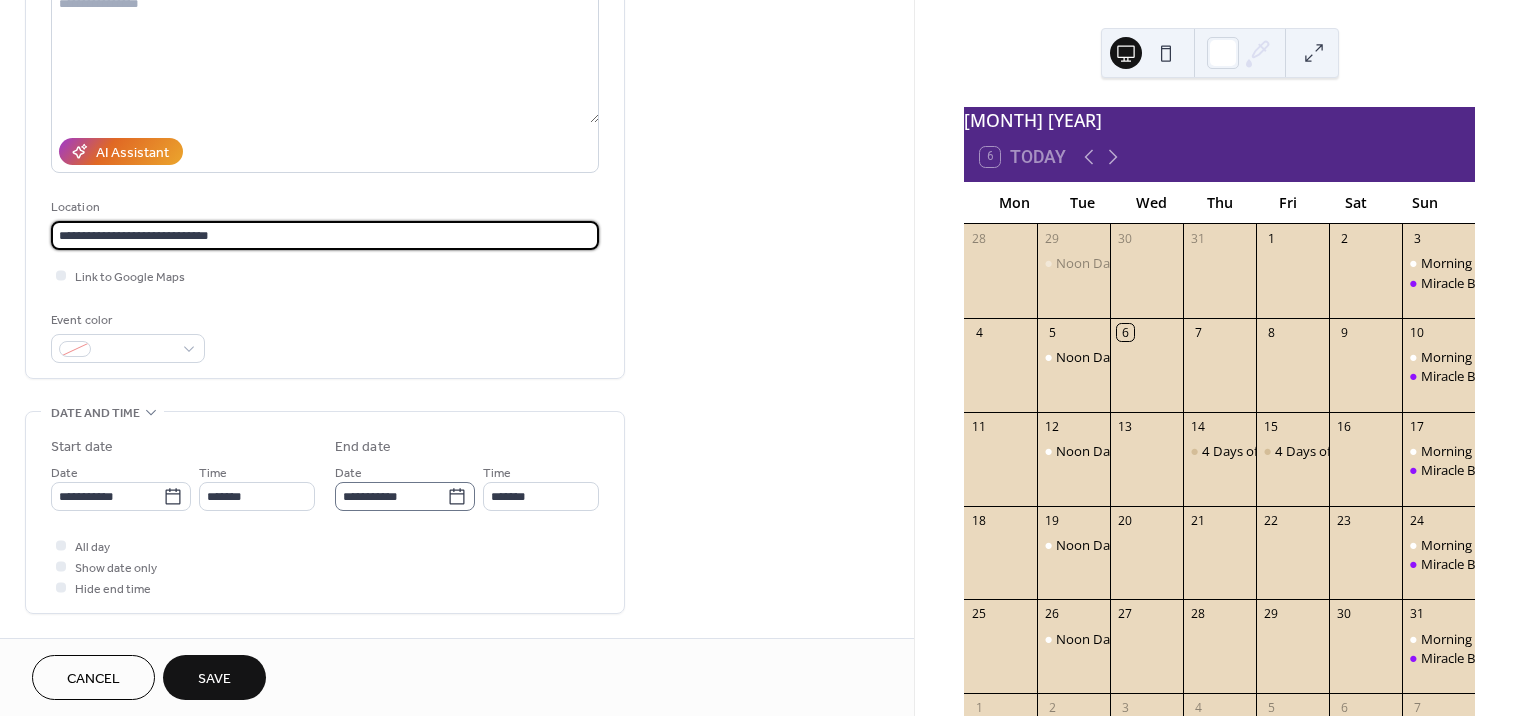 click 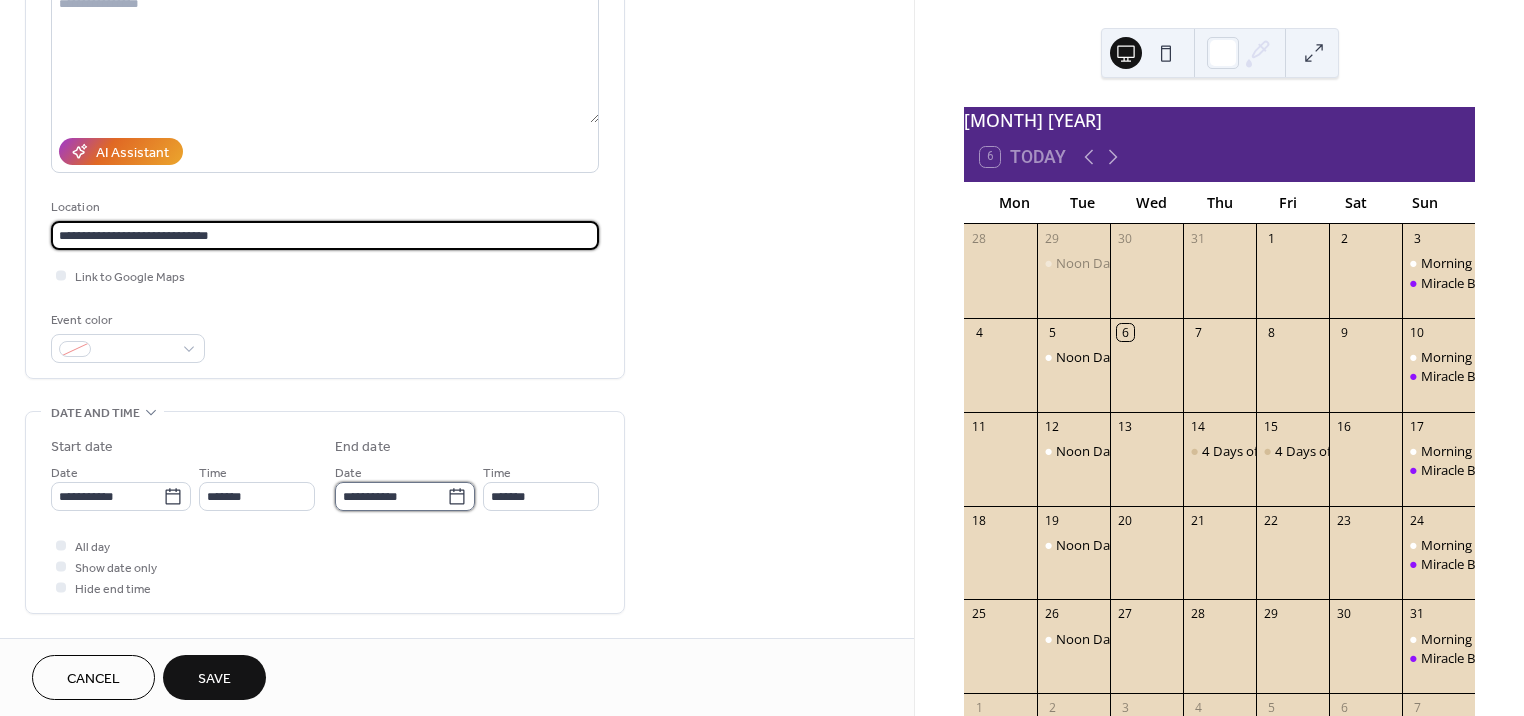 click on "**********" at bounding box center (391, 496) 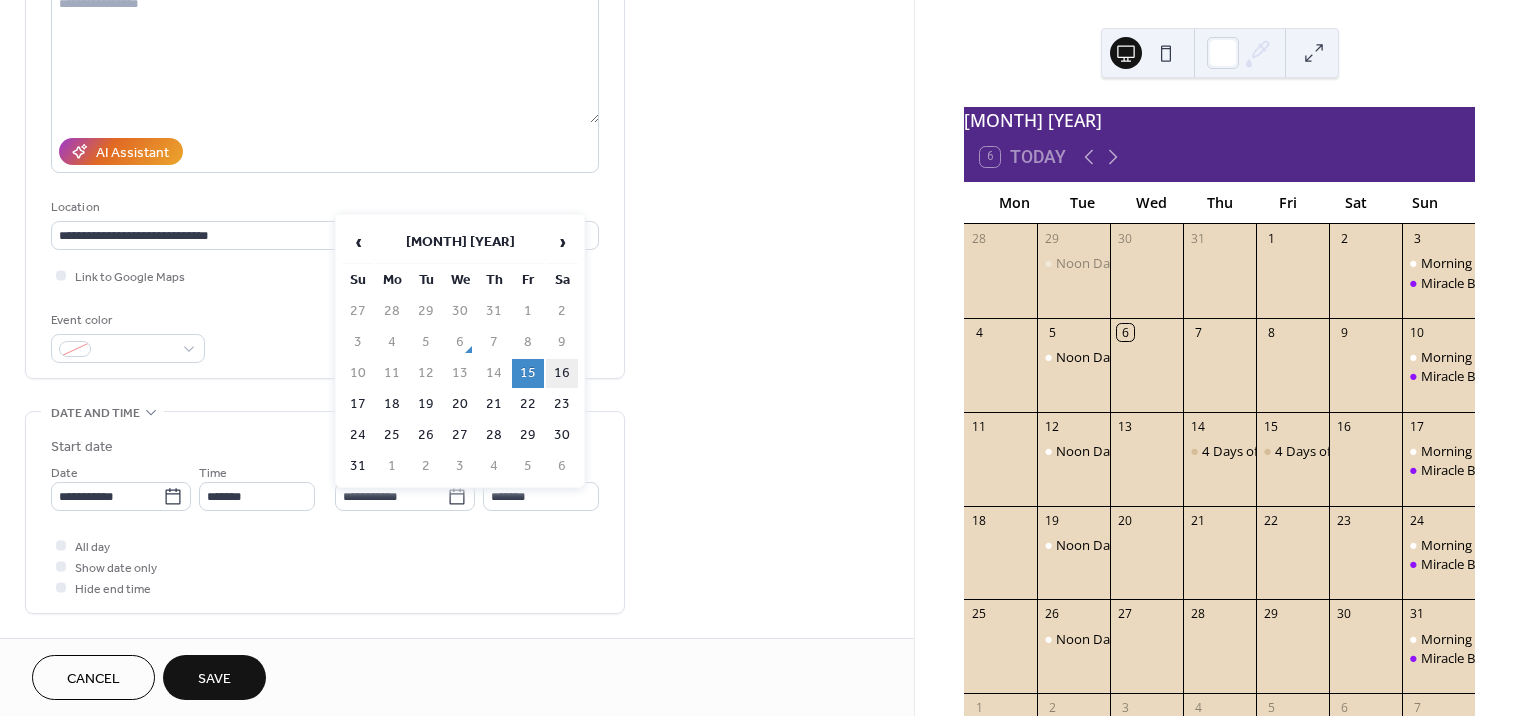 click on "16" at bounding box center (562, 373) 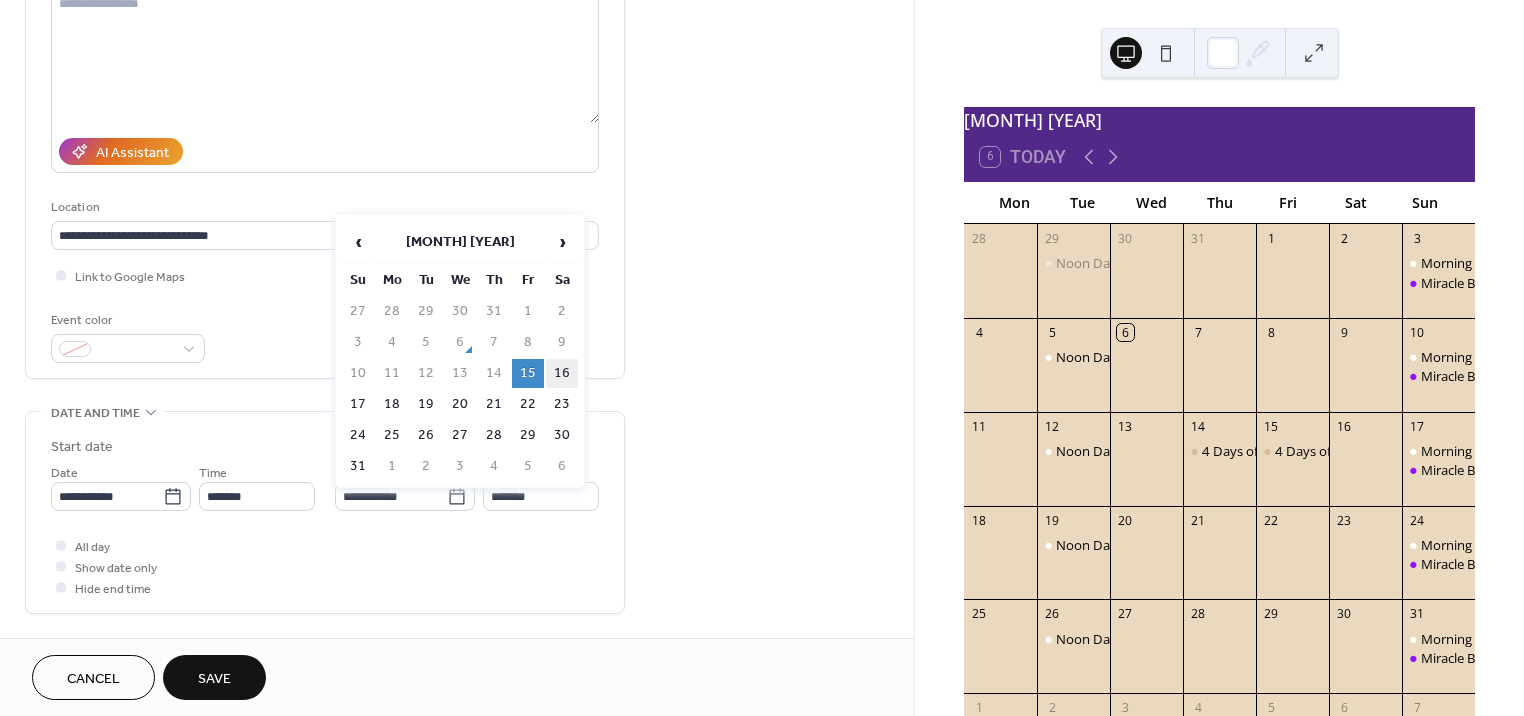 type on "**********" 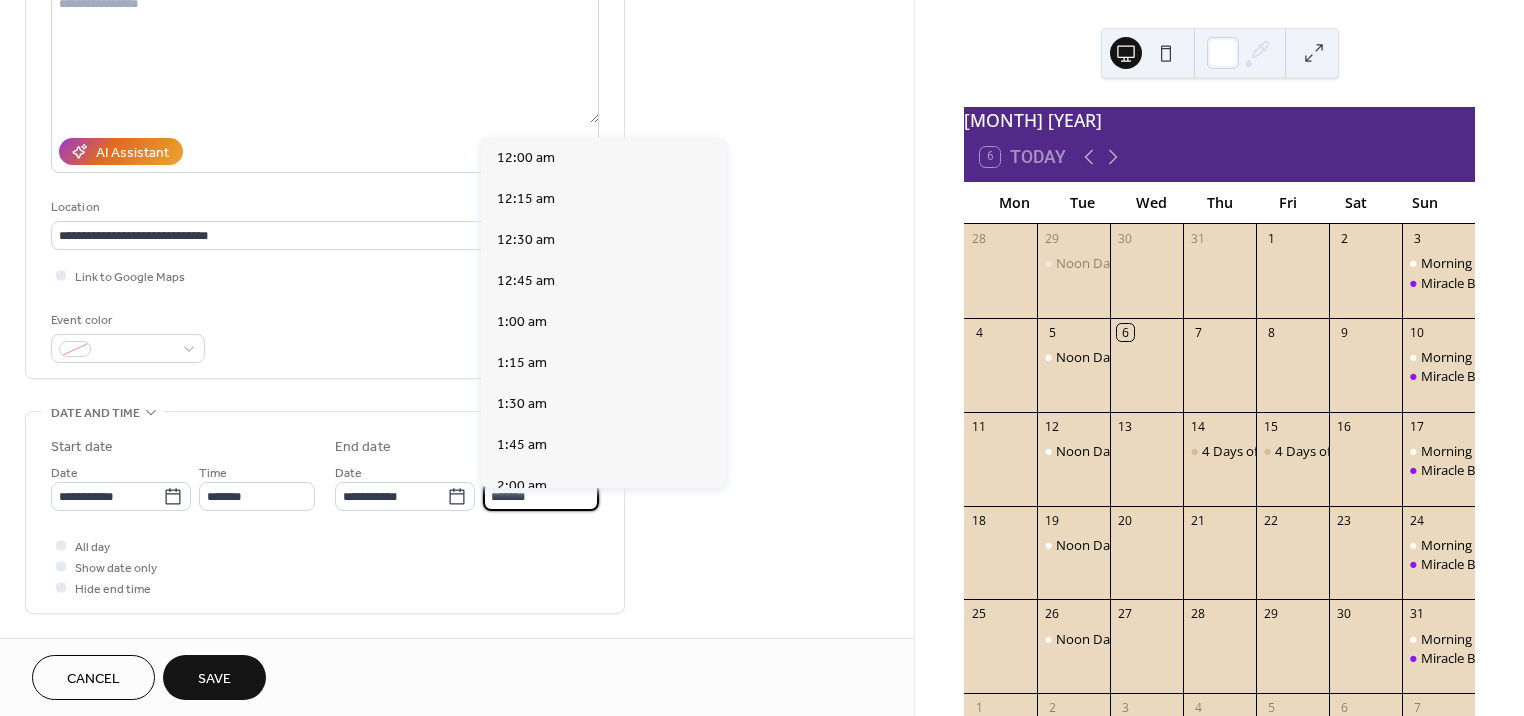 scroll, scrollTop: 3240, scrollLeft: 0, axis: vertical 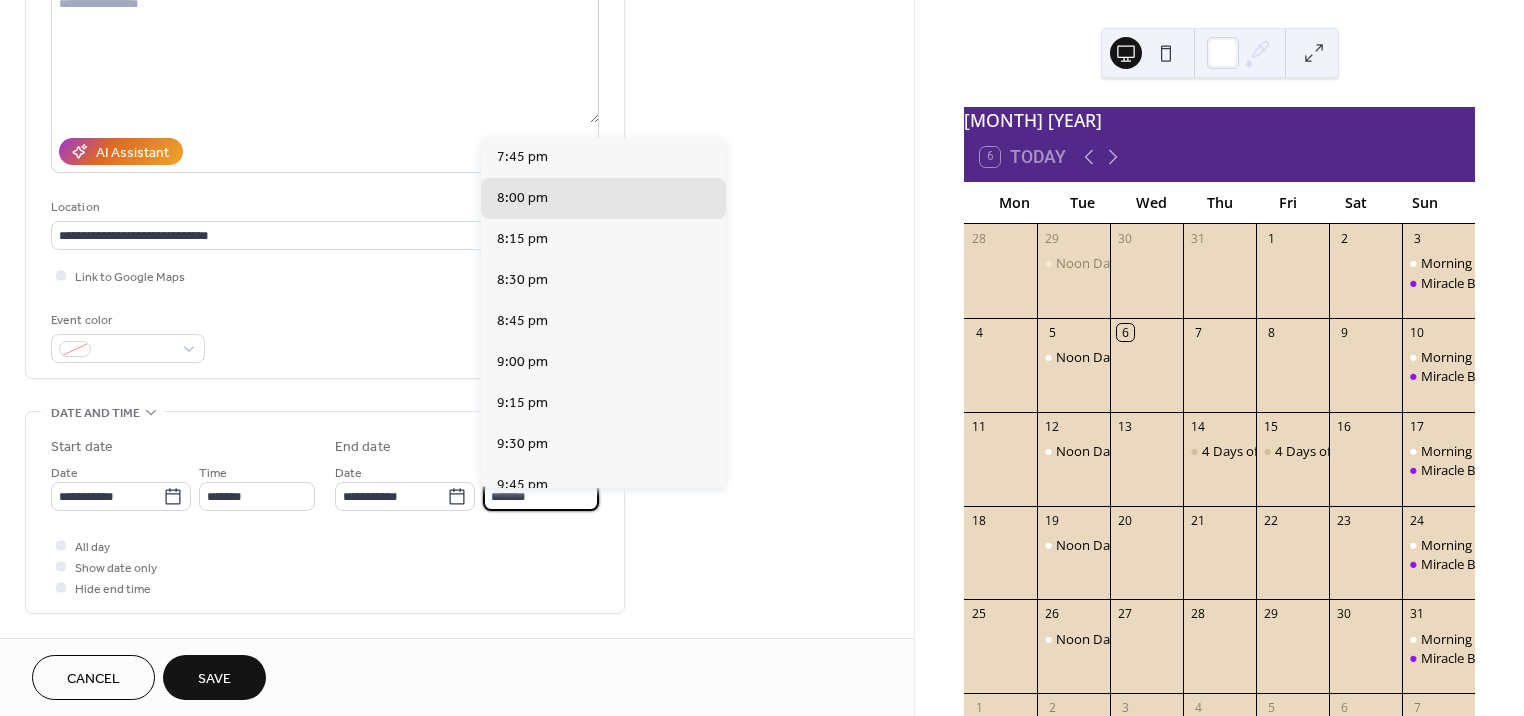 drag, startPoint x: 485, startPoint y: 509, endPoint x: 494, endPoint y: 504, distance: 10.29563 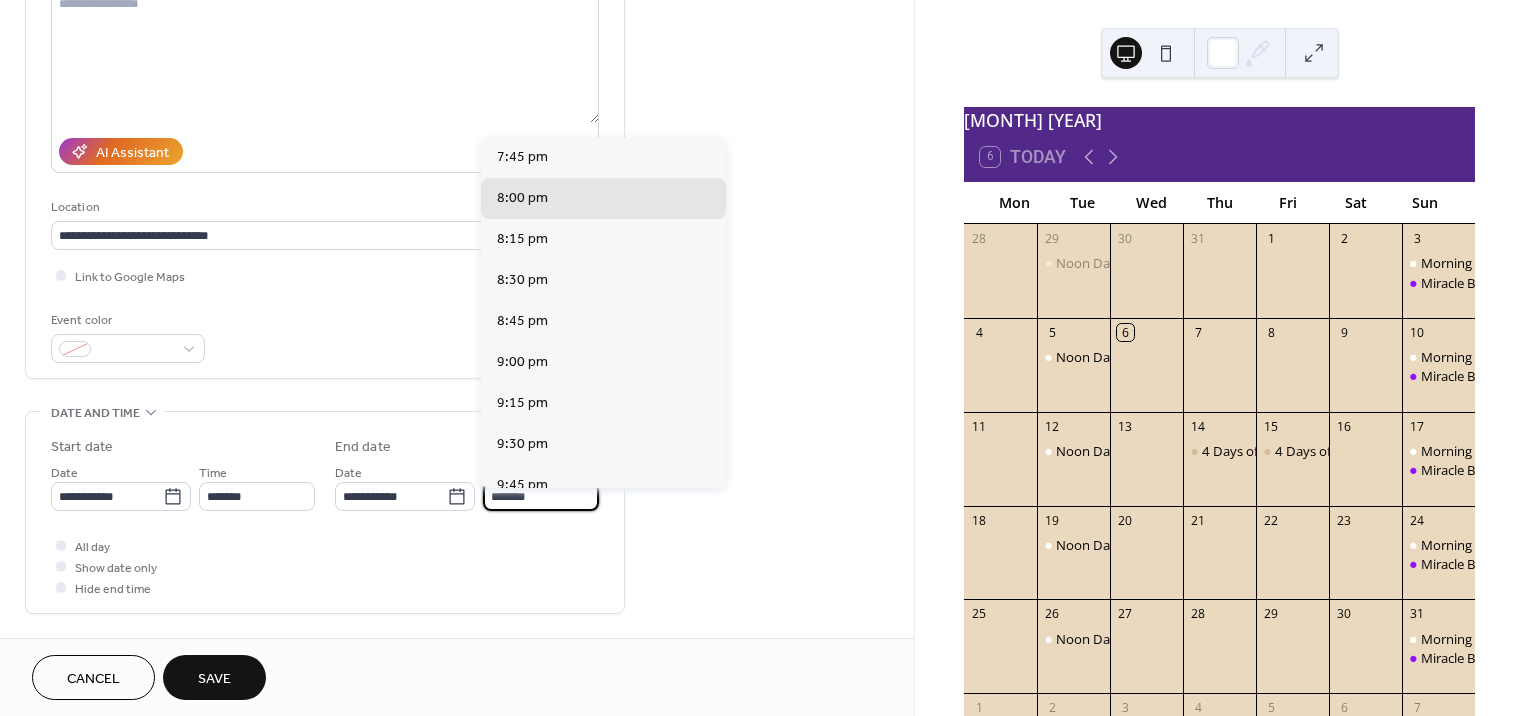 click on "*******" at bounding box center (541, 496) 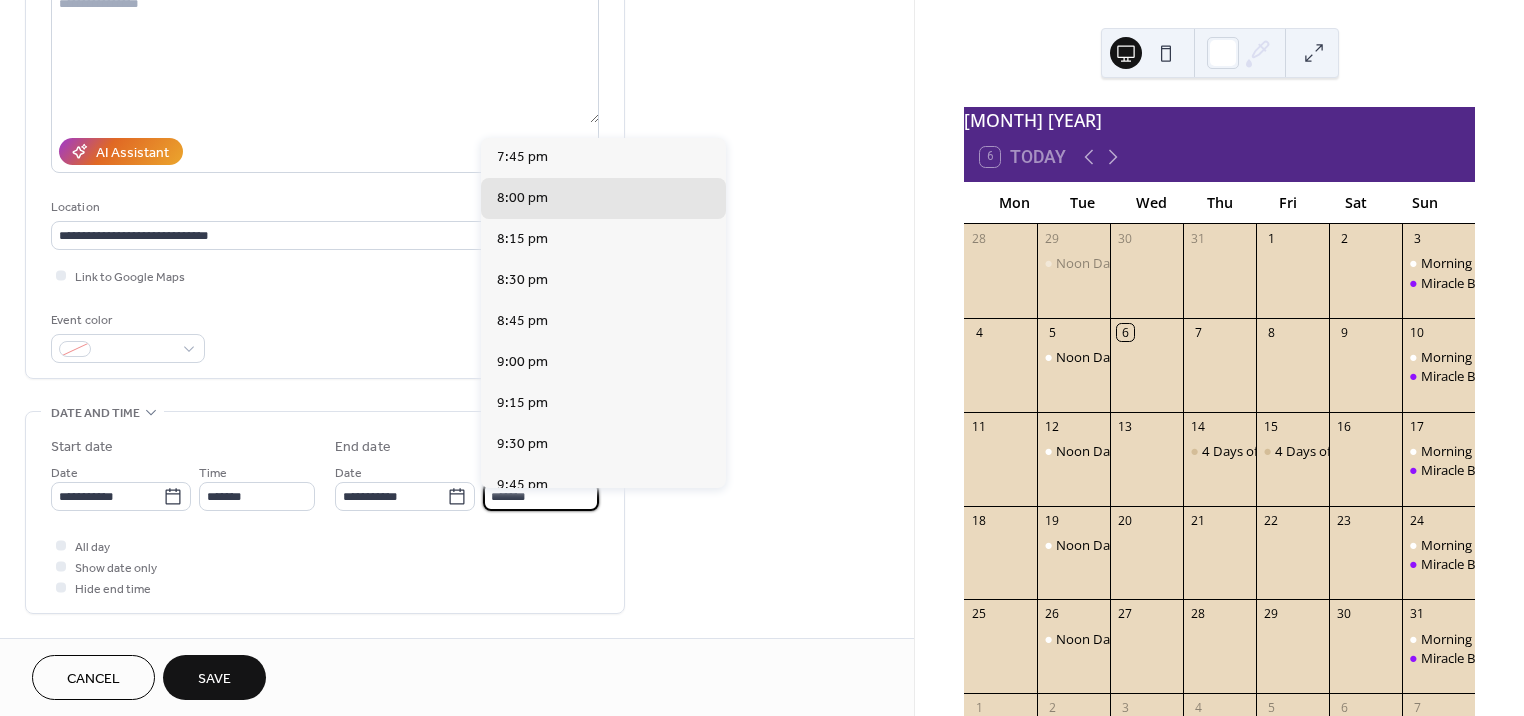 scroll, scrollTop: 2916, scrollLeft: 0, axis: vertical 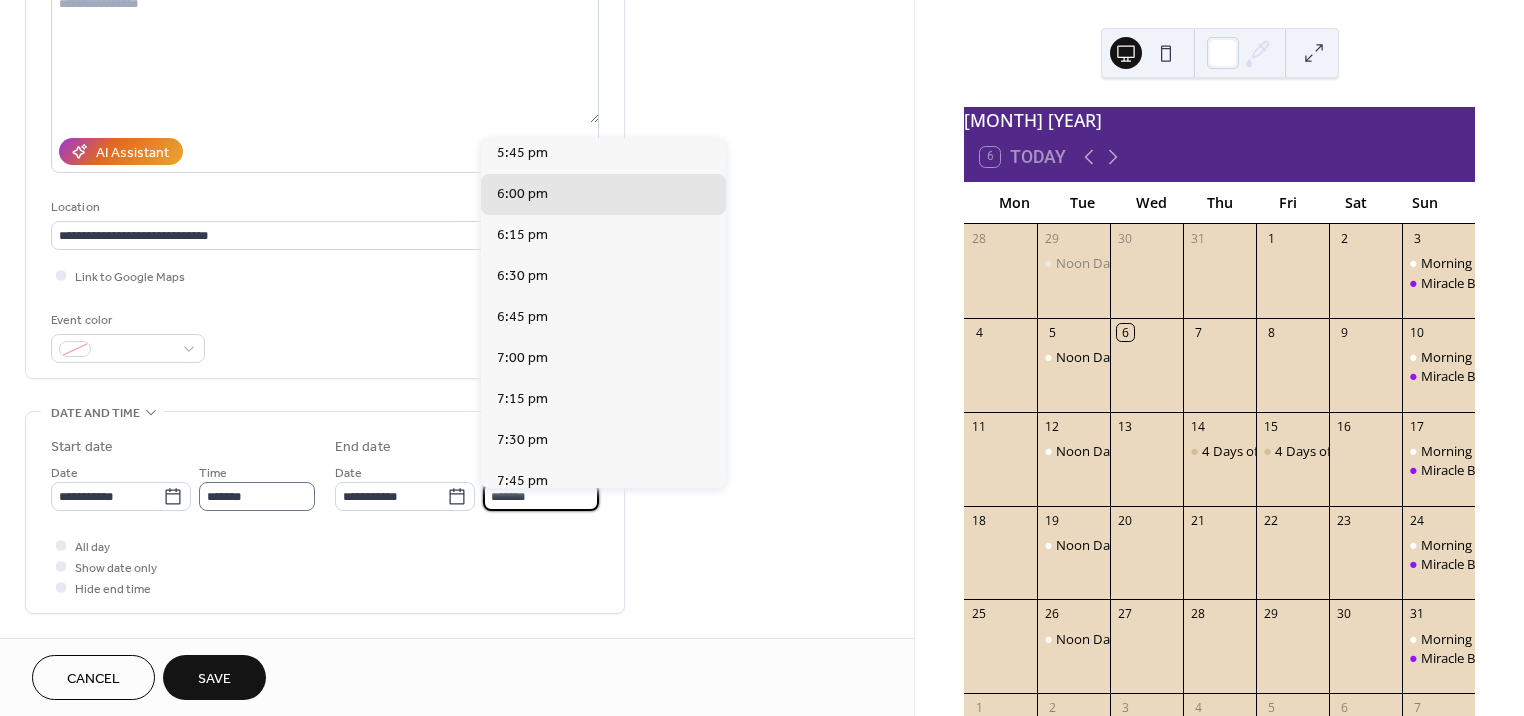 type on "*******" 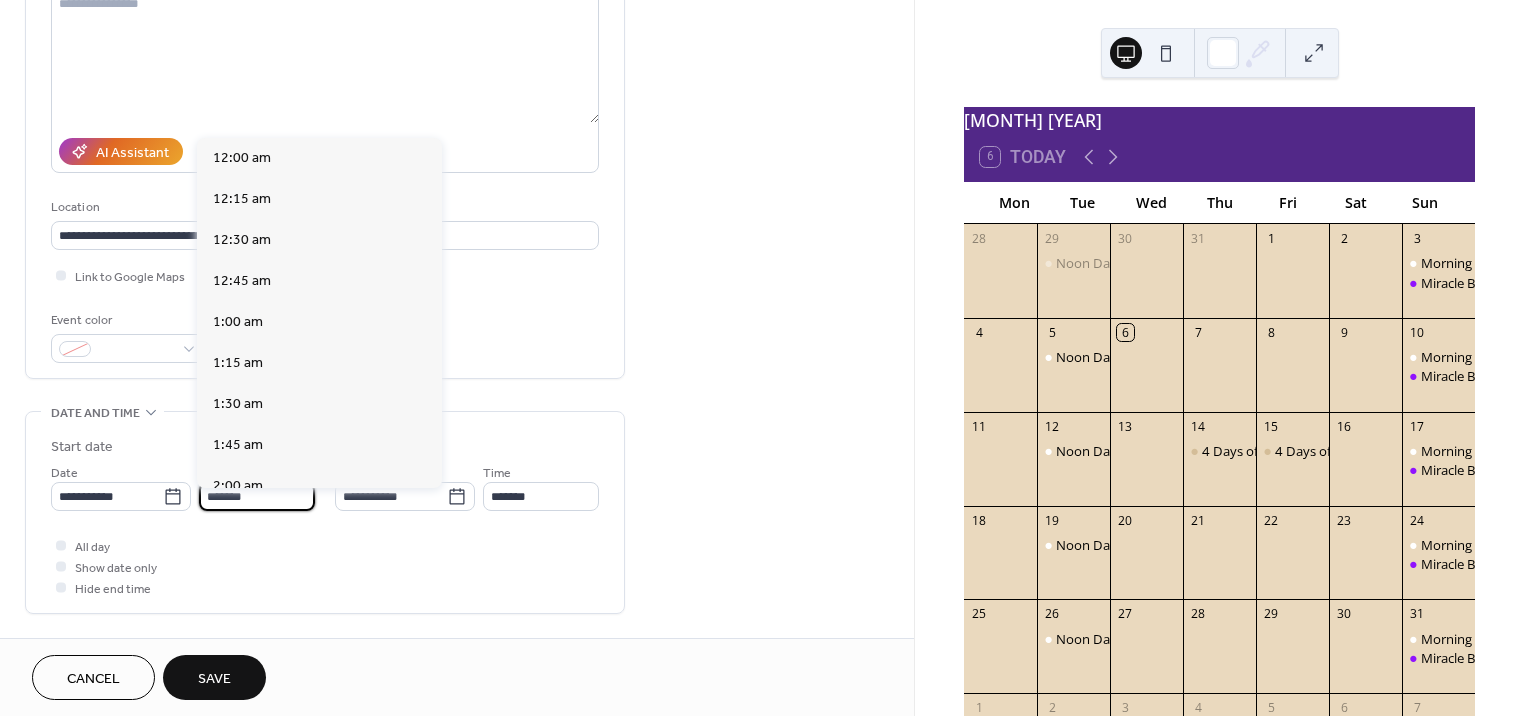 scroll, scrollTop: 2916, scrollLeft: 0, axis: vertical 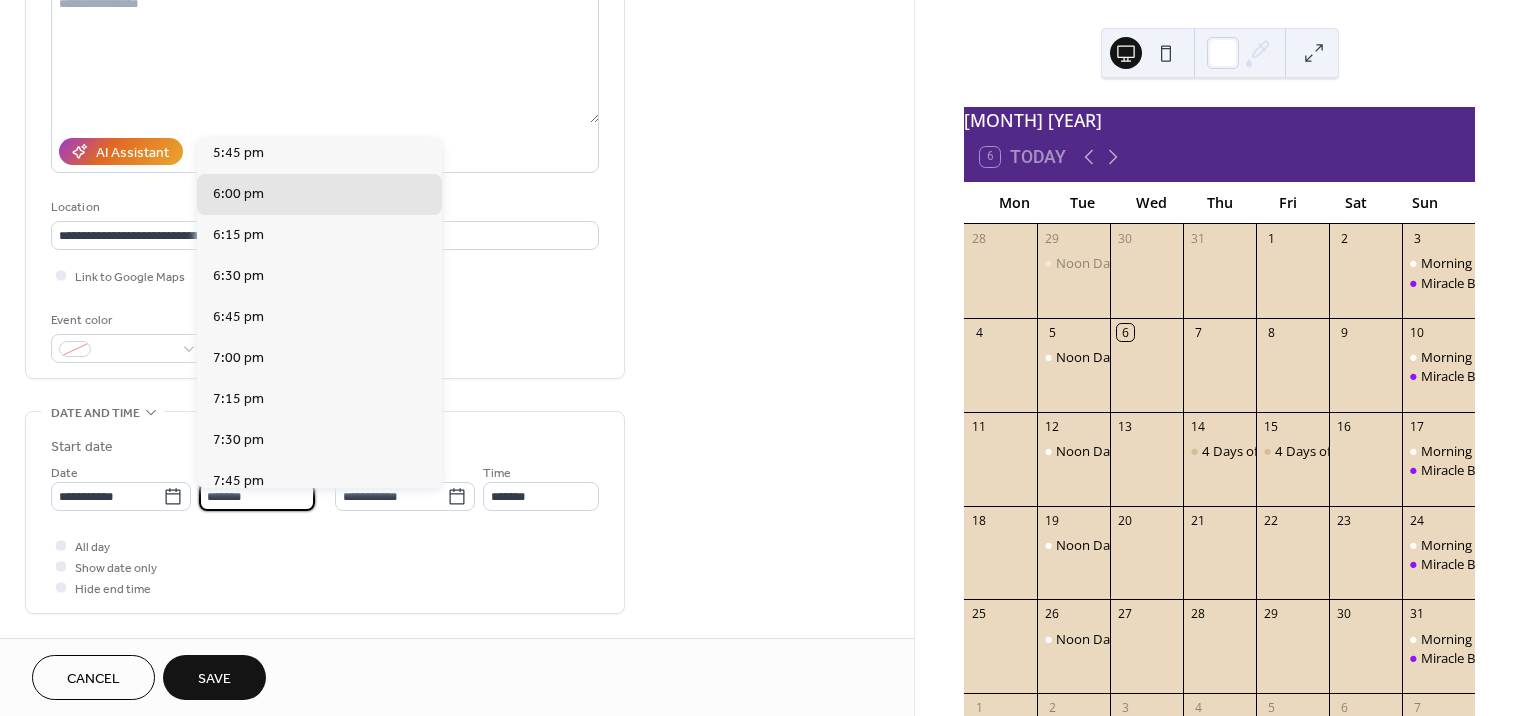drag, startPoint x: 199, startPoint y: 508, endPoint x: 209, endPoint y: 506, distance: 10.198039 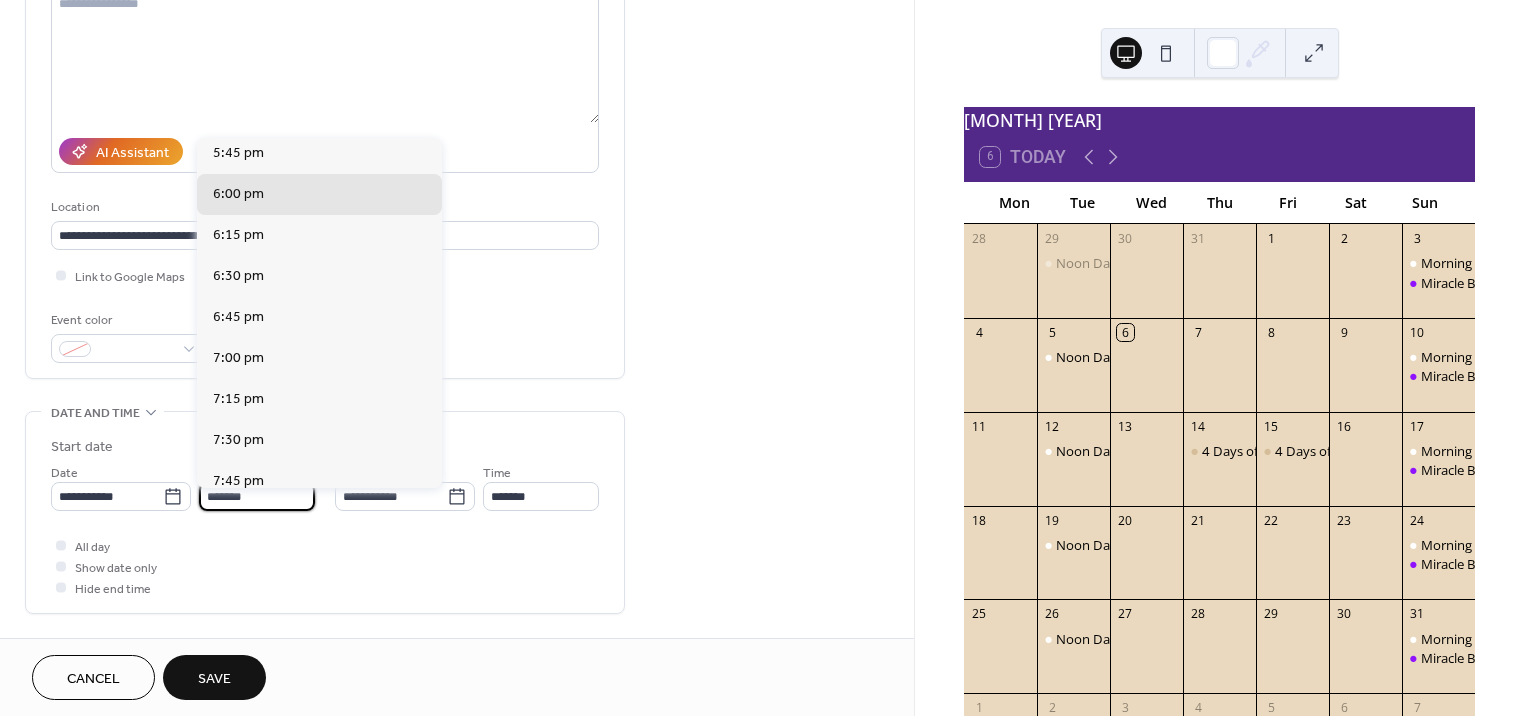 click on "*******" at bounding box center [257, 496] 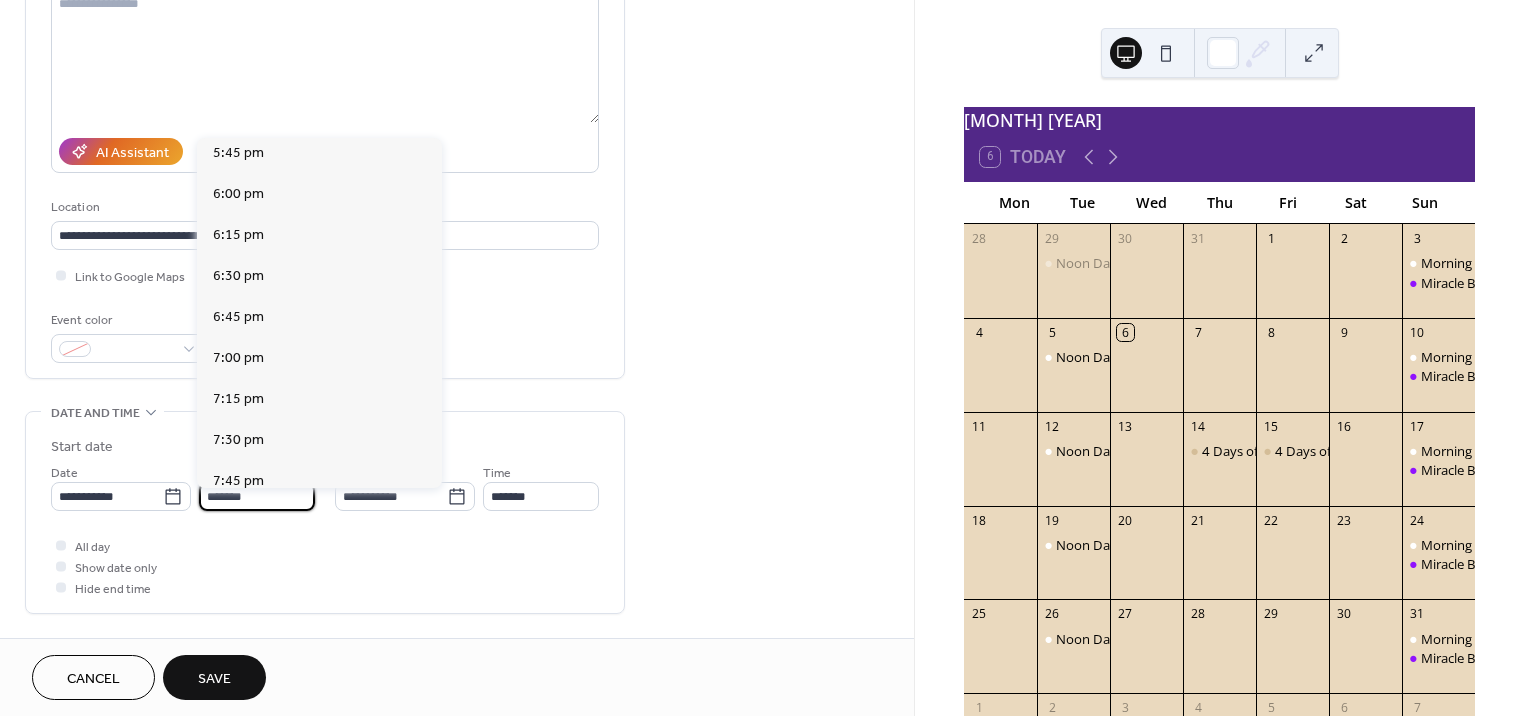 scroll, scrollTop: 2592, scrollLeft: 0, axis: vertical 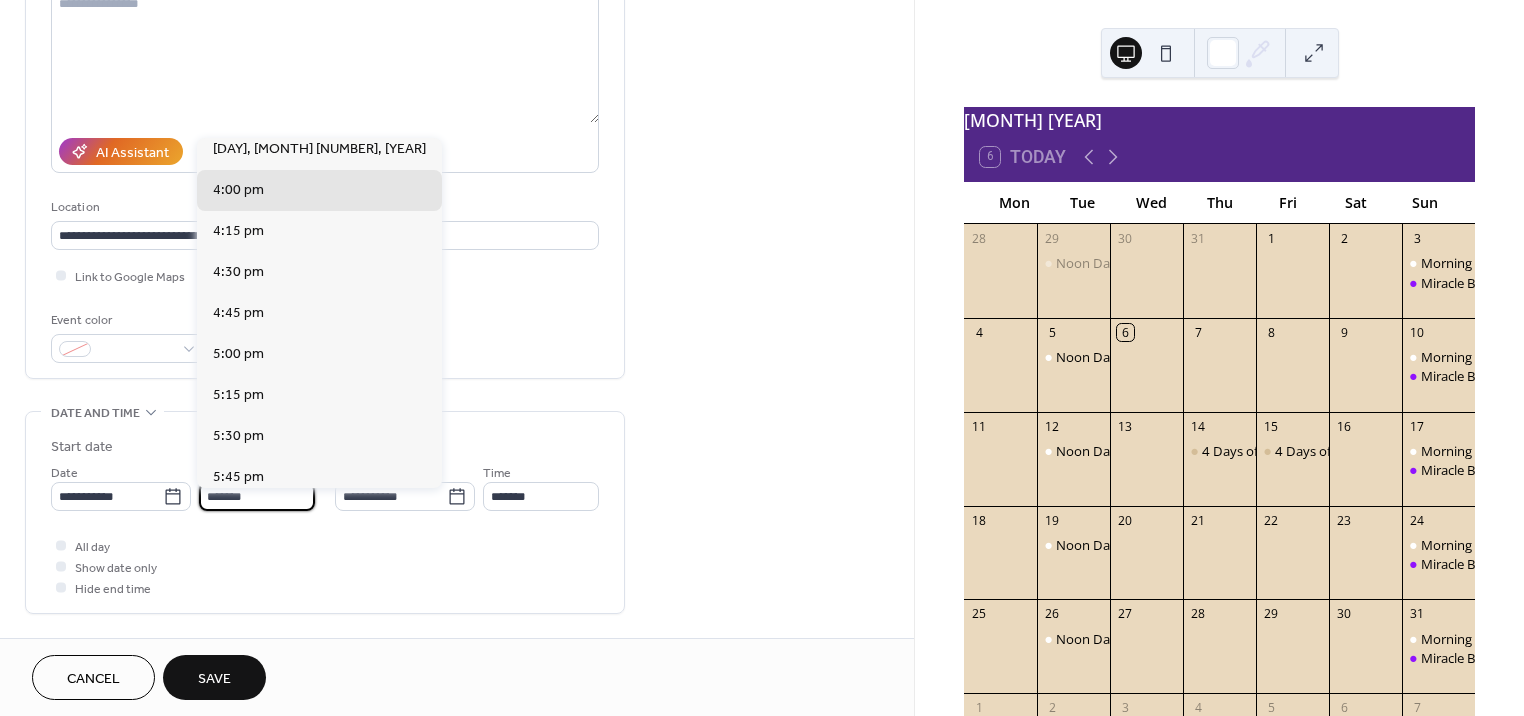 type on "*******" 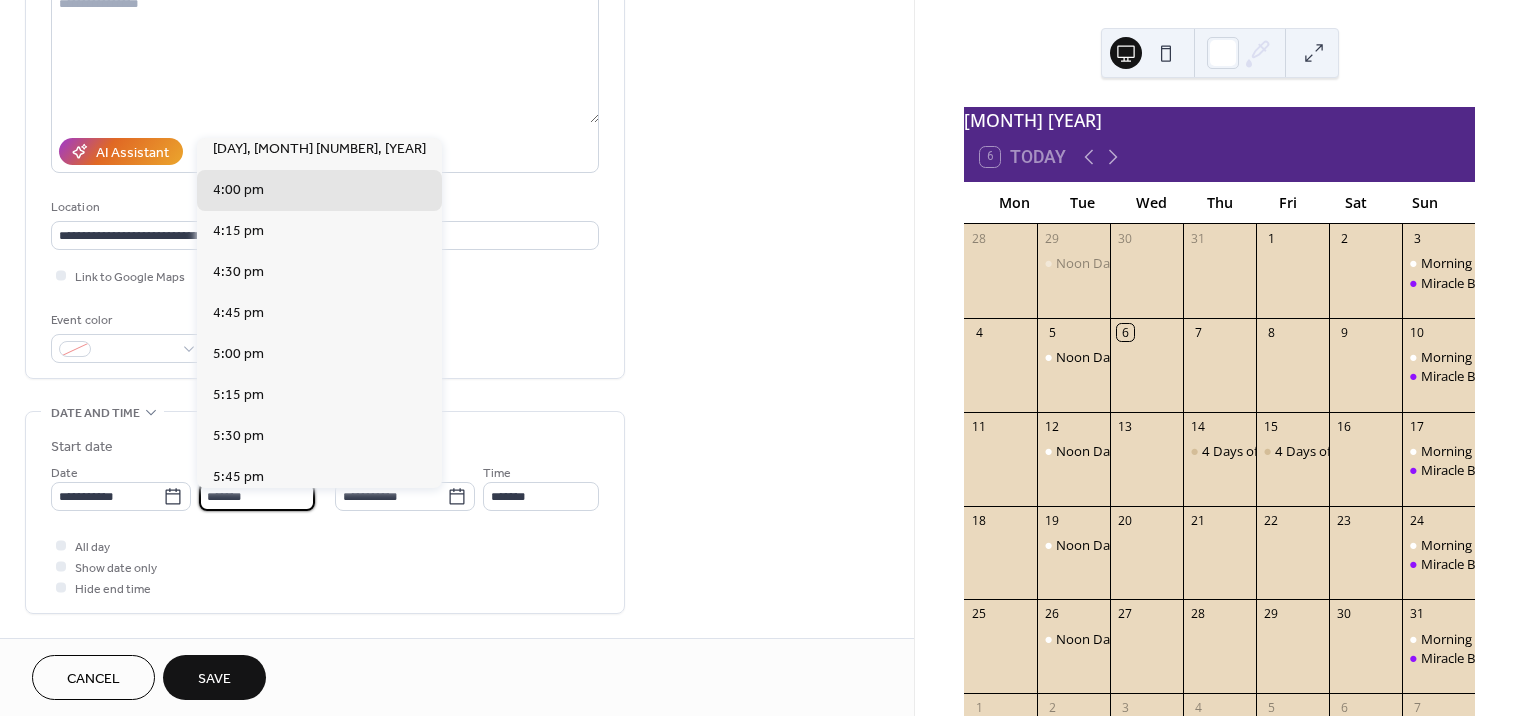 click on "Save" at bounding box center [214, 677] 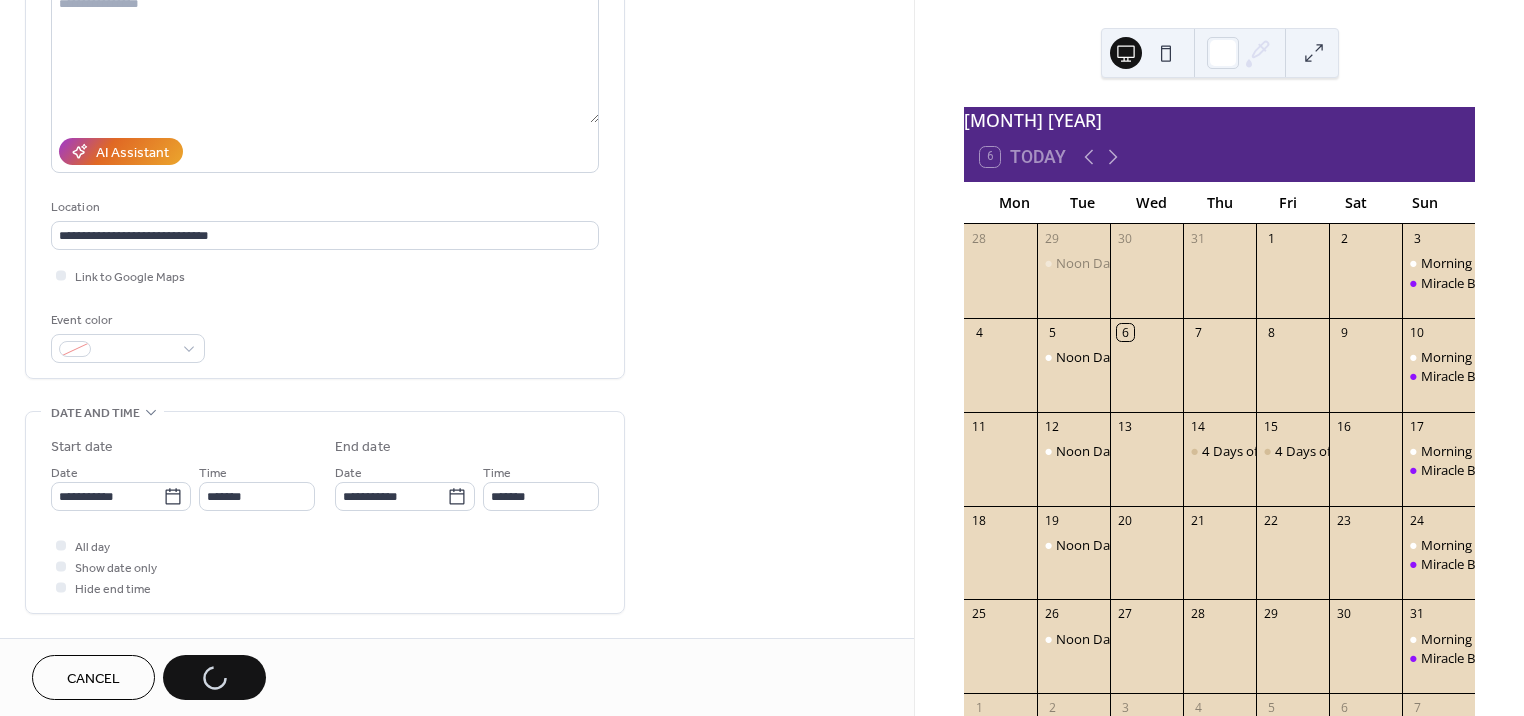 type on "*******" 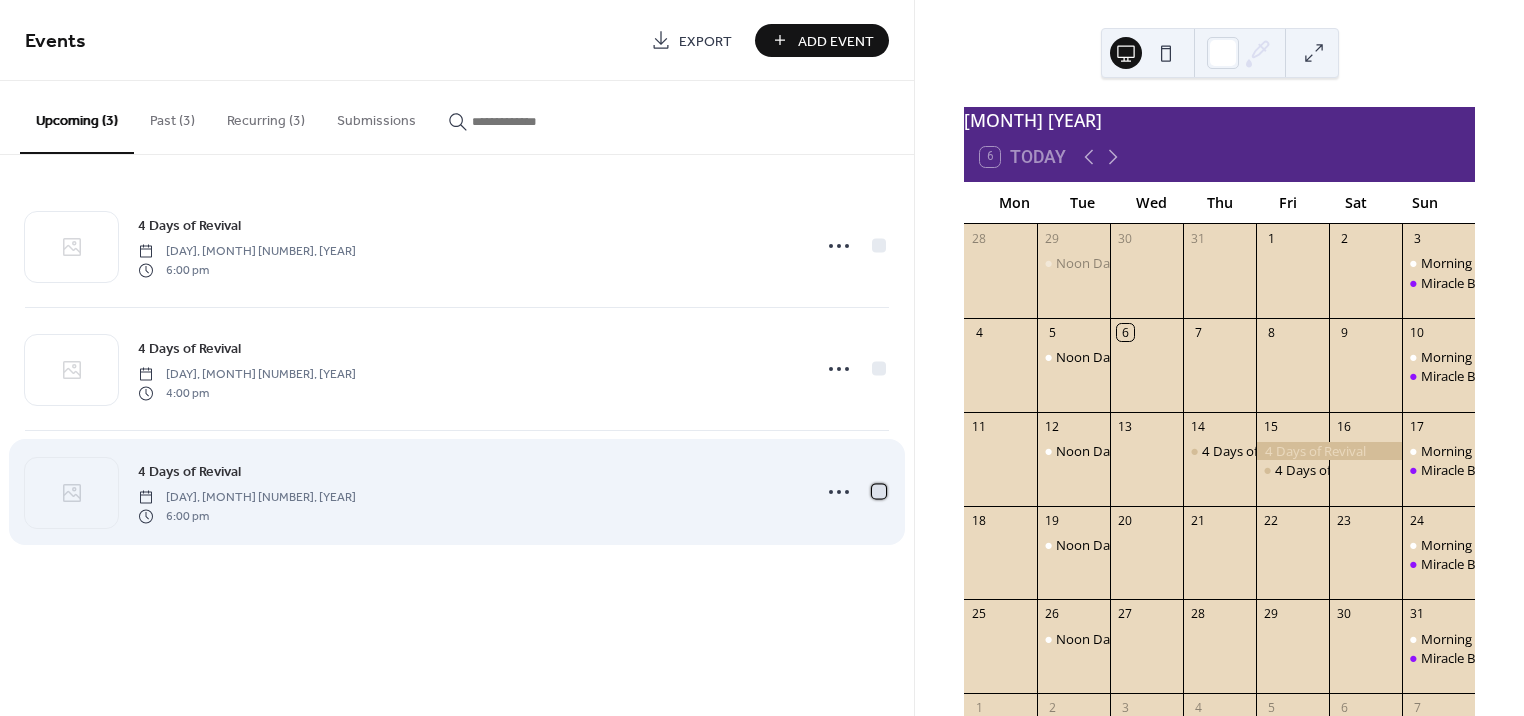 click at bounding box center [879, 491] 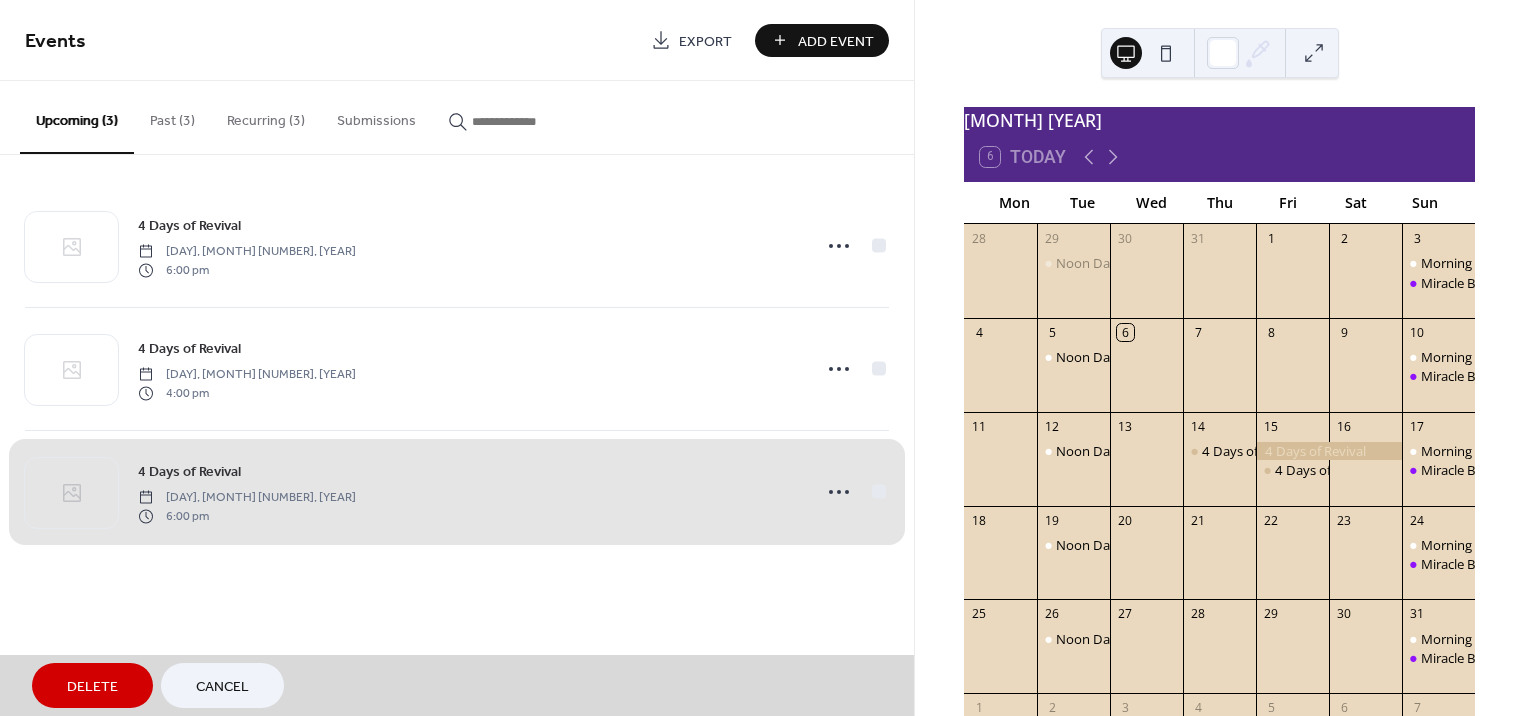click on "[DAY], [MONTH] [NUMBER], [YEAR] [NUMBER]:[NUMBER] [AM/PM]" at bounding box center [457, 491] 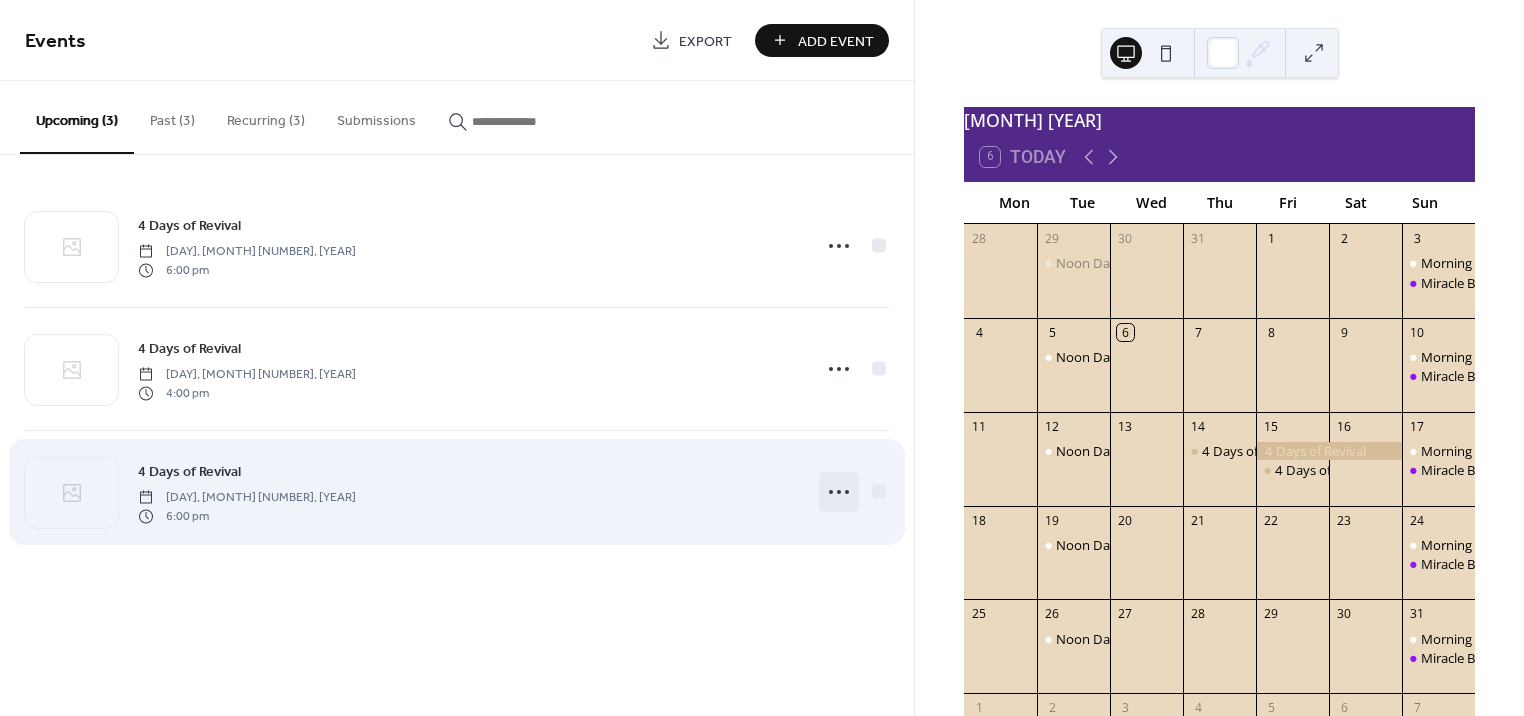 click 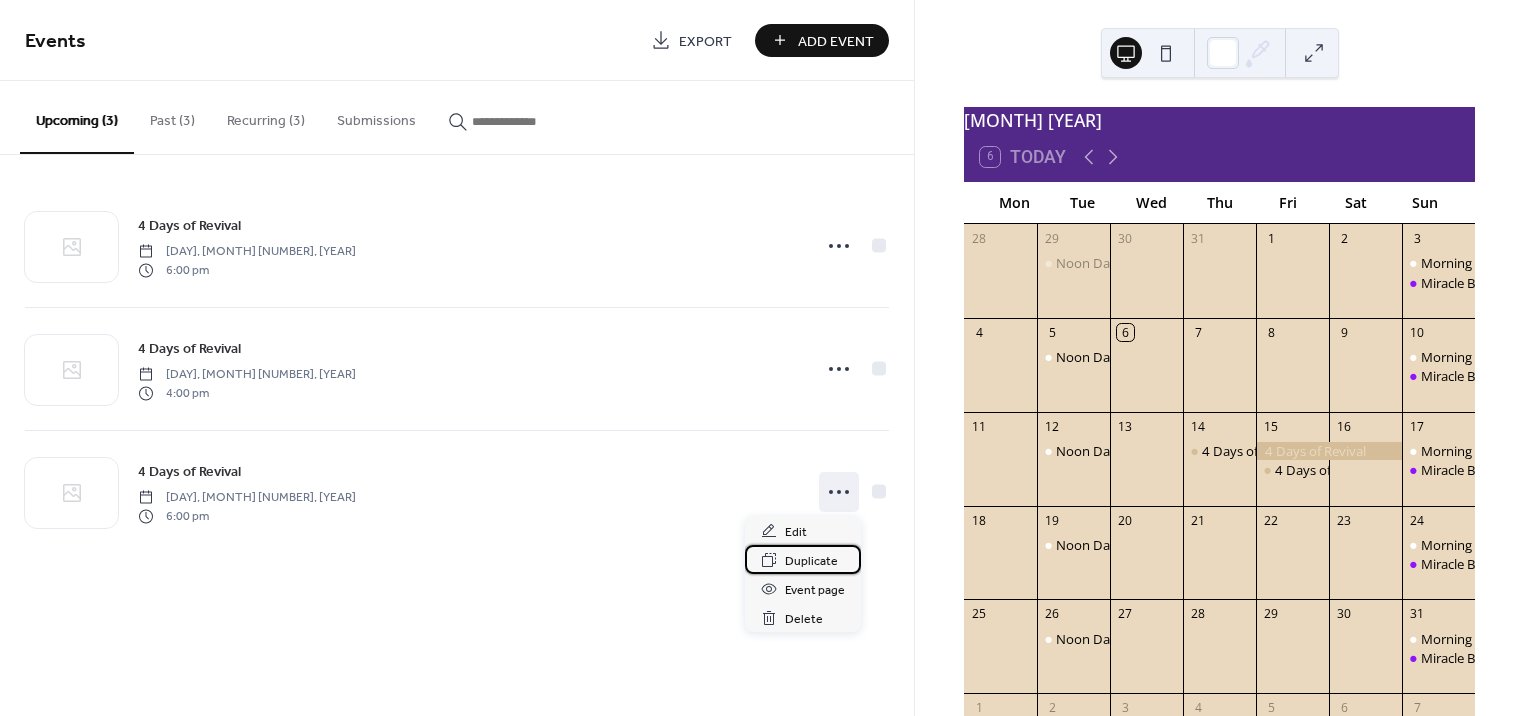 click on "Duplicate" at bounding box center (811, 561) 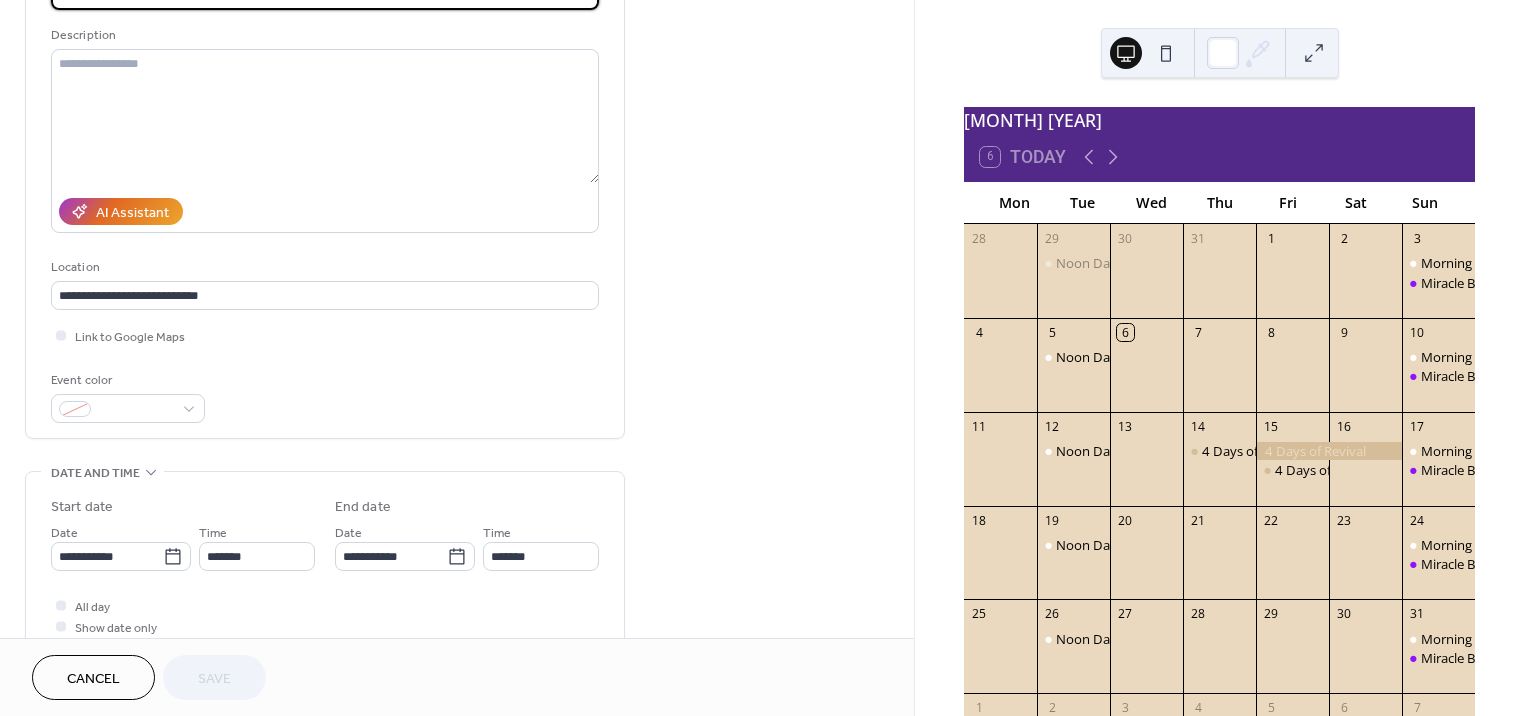 scroll, scrollTop: 300, scrollLeft: 0, axis: vertical 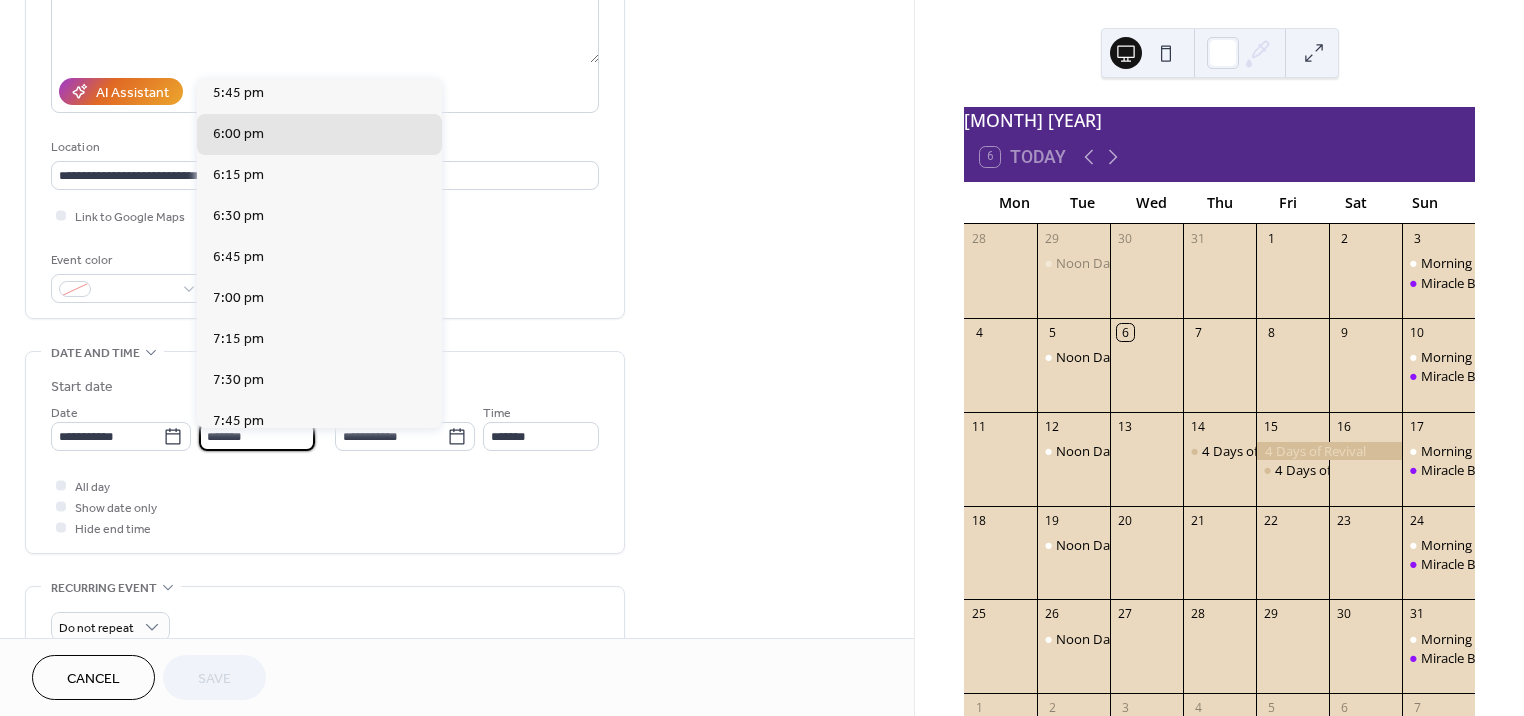 click on "*******" at bounding box center [257, 436] 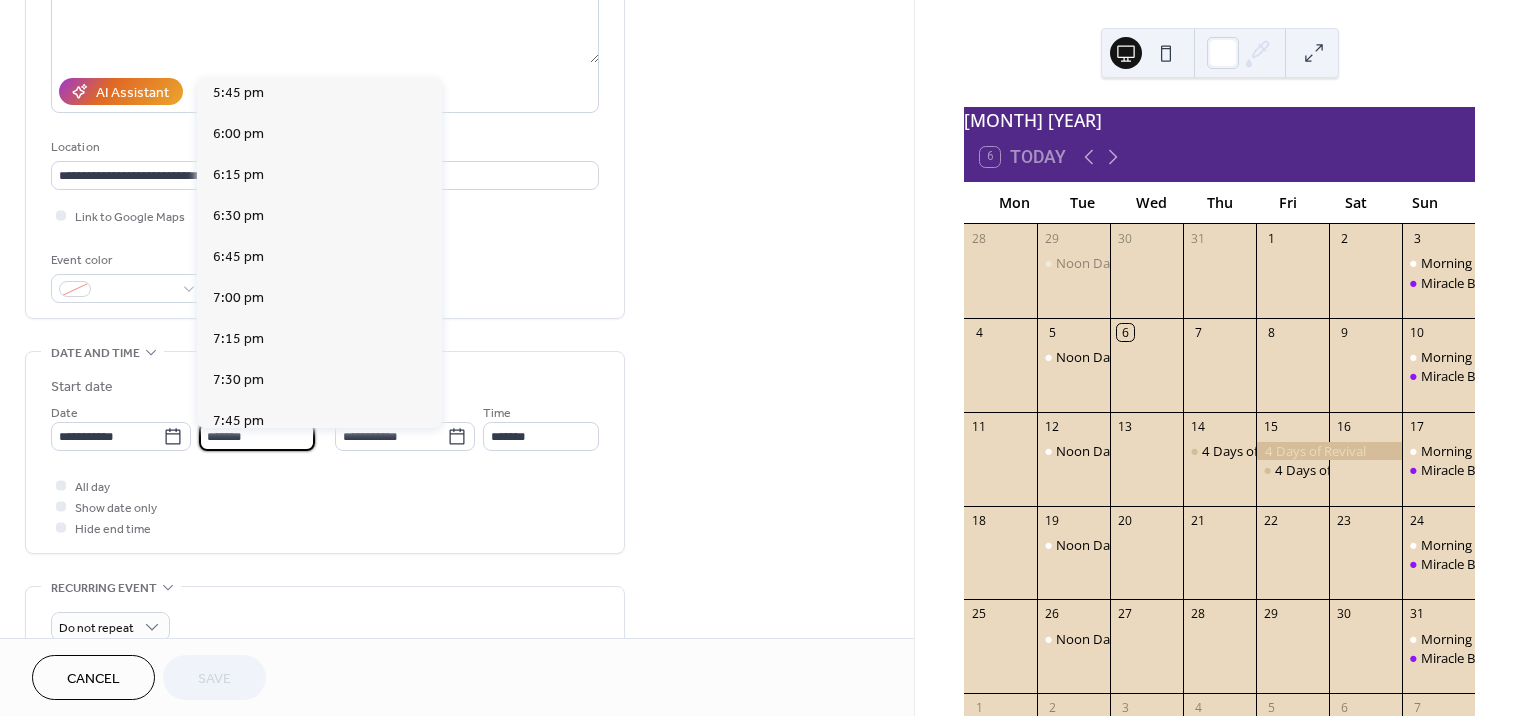 scroll, scrollTop: 2592, scrollLeft: 0, axis: vertical 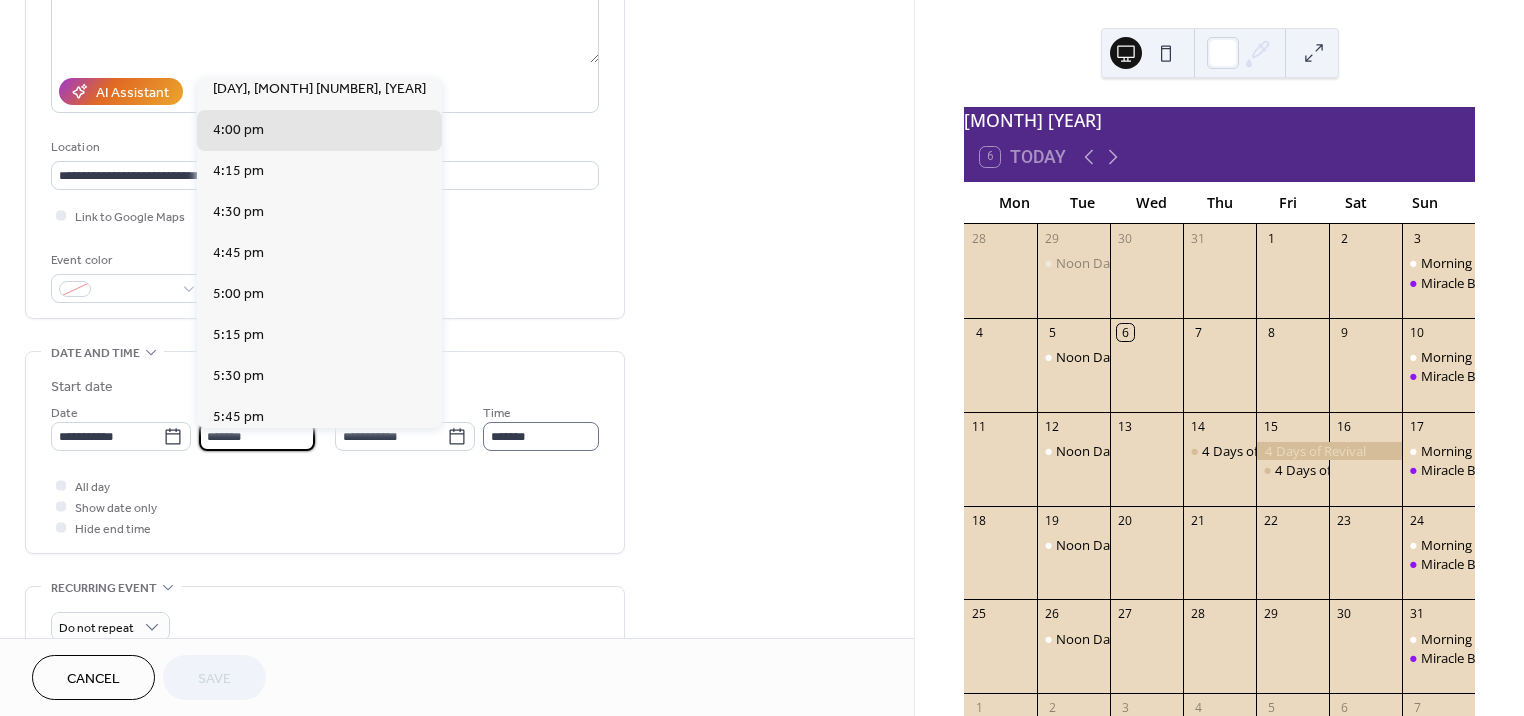 type on "*******" 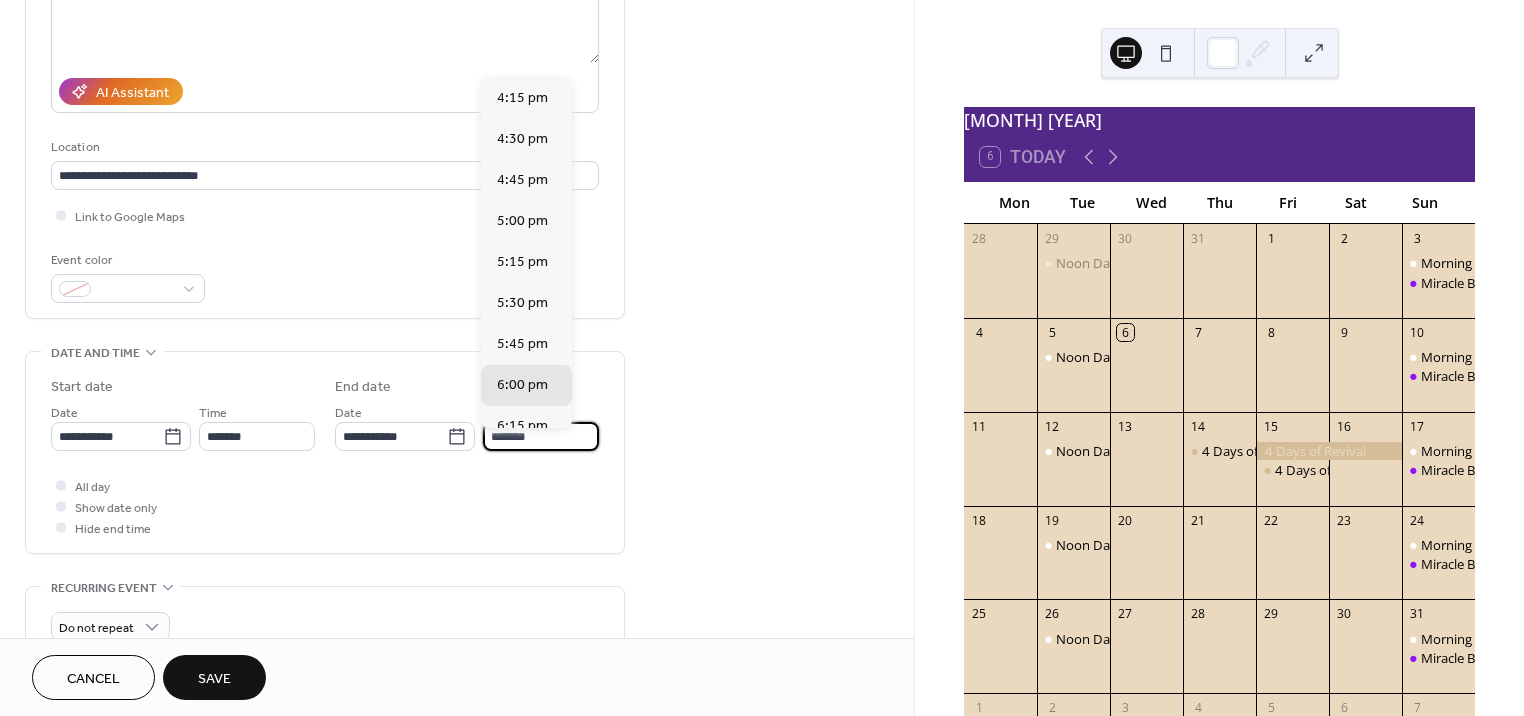 type on "*******" 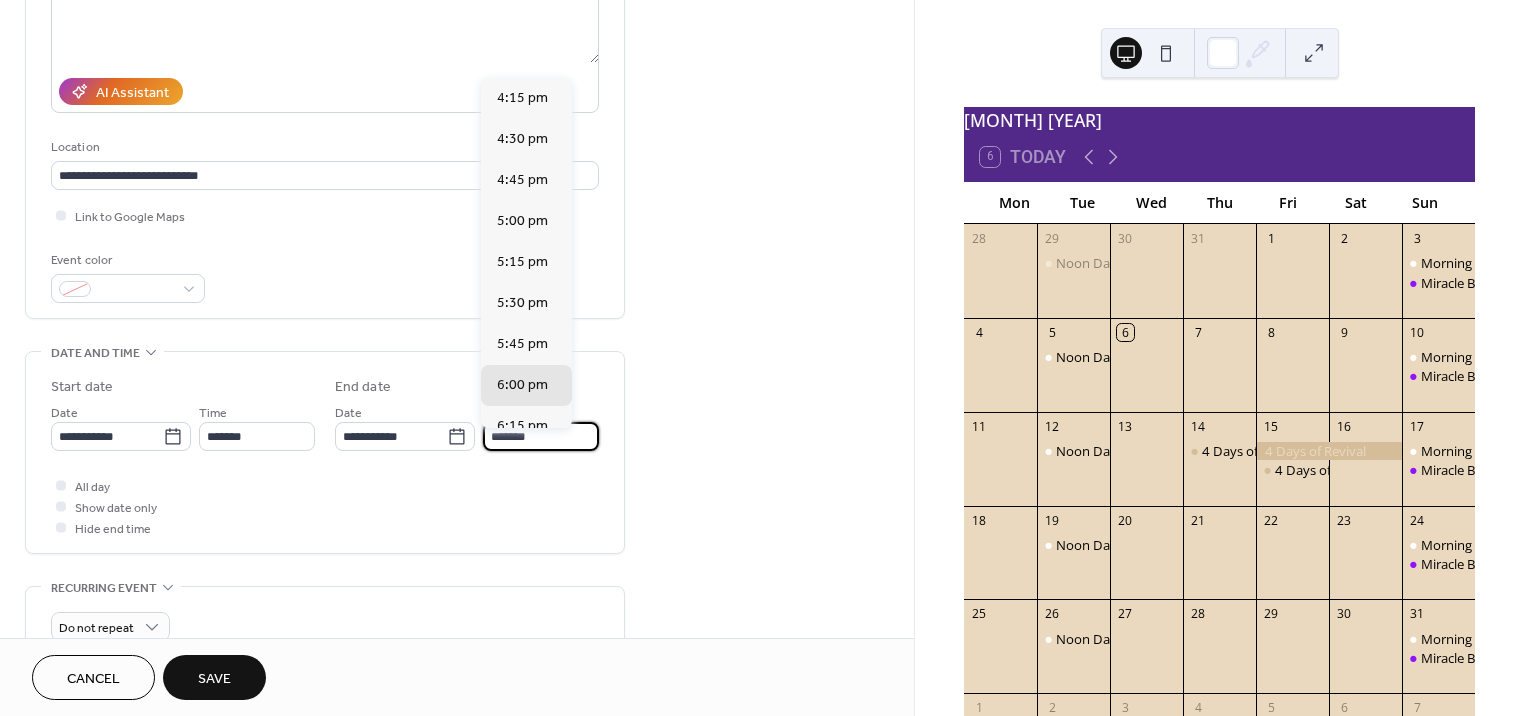 click on "*******" at bounding box center [541, 436] 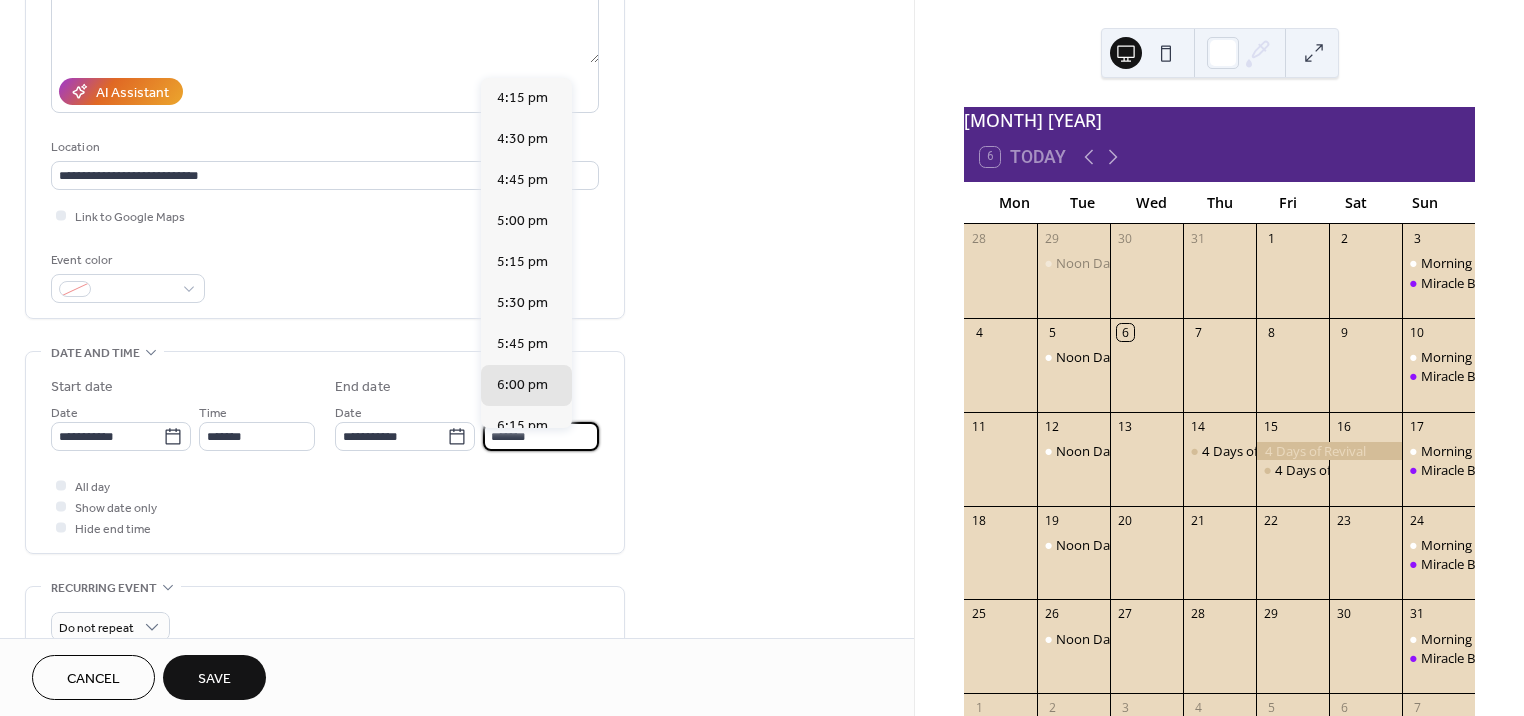 click on "*******" at bounding box center (541, 436) 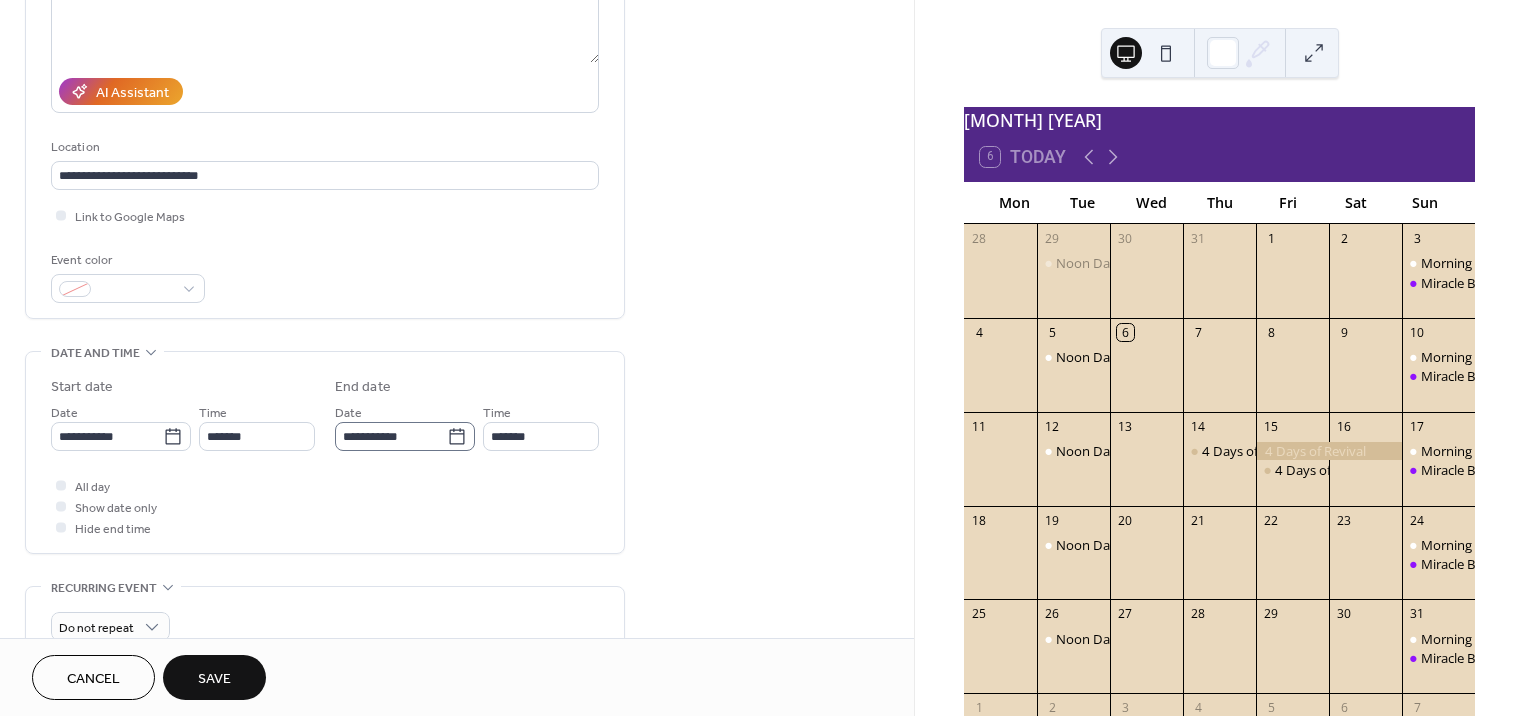click 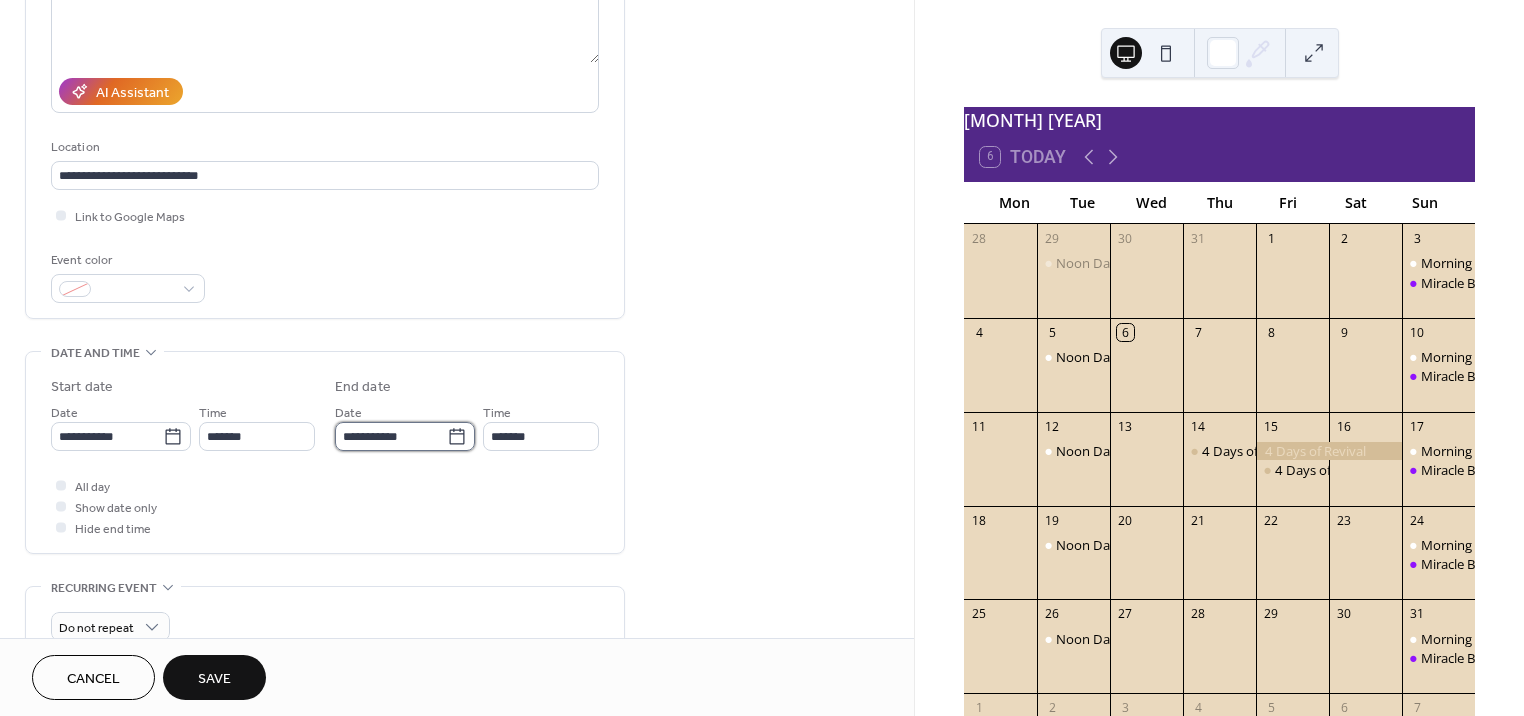 click on "**********" at bounding box center [391, 436] 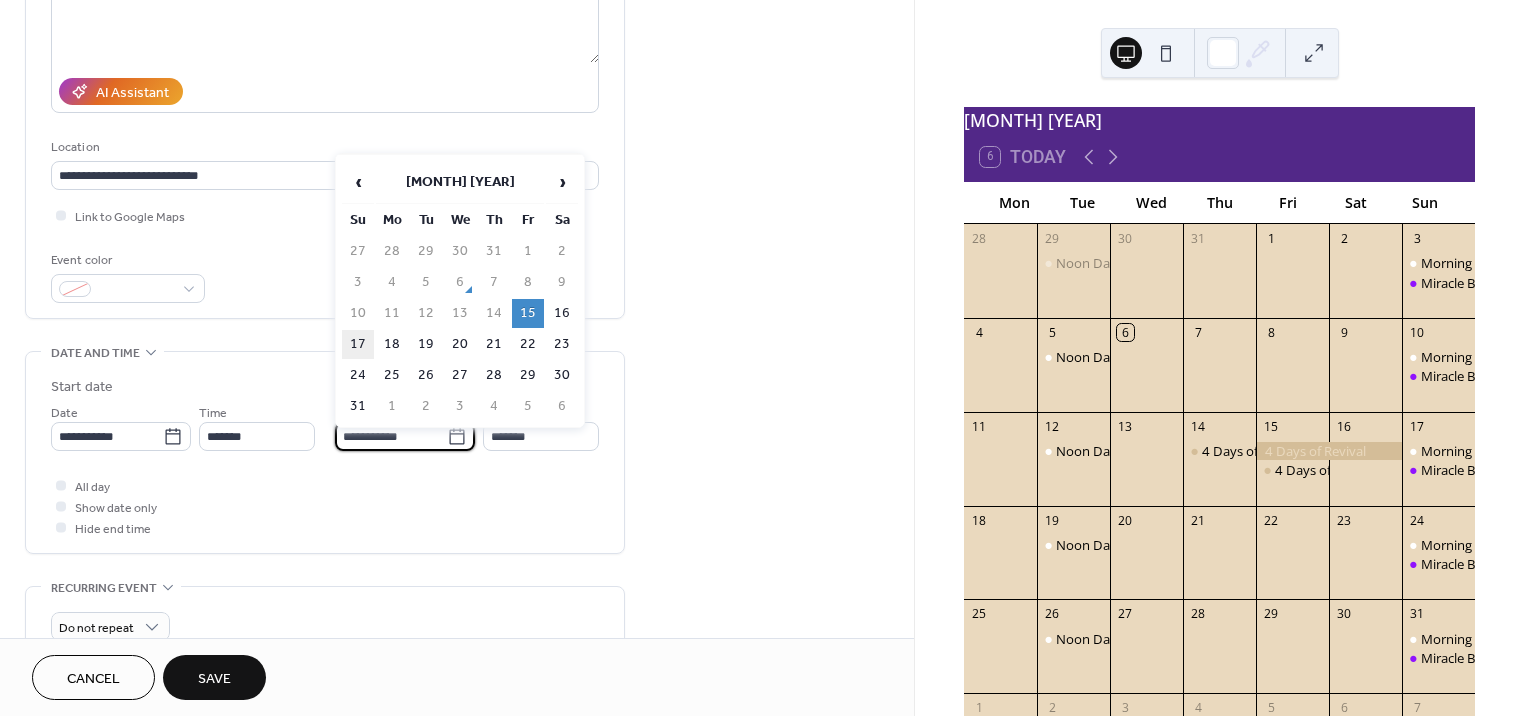 click on "17" at bounding box center (358, 344) 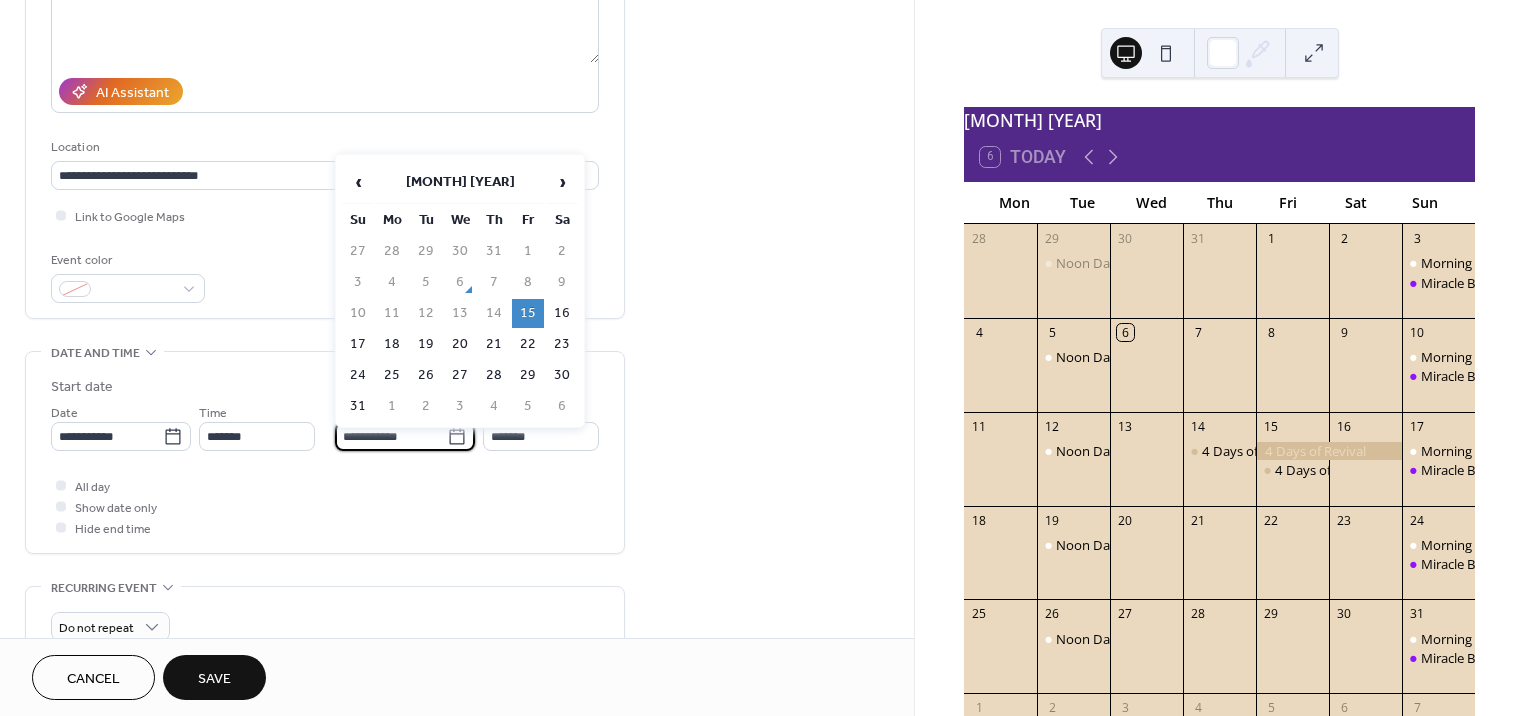 type on "**********" 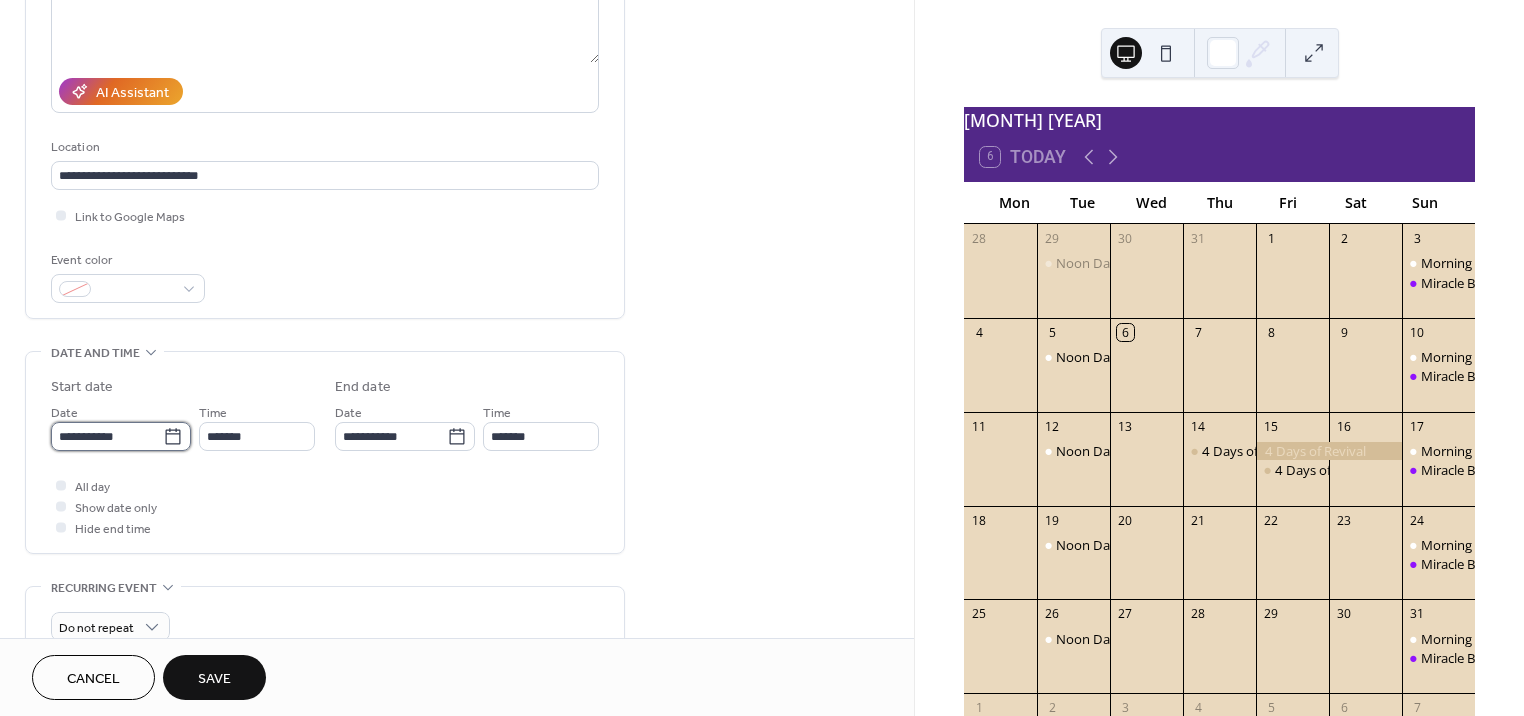 click on "**********" at bounding box center (107, 436) 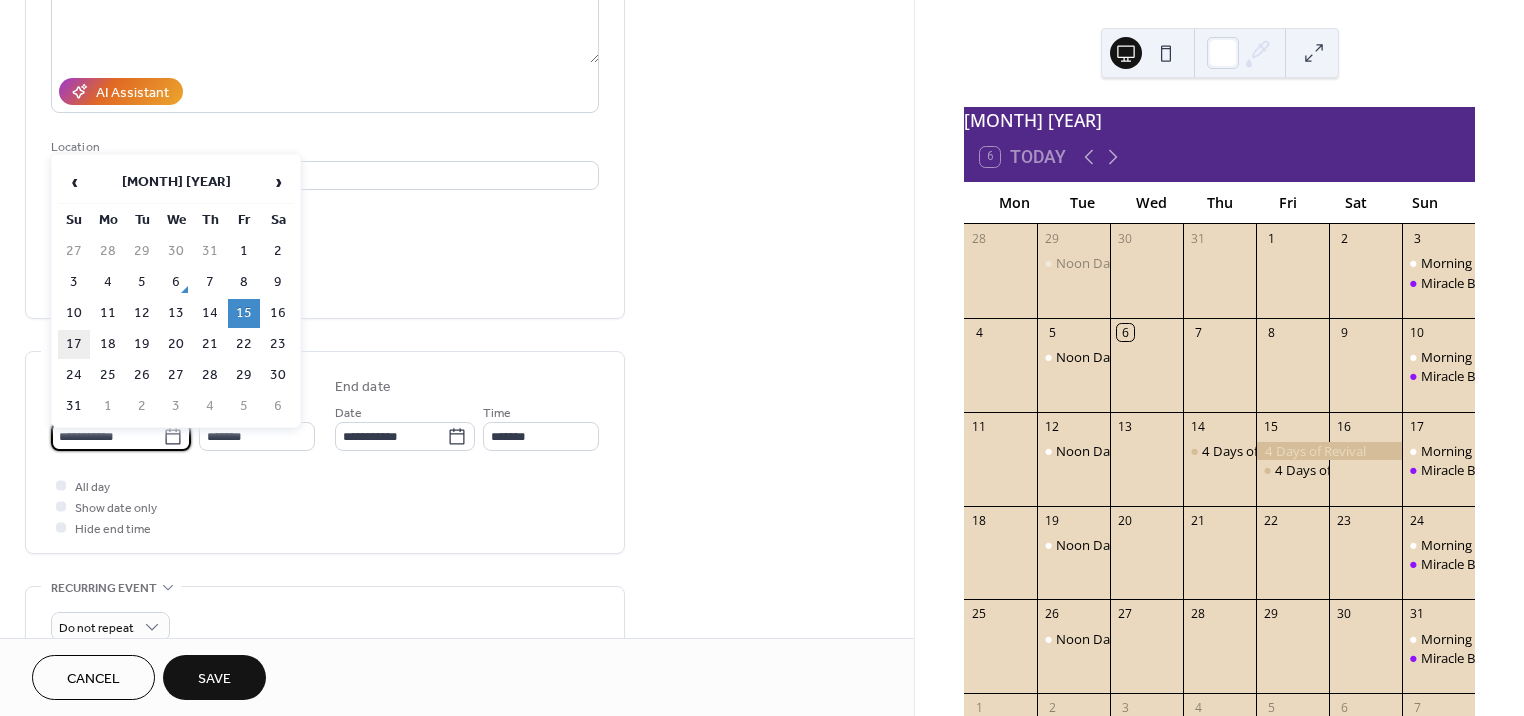 click on "17" at bounding box center (74, 344) 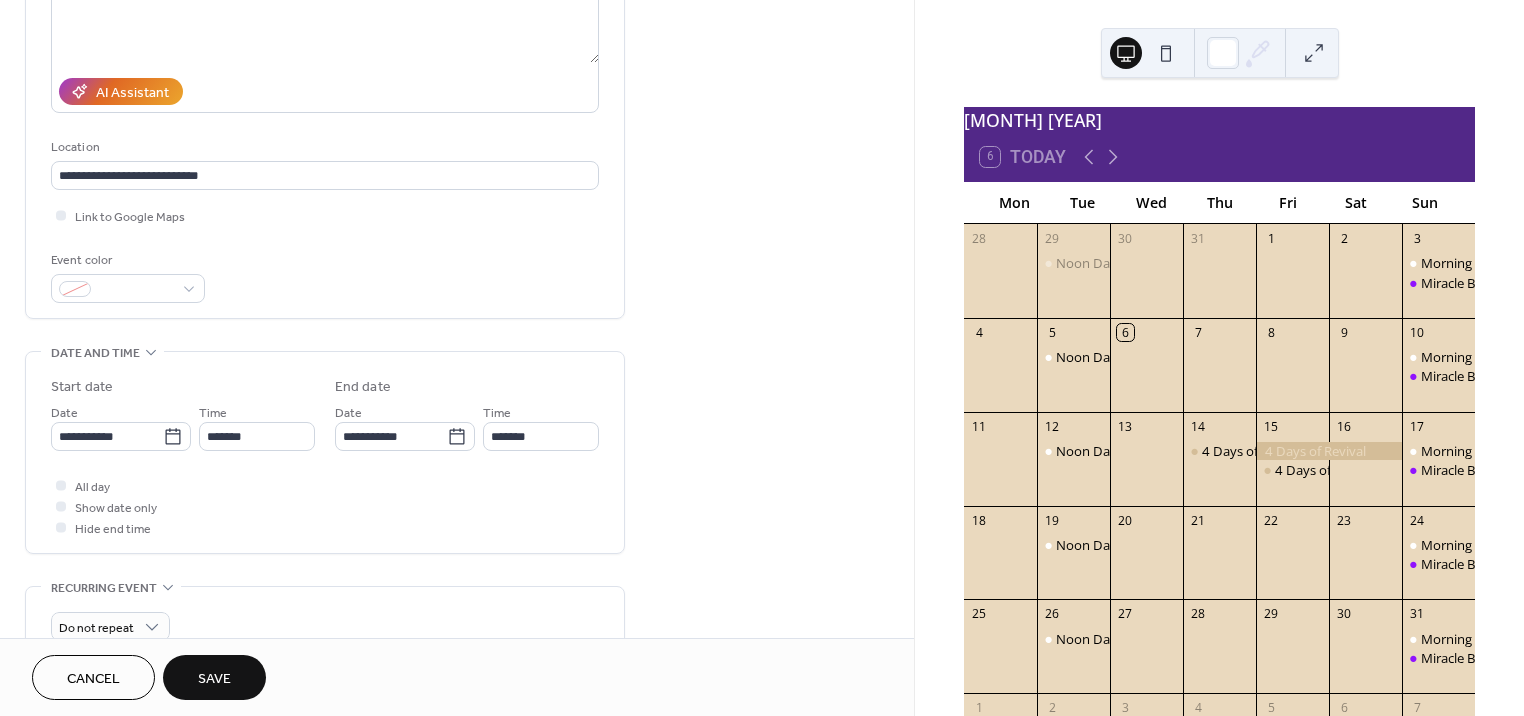 click on "Save" at bounding box center (214, 677) 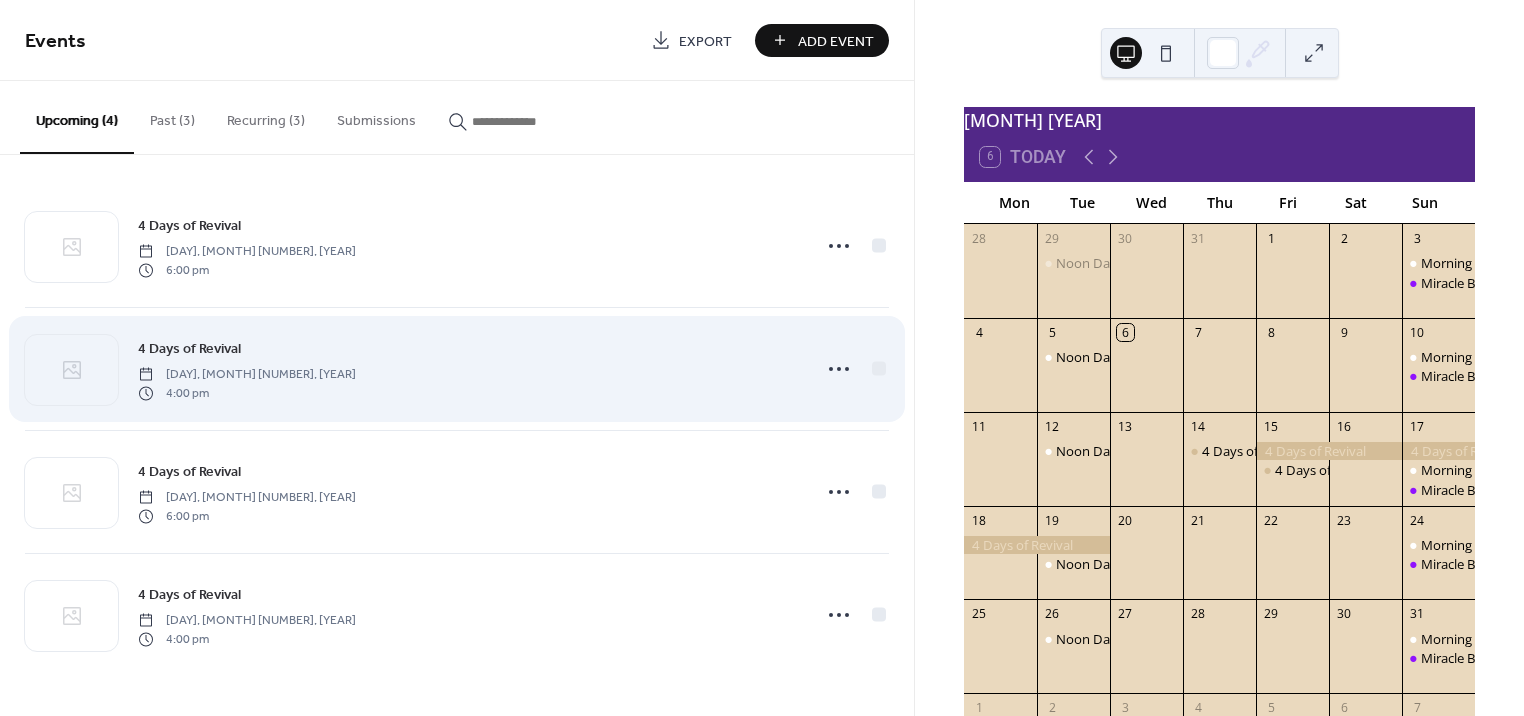 click on "[DAY], [MONTH] [NUMBER], [YEAR] [NUMBER]:[NUMBER] [AM/PM]" at bounding box center [468, 369] 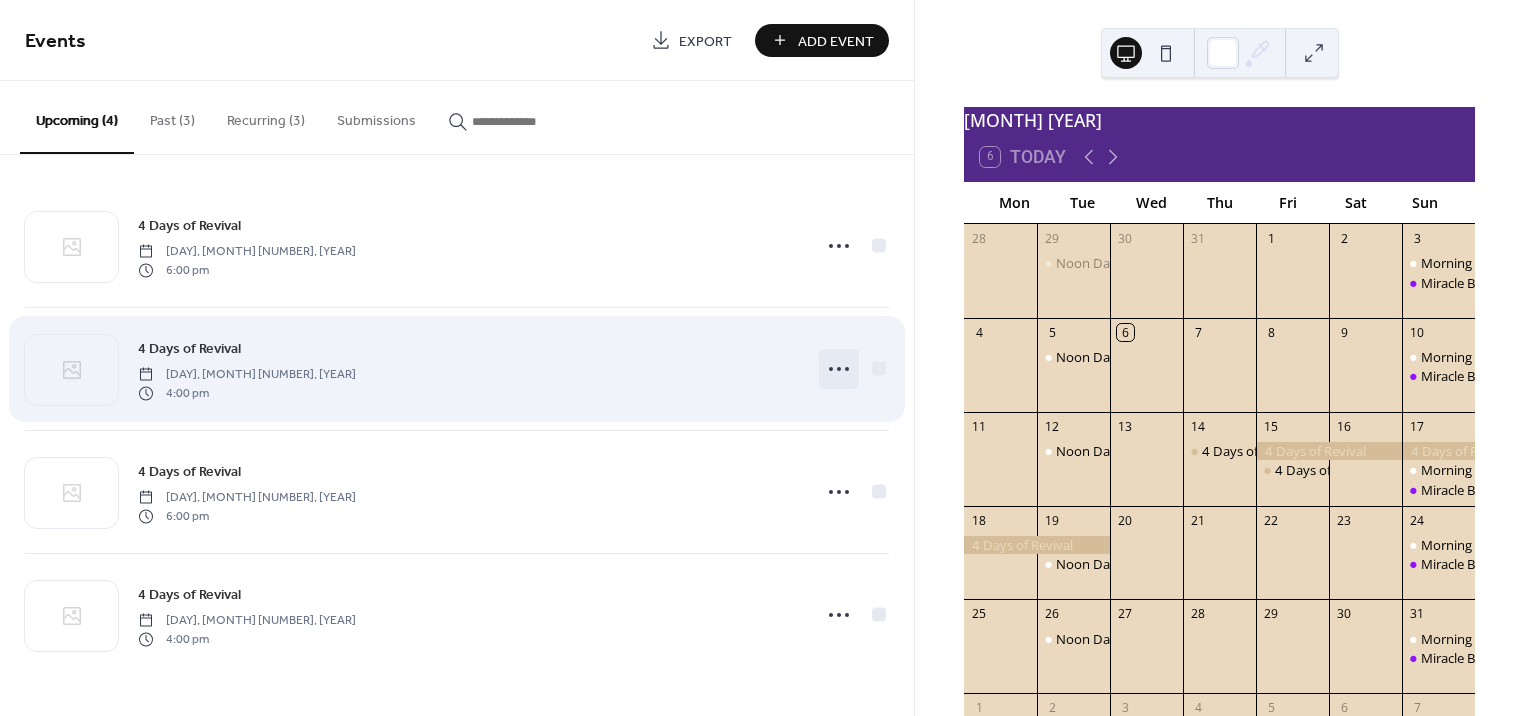 click 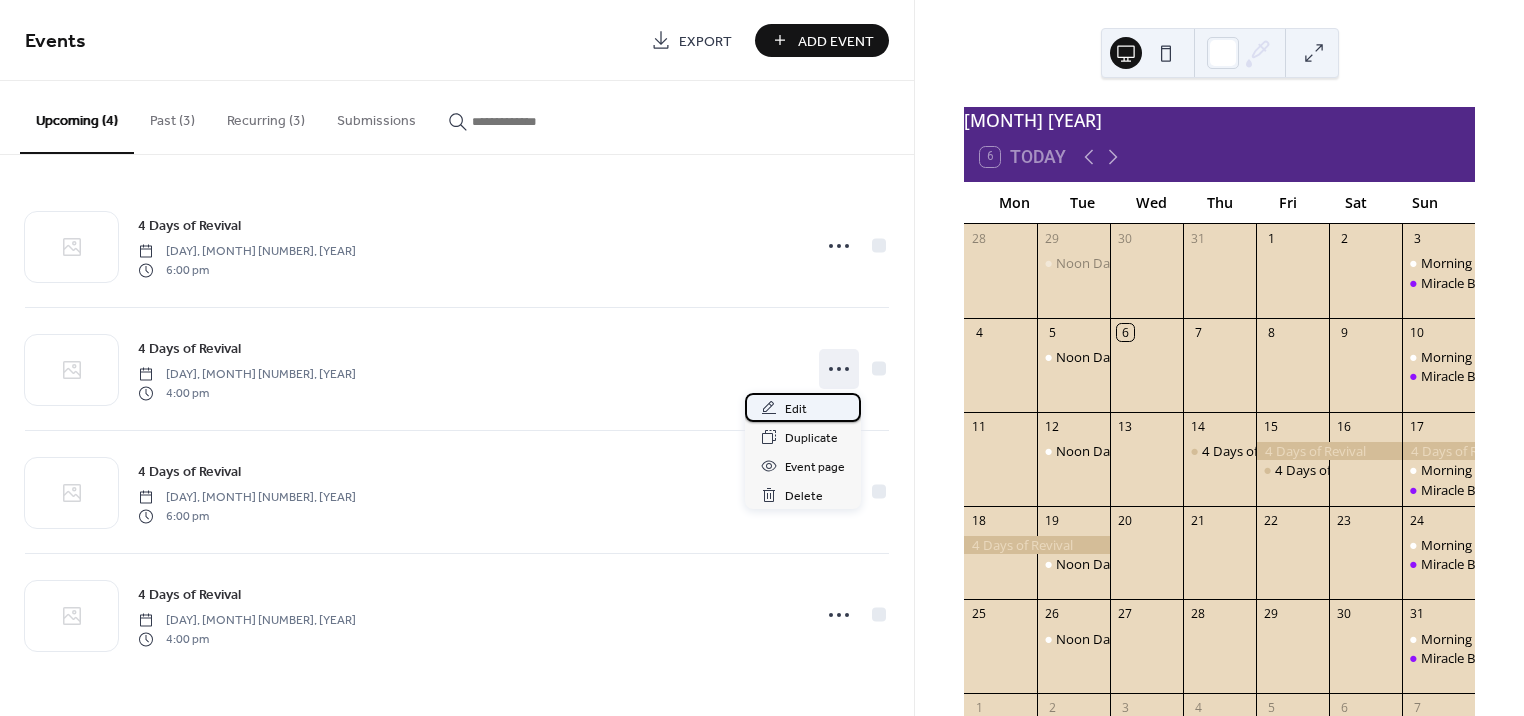click on "Edit" at bounding box center (803, 407) 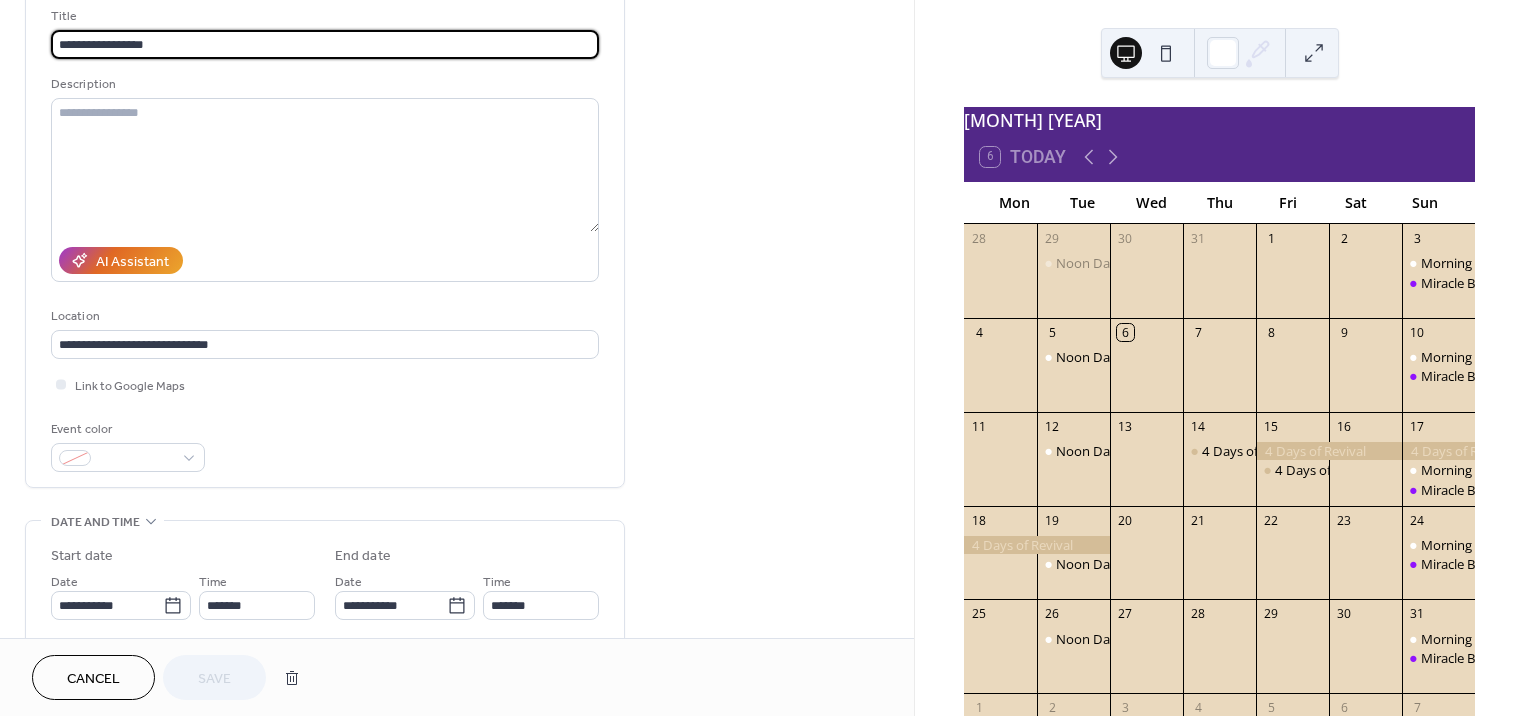 scroll, scrollTop: 180, scrollLeft: 0, axis: vertical 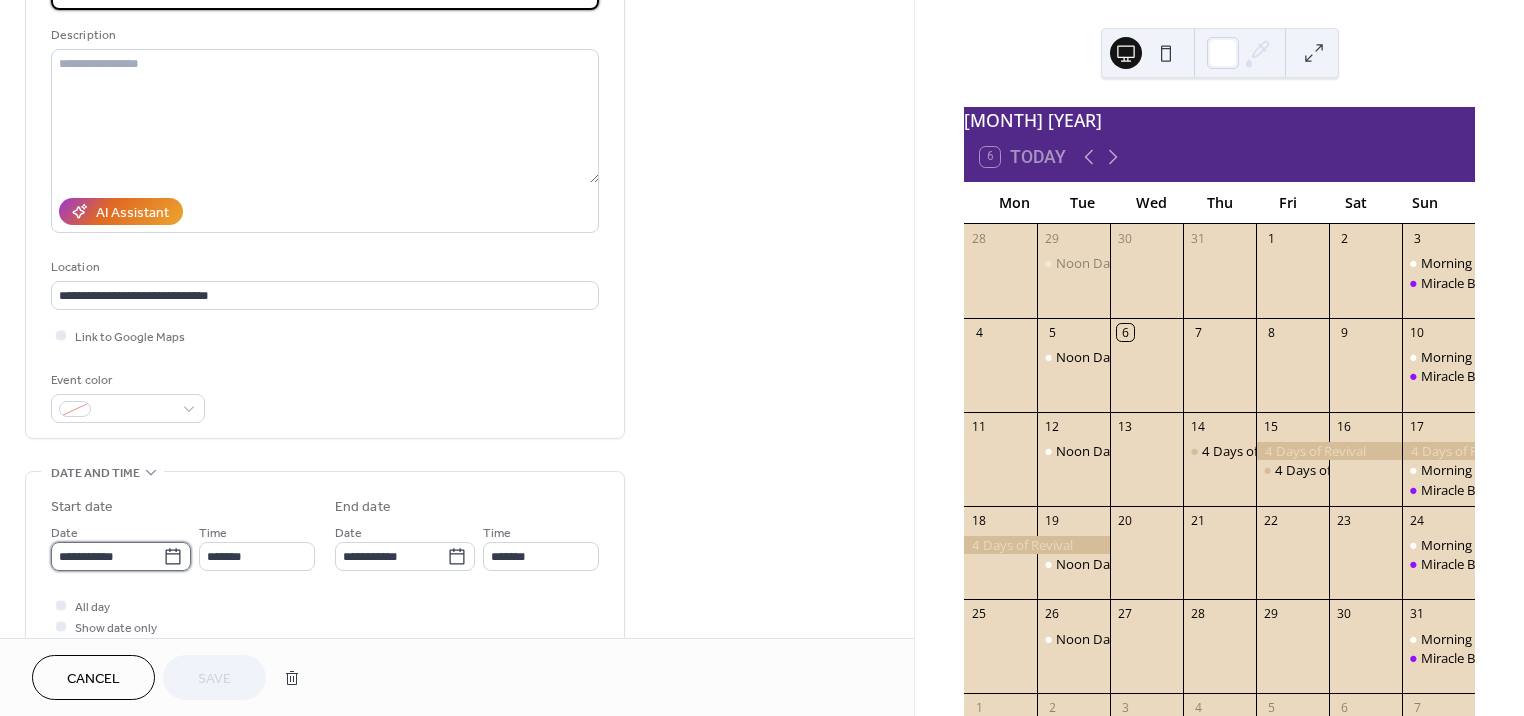 click on "**********" at bounding box center [107, 556] 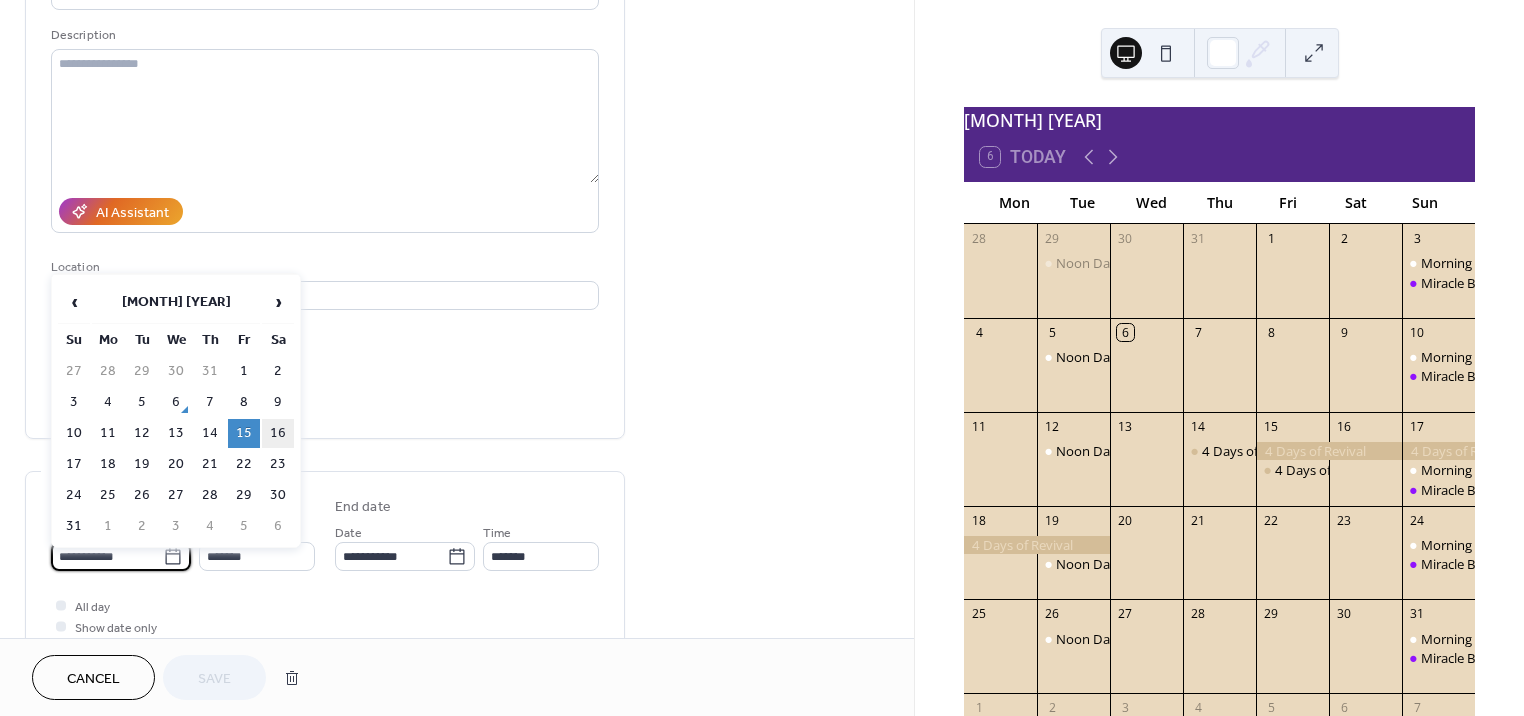 click on "16" at bounding box center (278, 433) 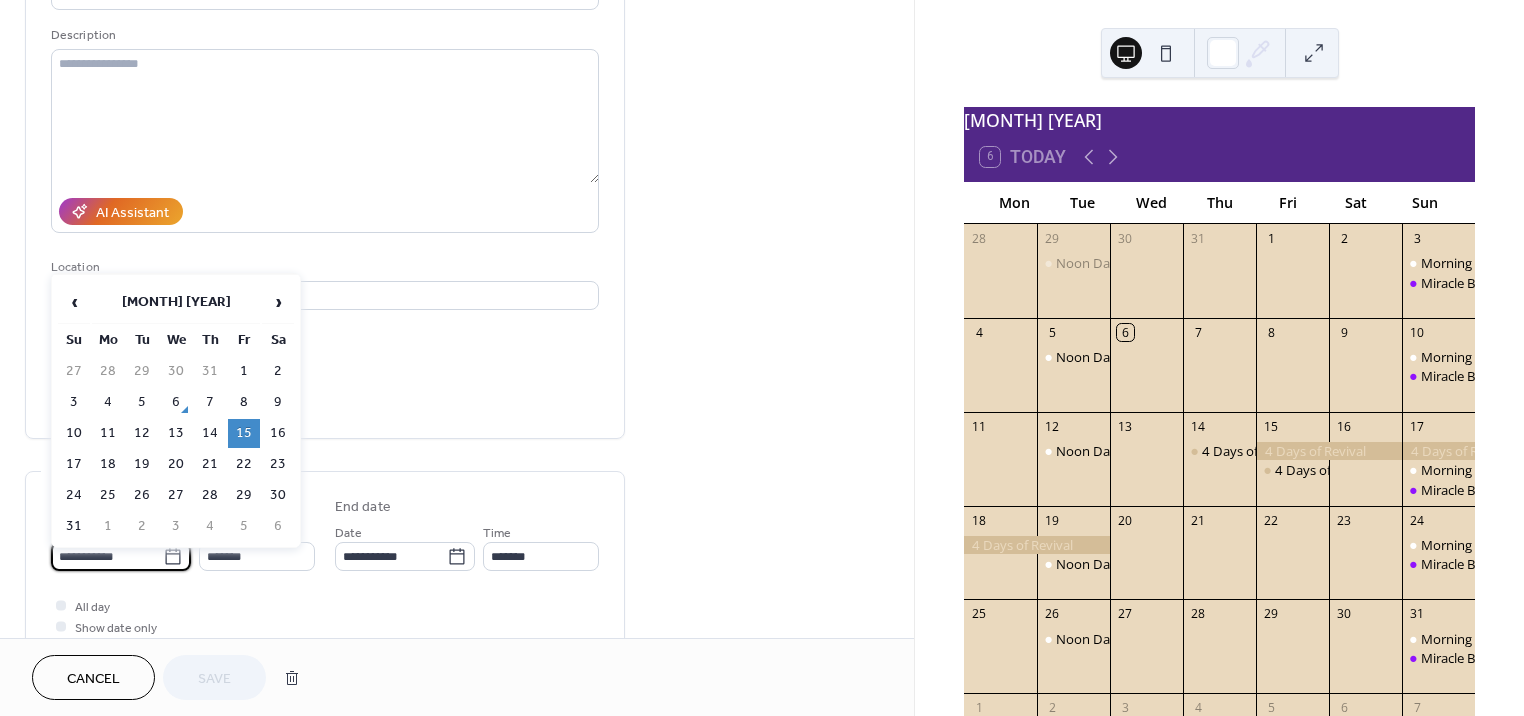 type on "**********" 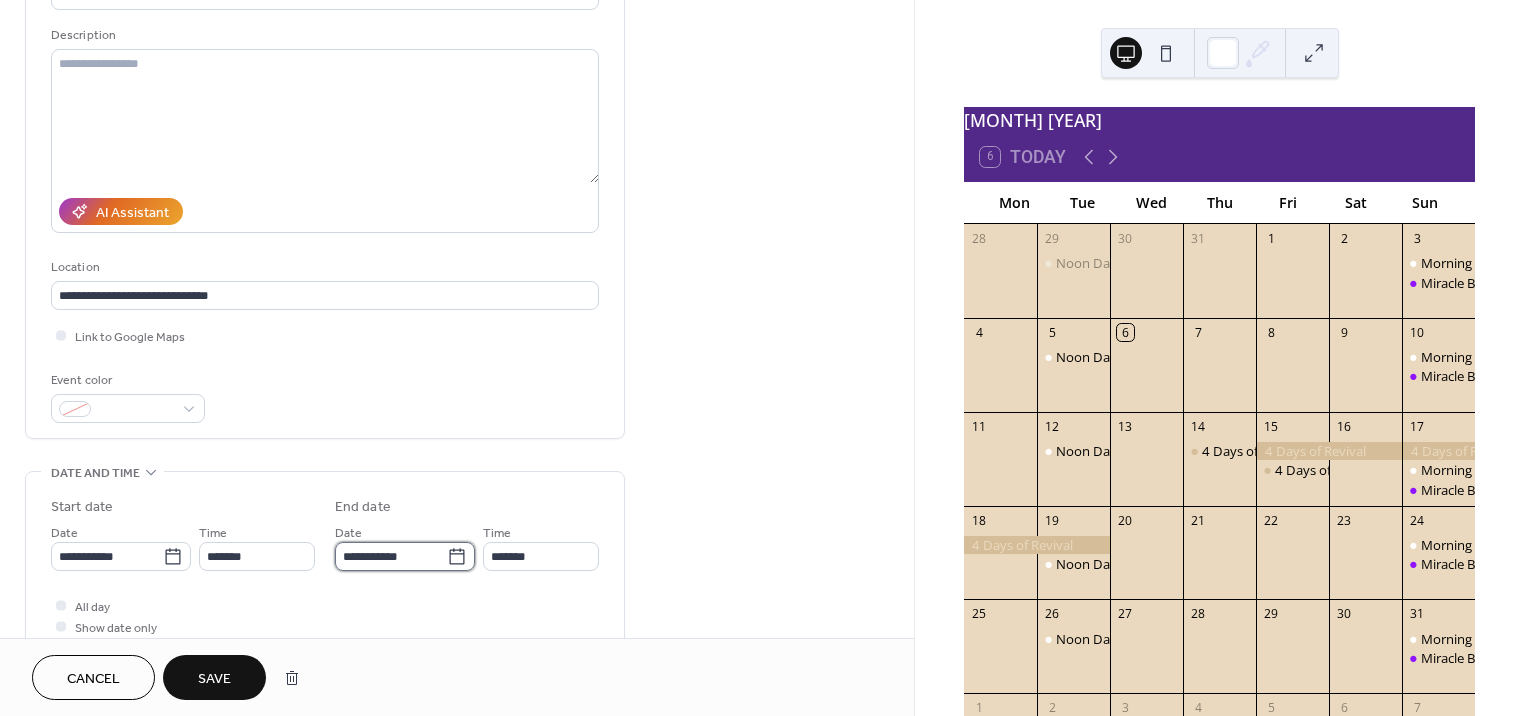click on "**********" at bounding box center [391, 556] 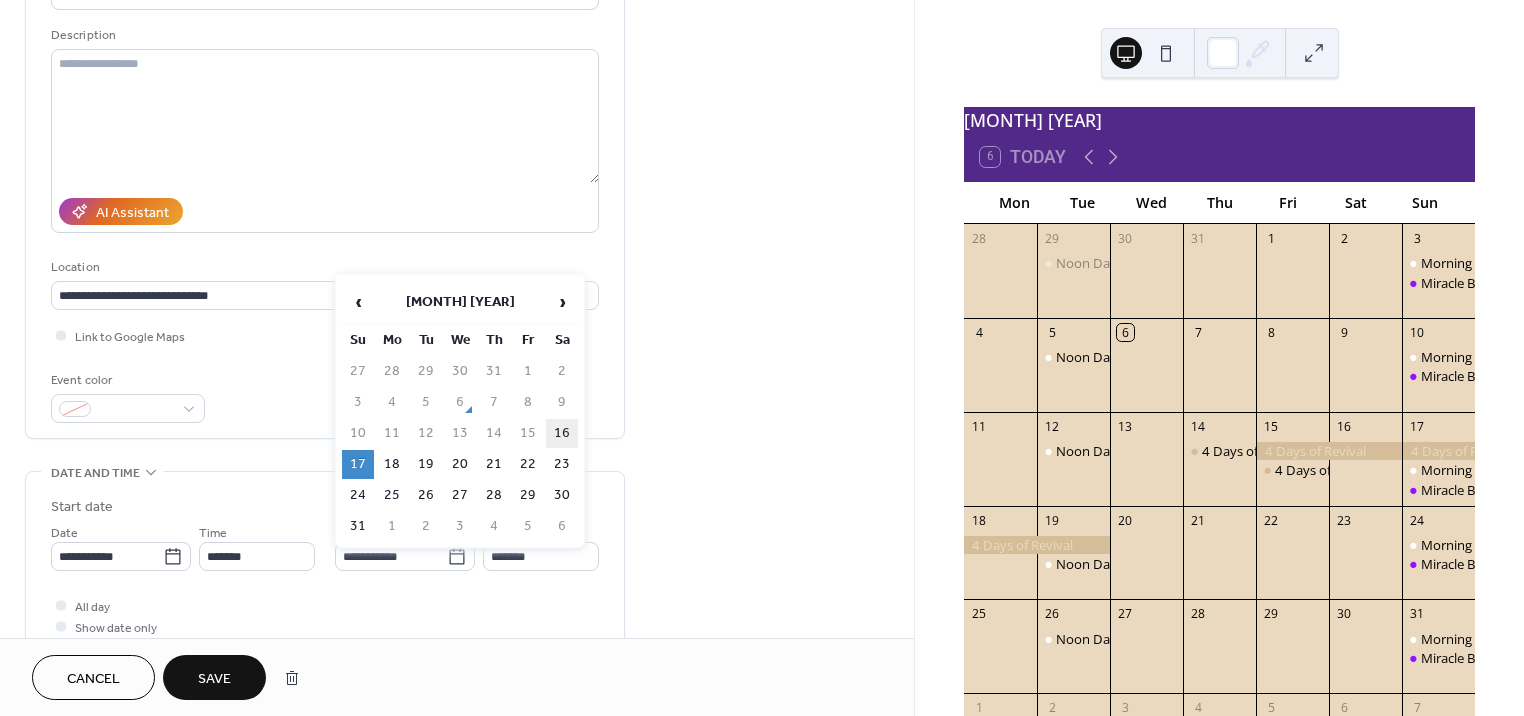 click on "16" at bounding box center [562, 433] 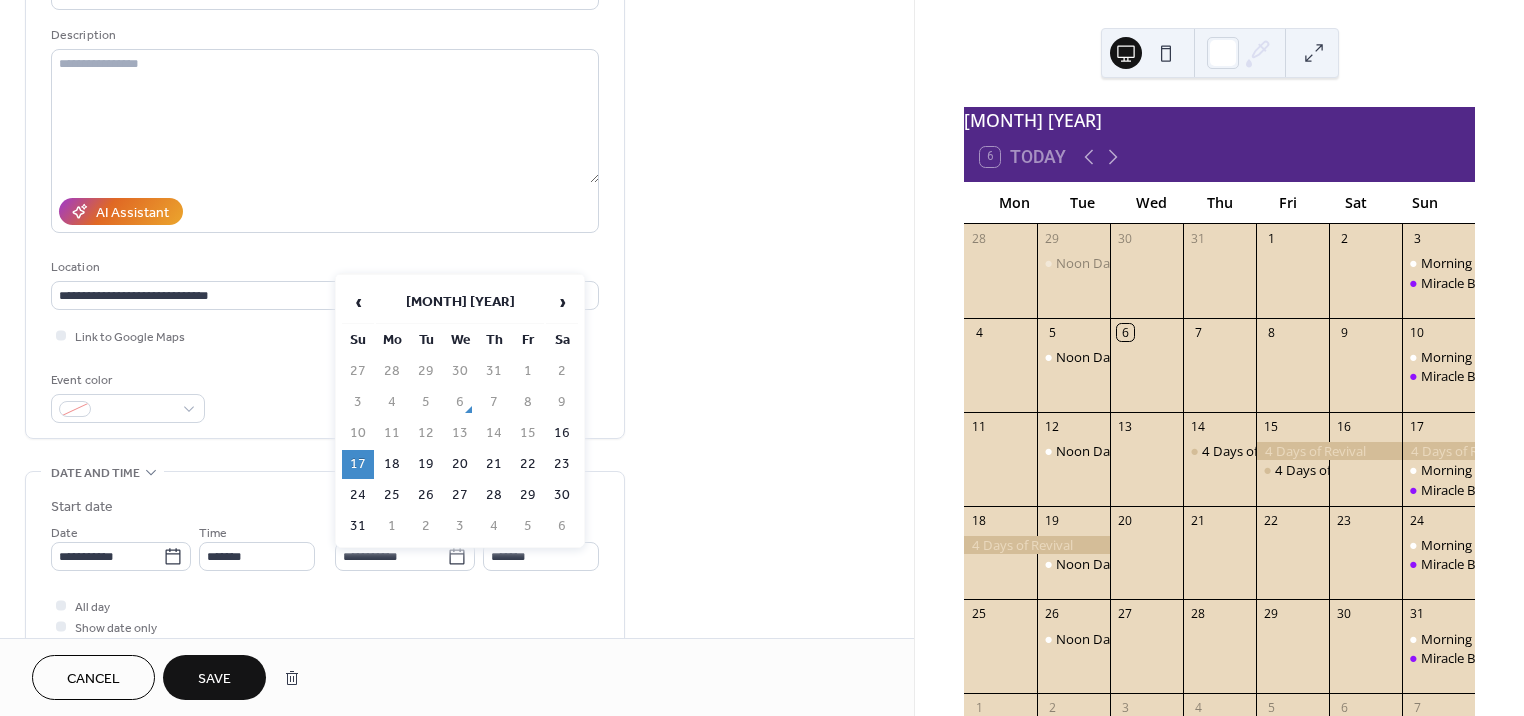 type on "**********" 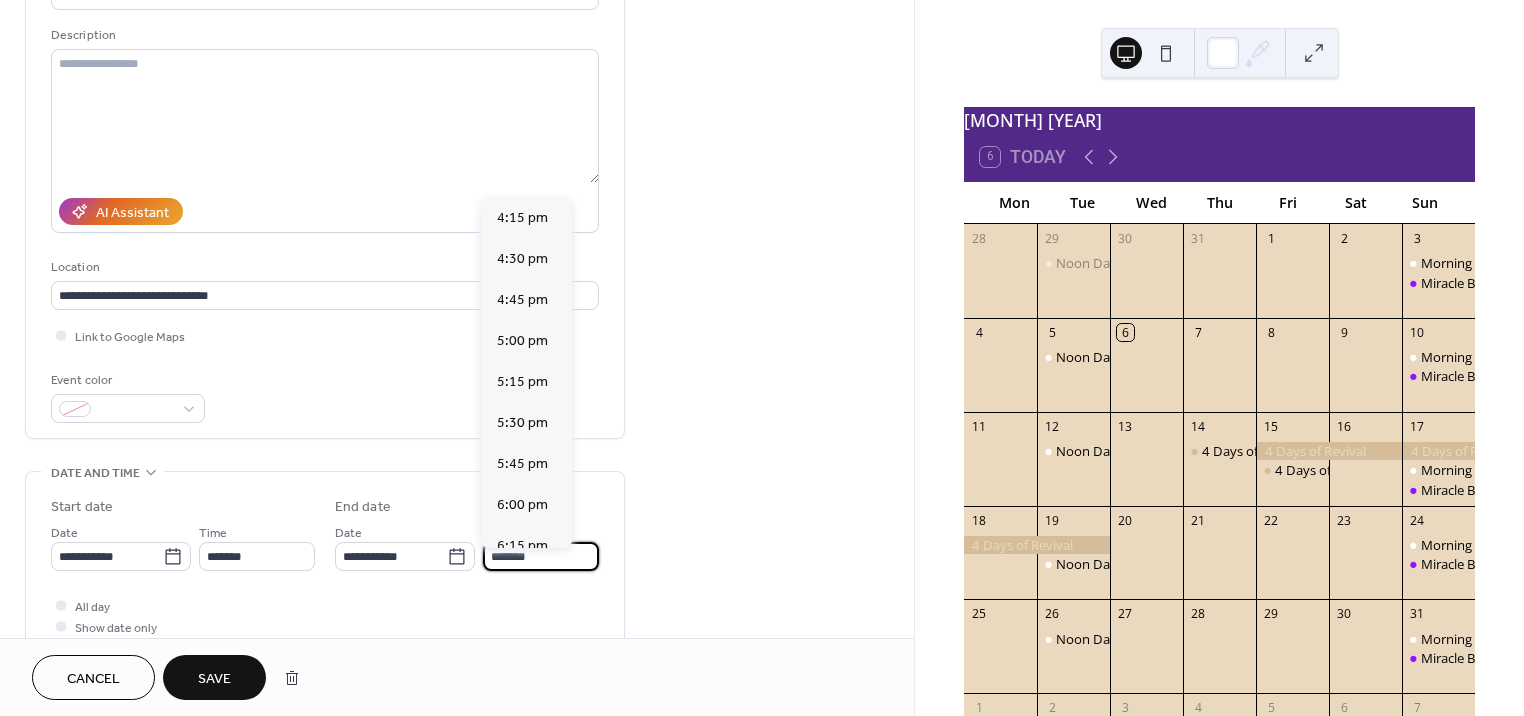 drag, startPoint x: 498, startPoint y: 568, endPoint x: 486, endPoint y: 558, distance: 15.6205 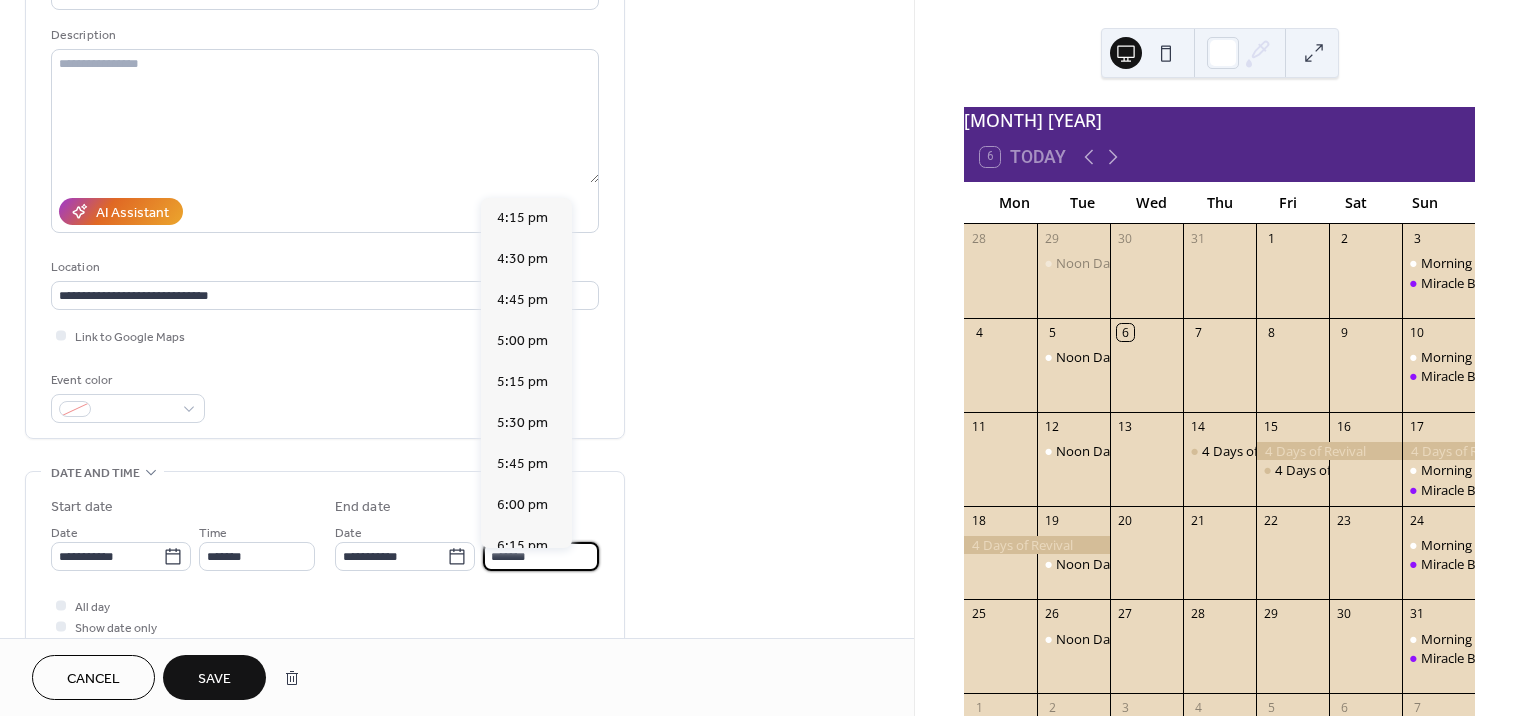 click on "*******" at bounding box center (541, 556) 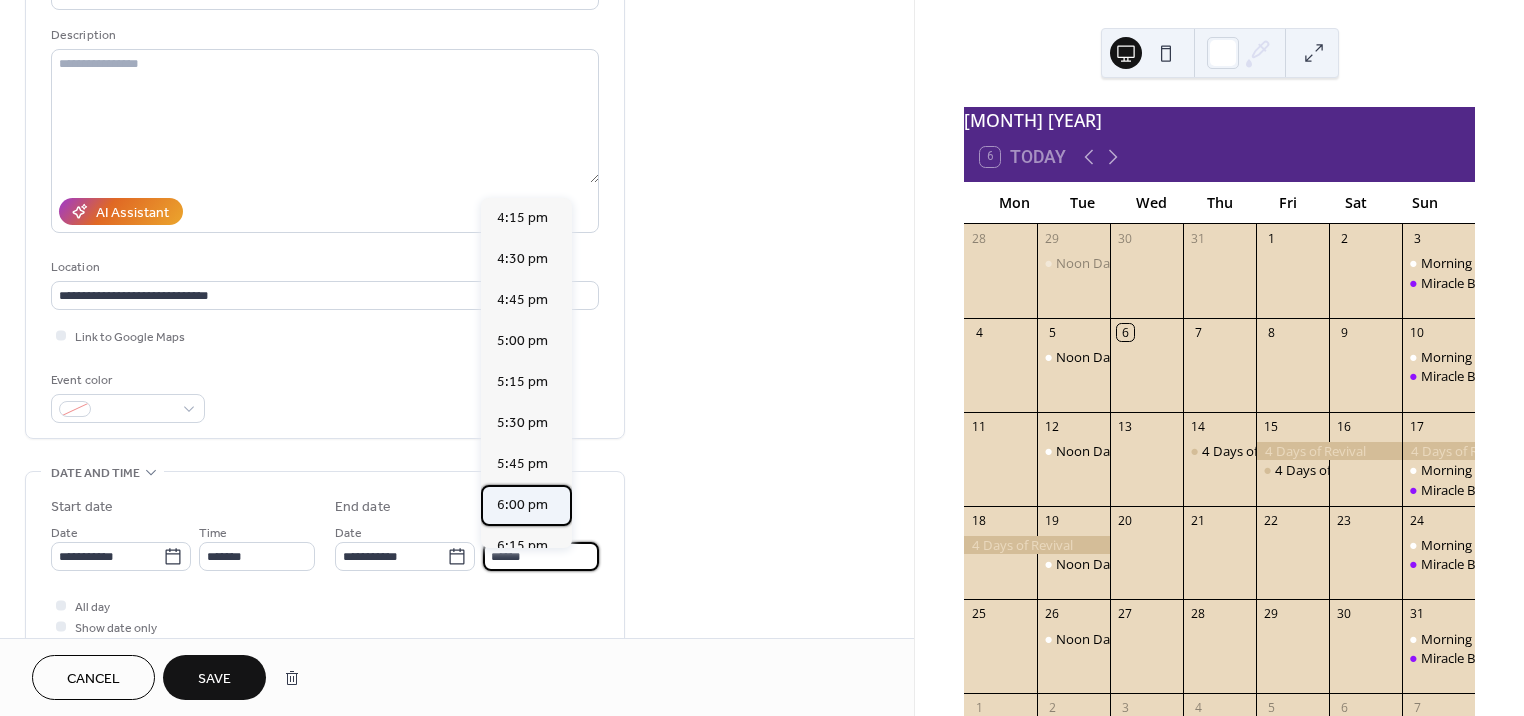 click on "6:00 pm" at bounding box center (522, 505) 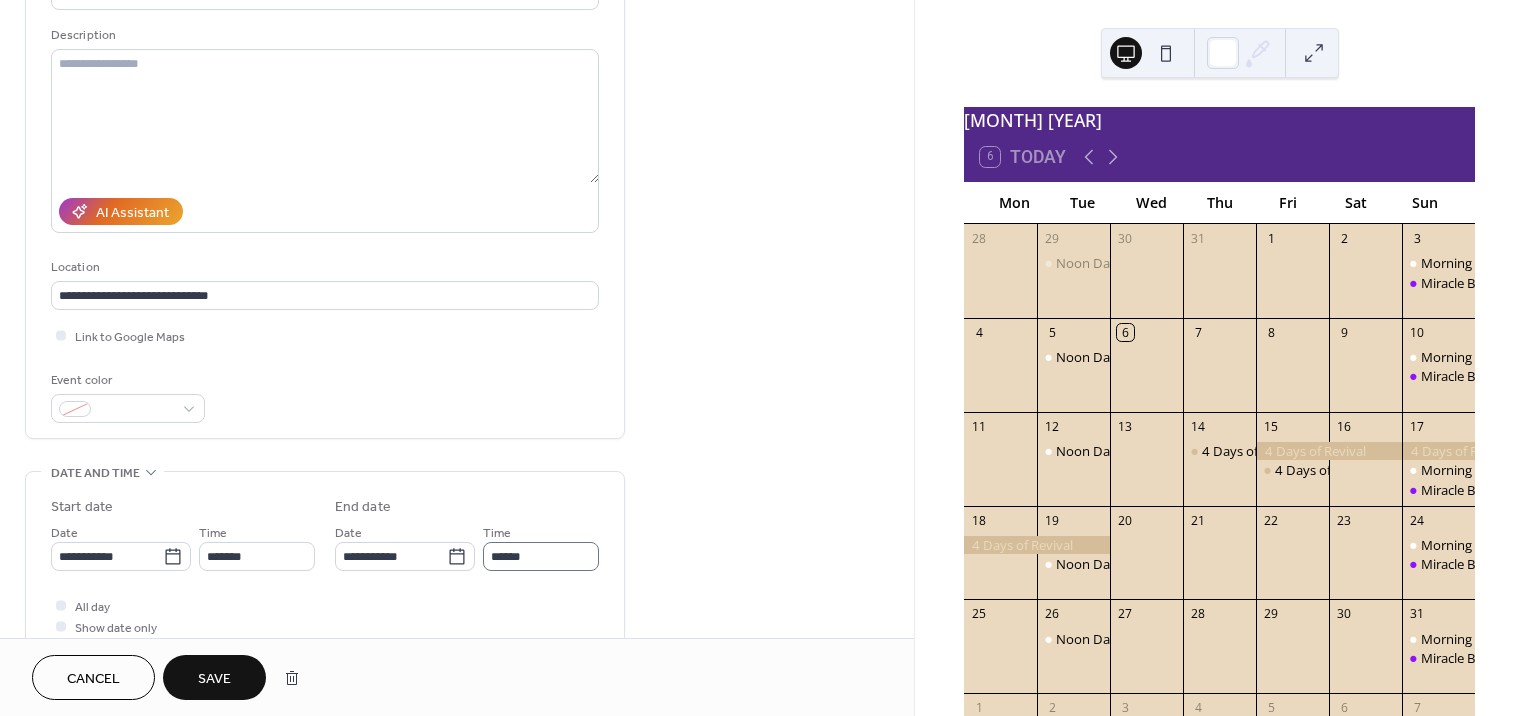 type on "*******" 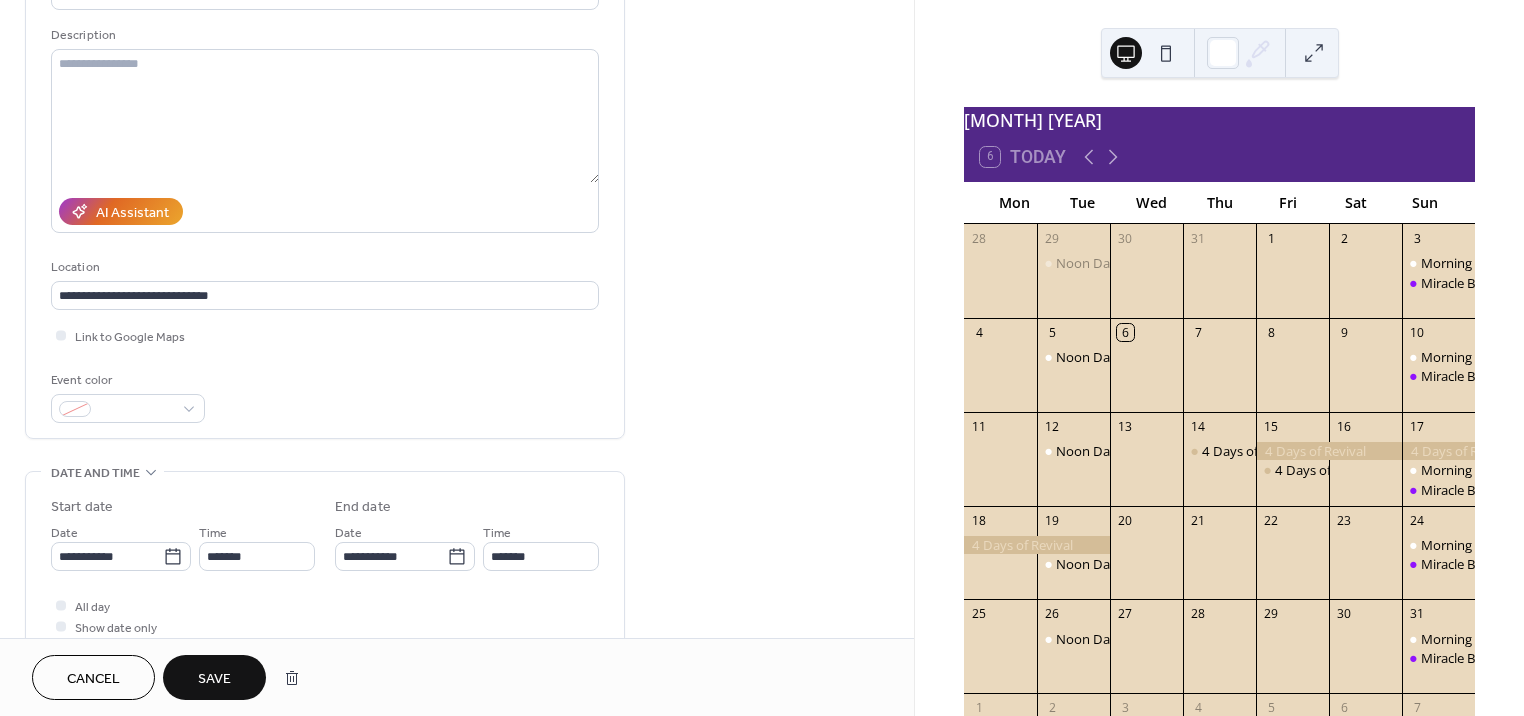 click on "Save" at bounding box center (214, 677) 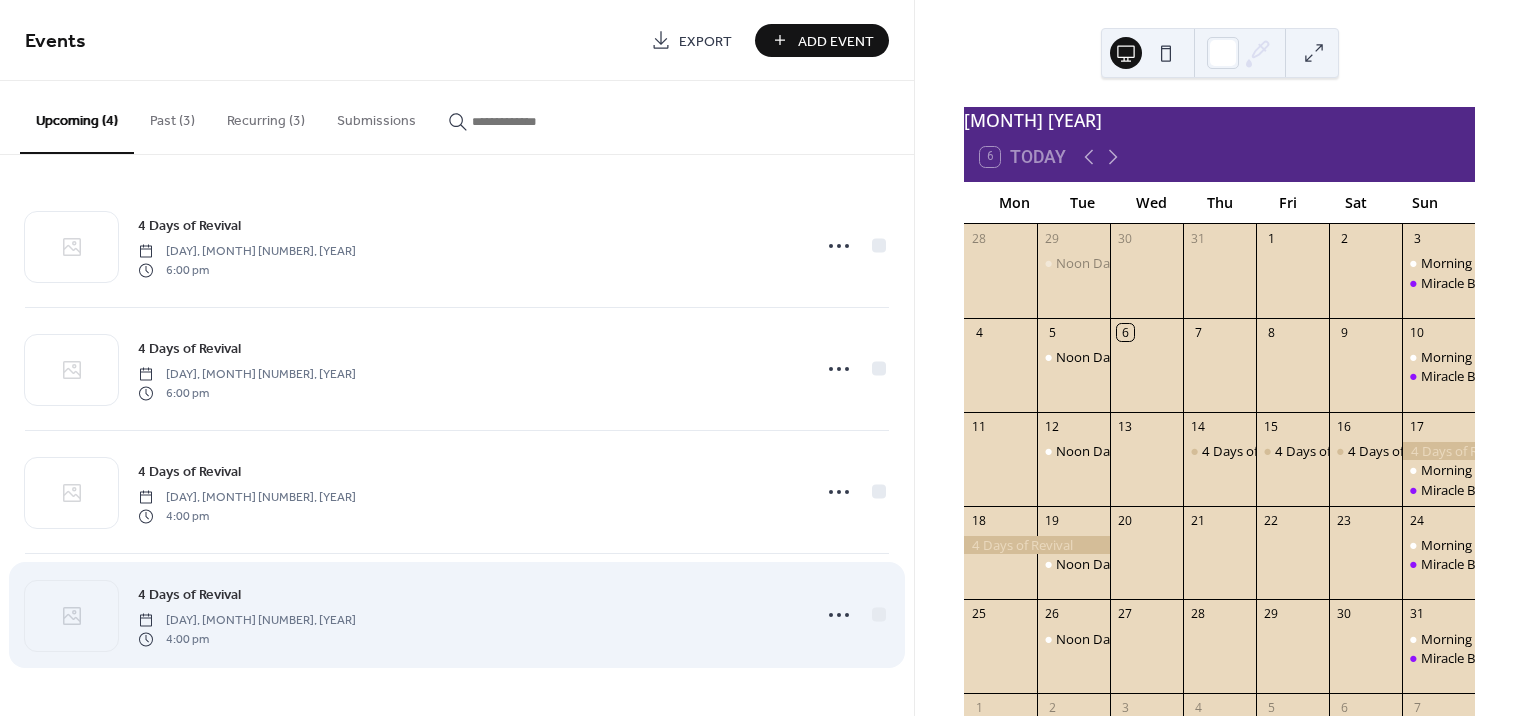 click on "[DAY], [MONTH] [NUMBER], [YEAR] [NUMBER]:[NUMBER] [AM/PM]" at bounding box center (468, 615) 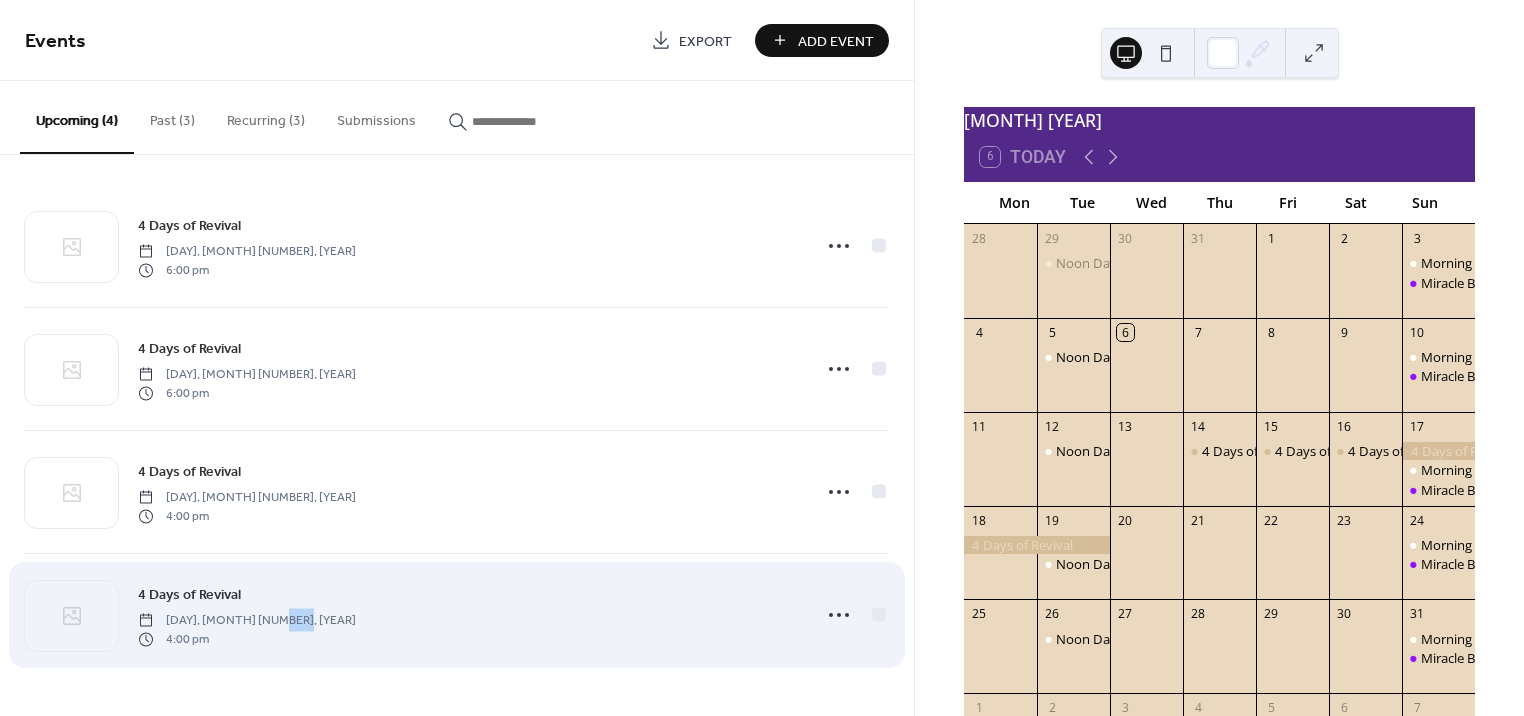 click on "[DAY], [MONTH] [NUMBER], [YEAR] [NUMBER]:[NUMBER] [AM/PM]" at bounding box center (468, 615) 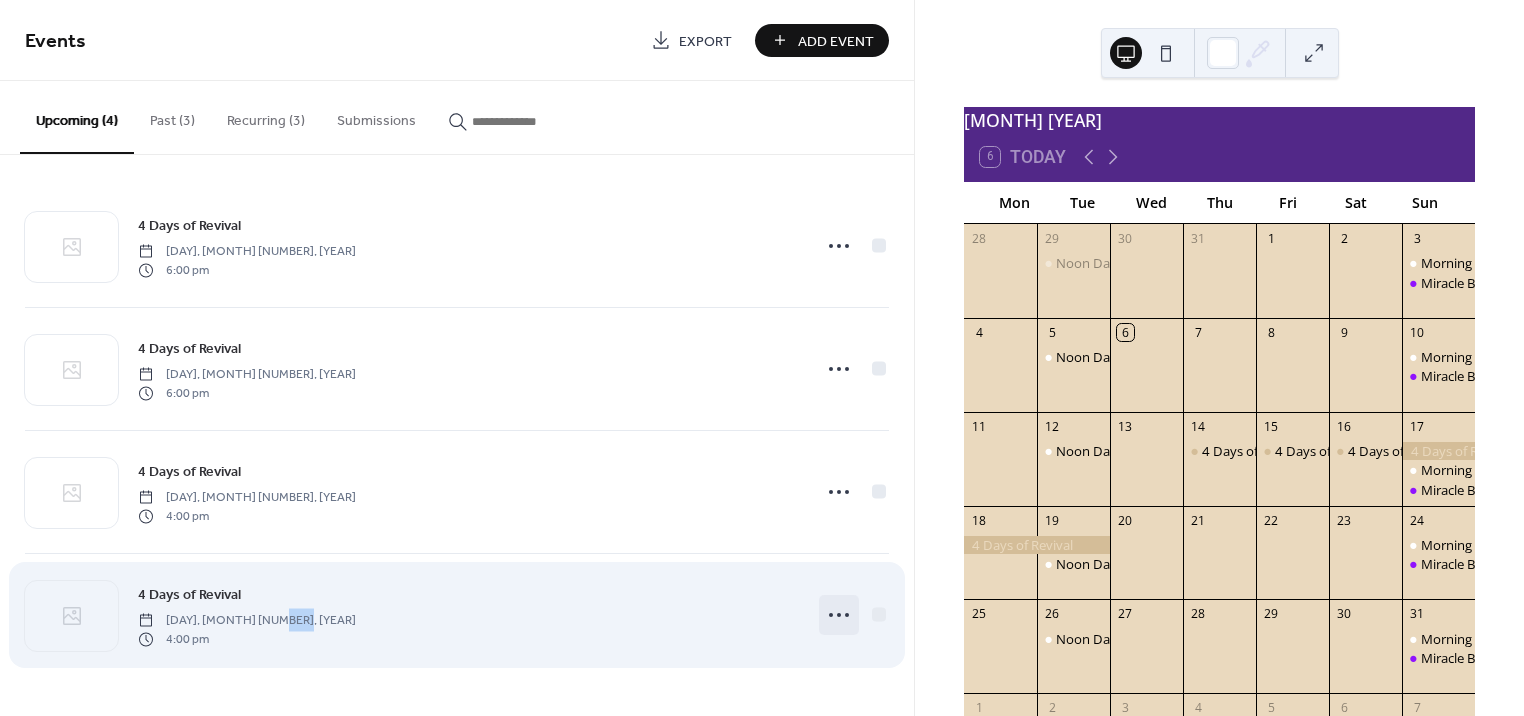 click at bounding box center (839, 615) 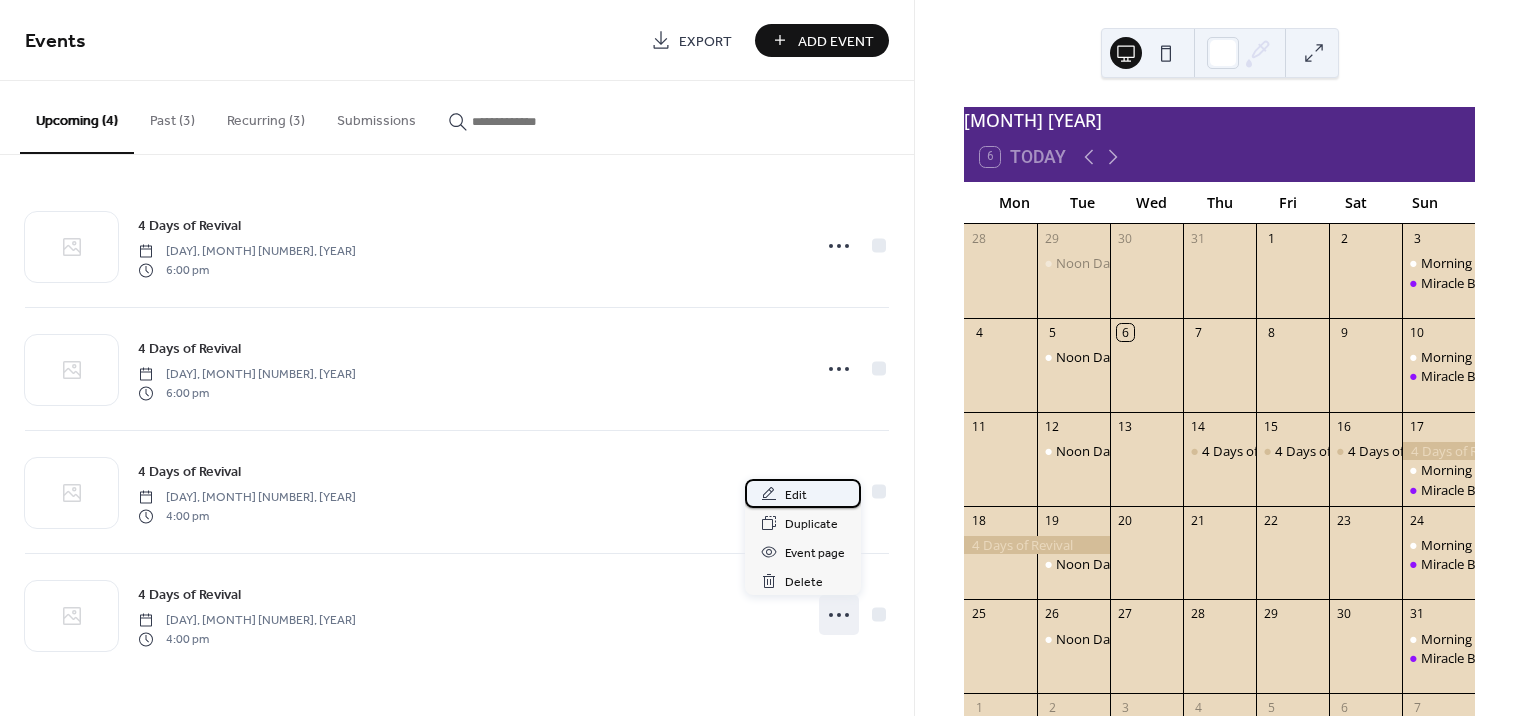 click on "Edit" at bounding box center (796, 495) 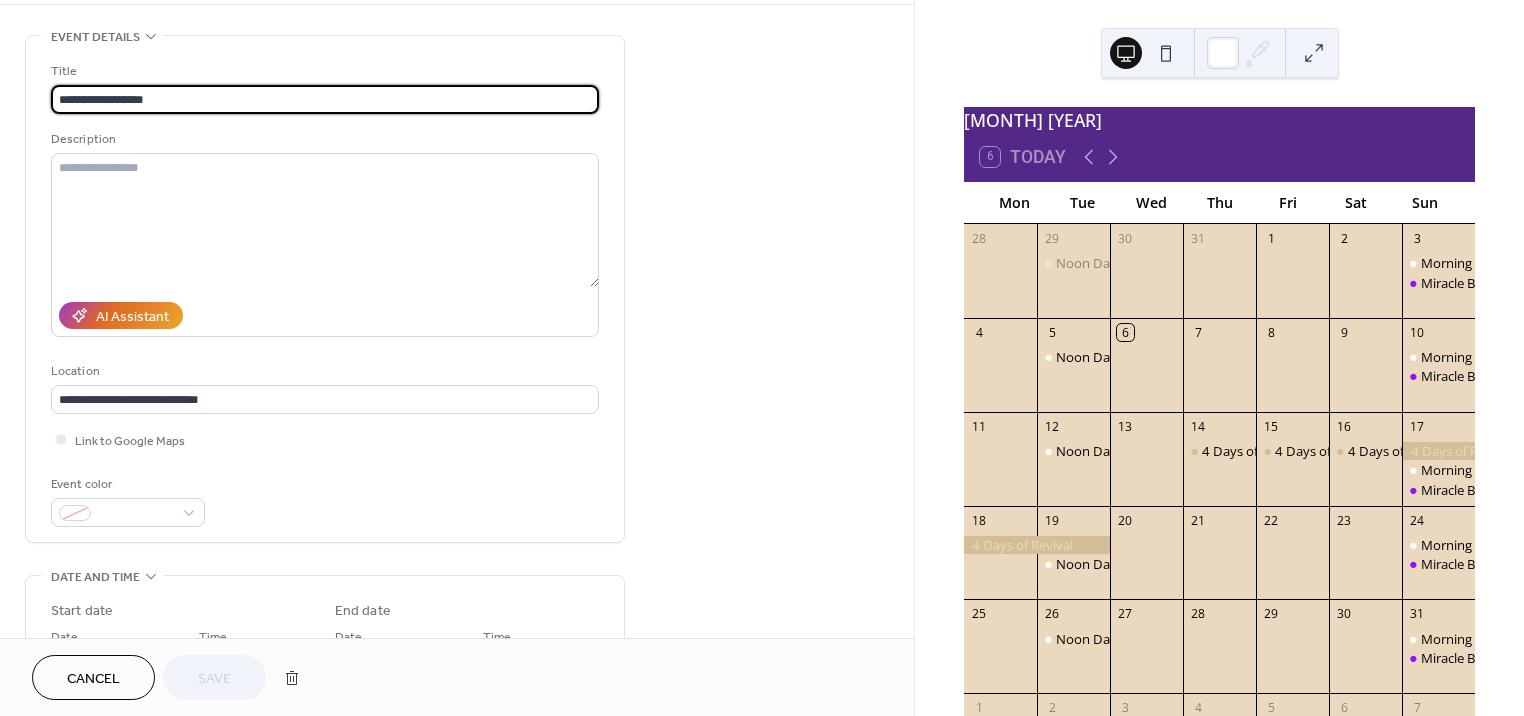 scroll, scrollTop: 120, scrollLeft: 0, axis: vertical 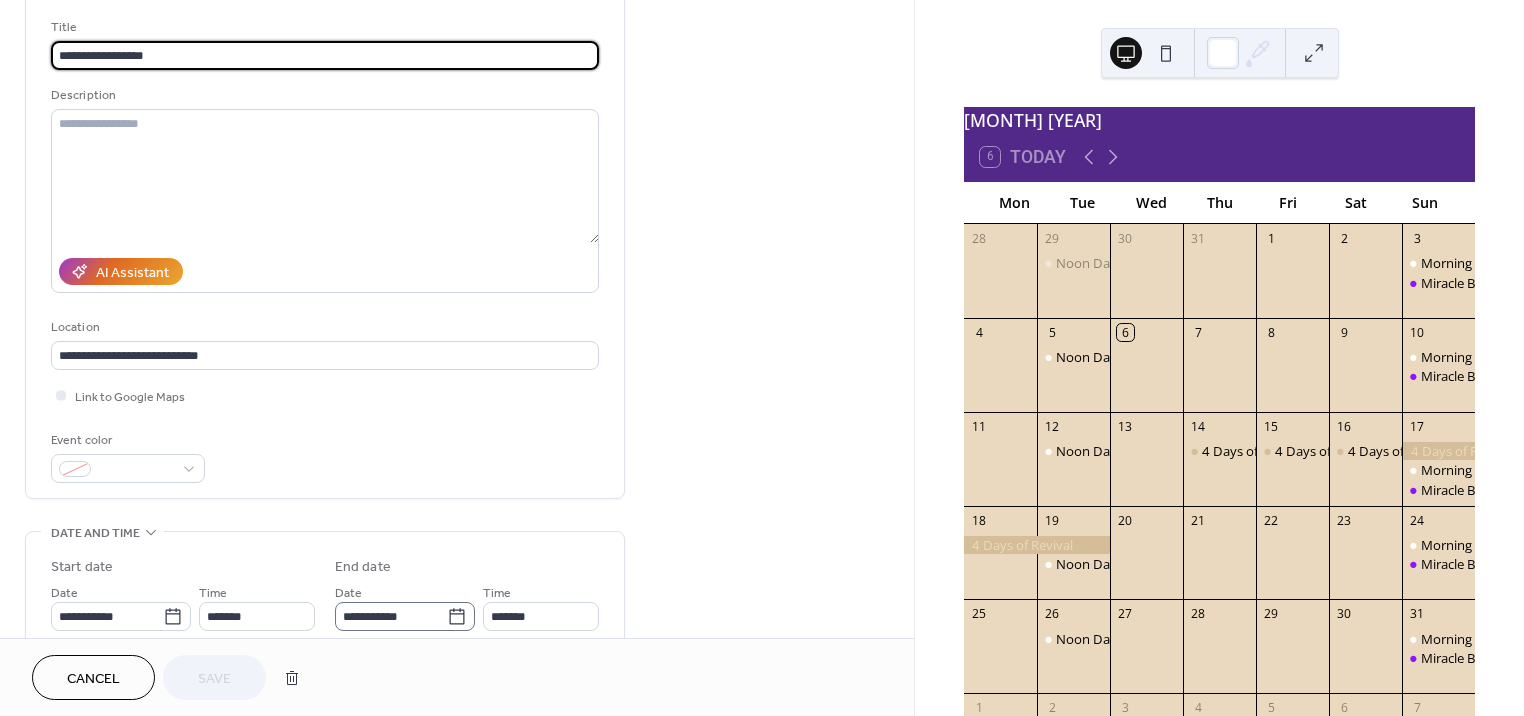 click 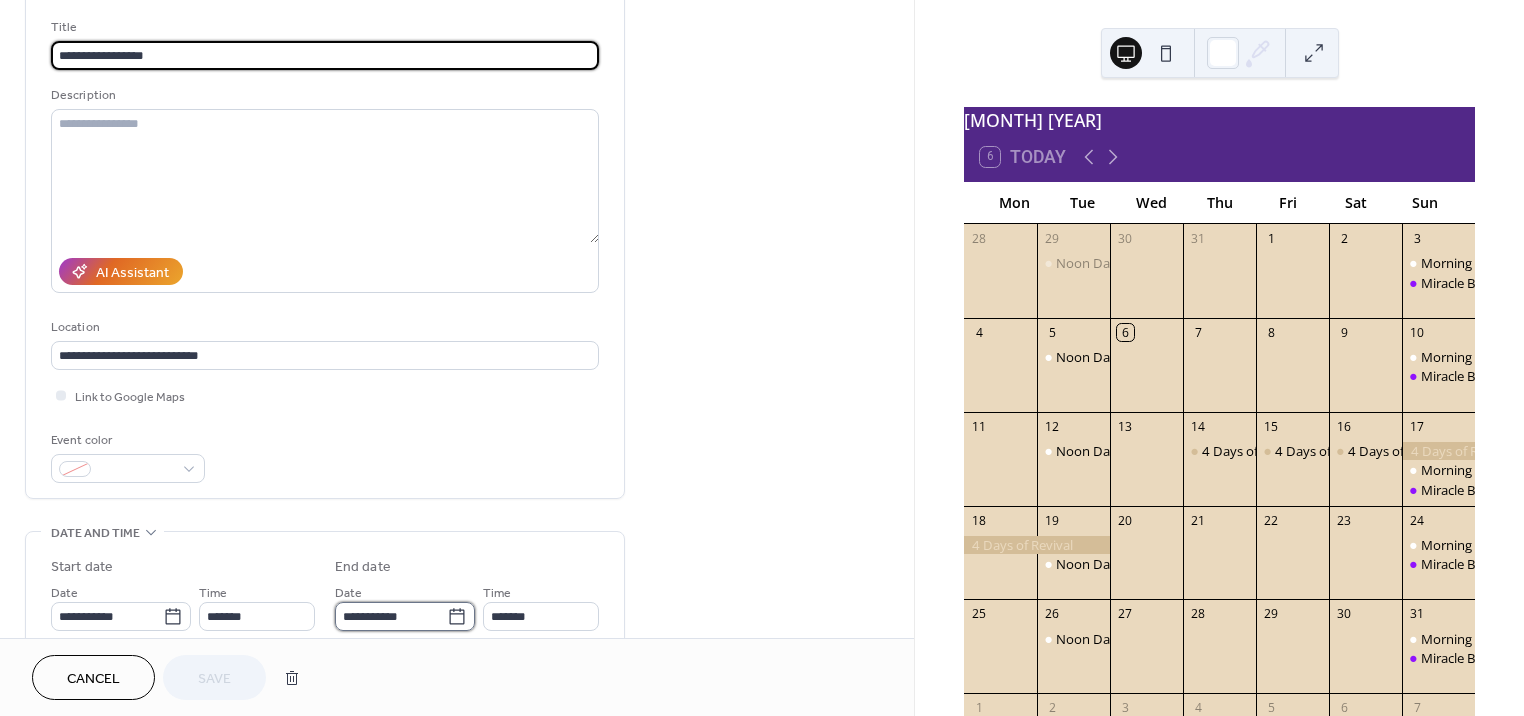 click on "**********" at bounding box center [391, 616] 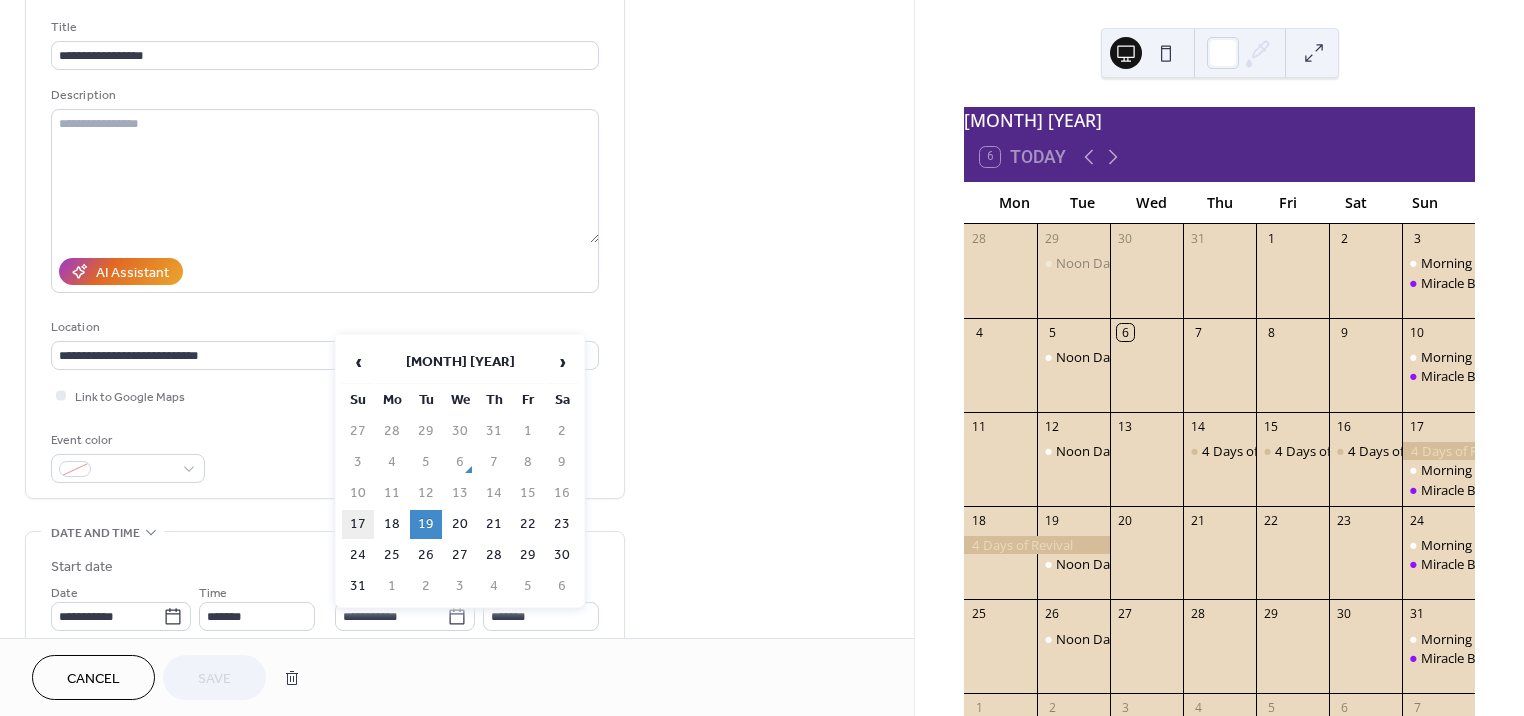 click on "17" at bounding box center [358, 524] 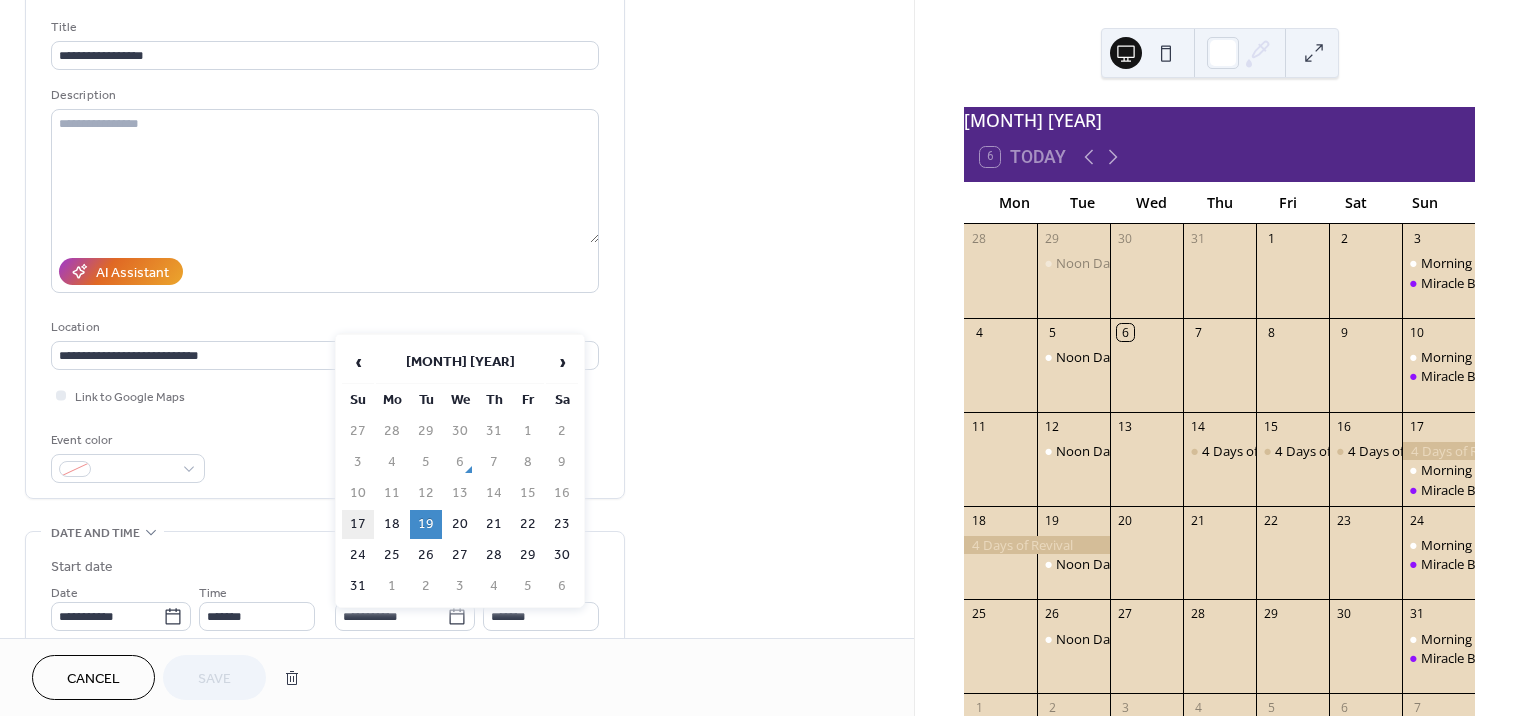 type on "**********" 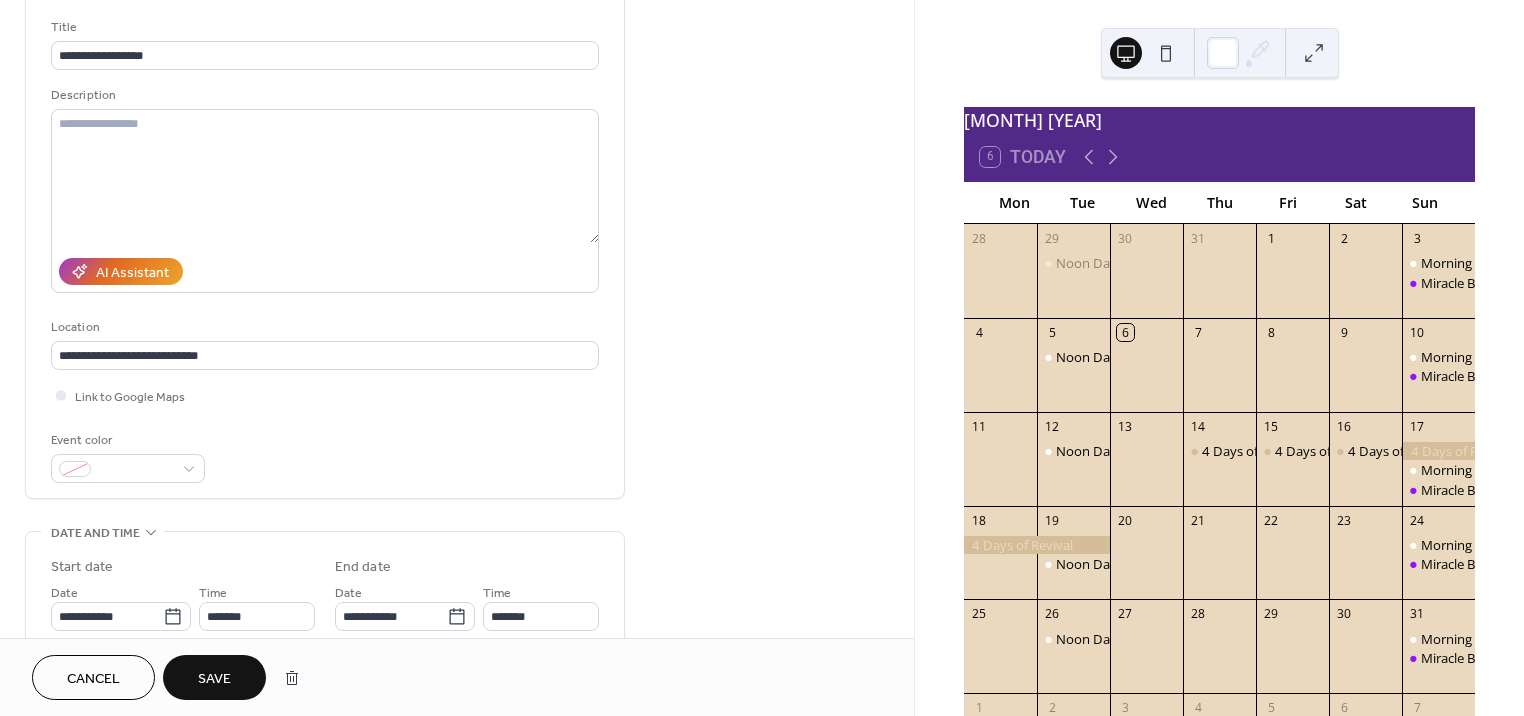 click on "Save" at bounding box center [214, 677] 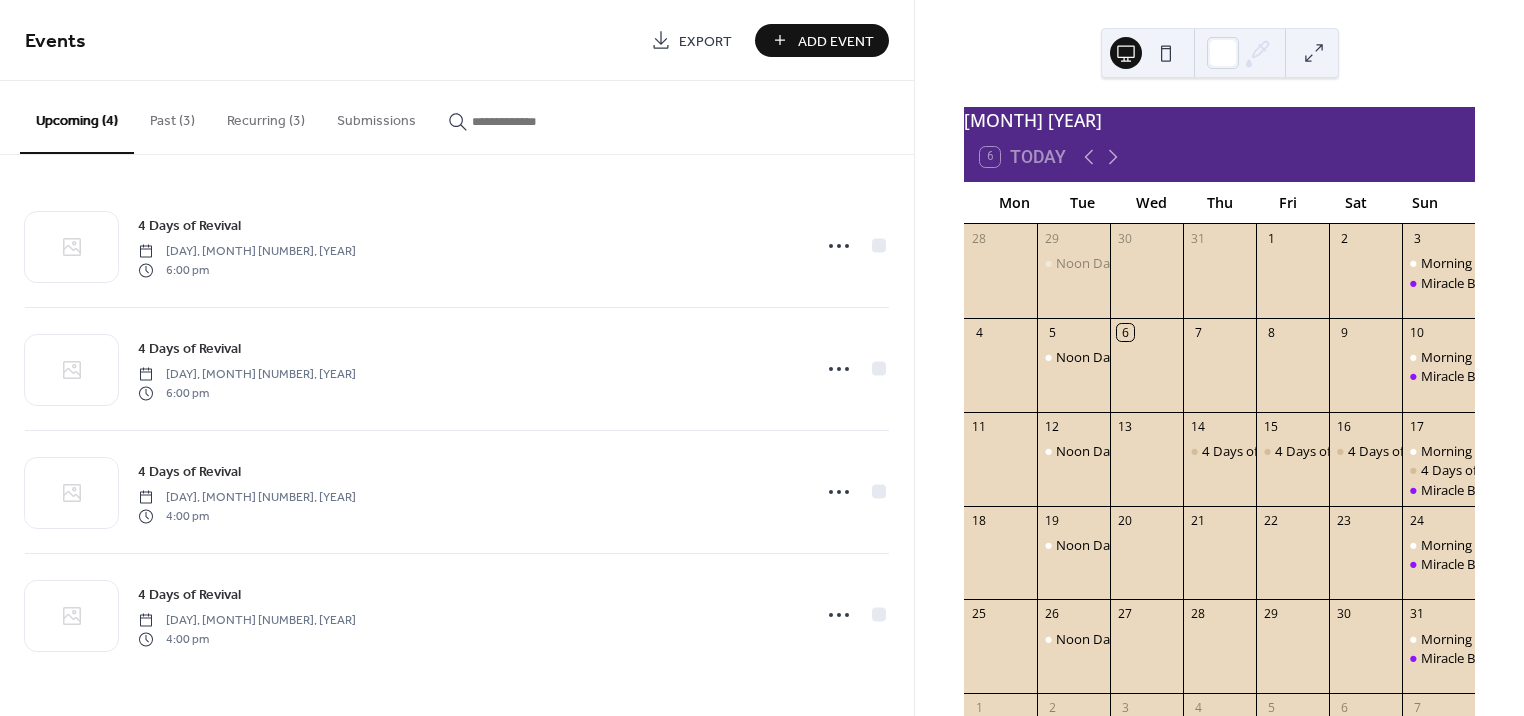 click on "[MONTH] [YEAR] [NUMBER] Today Mon Tue Wed Thu Fri Sat Sun 28 29 Noon Day Prayer 30 31 1 2 3 Morning Glory Healing and Deliverance Service Miracle Breakthrough Worship and Service  4 5 Noon Day Prayer 6 7 8 9 10 Morning Glory Healing and Deliverance Service Miracle Breakthrough Worship and Service  11 12 Noon Day Prayer 13 14 4 Days of Revival 15 4 Days of Revival 16 4 Days of Revival 17 Morning Glory Healing and Deliverance Service Miracle Breakthrough Worship and Service  18 19 Noon Day Prayer 20 21 22 23 24 Morning Glory Healing and Deliverance Service Miracle Breakthrough Worship and Service  25 26 Noon Day Prayer 27 28 29 30 31 Morning Glory Healing and Deliverance Service Miracle Breakthrough Worship and Service  1 2 Noon Day Prayer 3 4 5 6 7 Morning Glory Healing and Deliverance Service Miracle Breakthrough Worship and Service  Subscribe" at bounding box center (1219, 358) 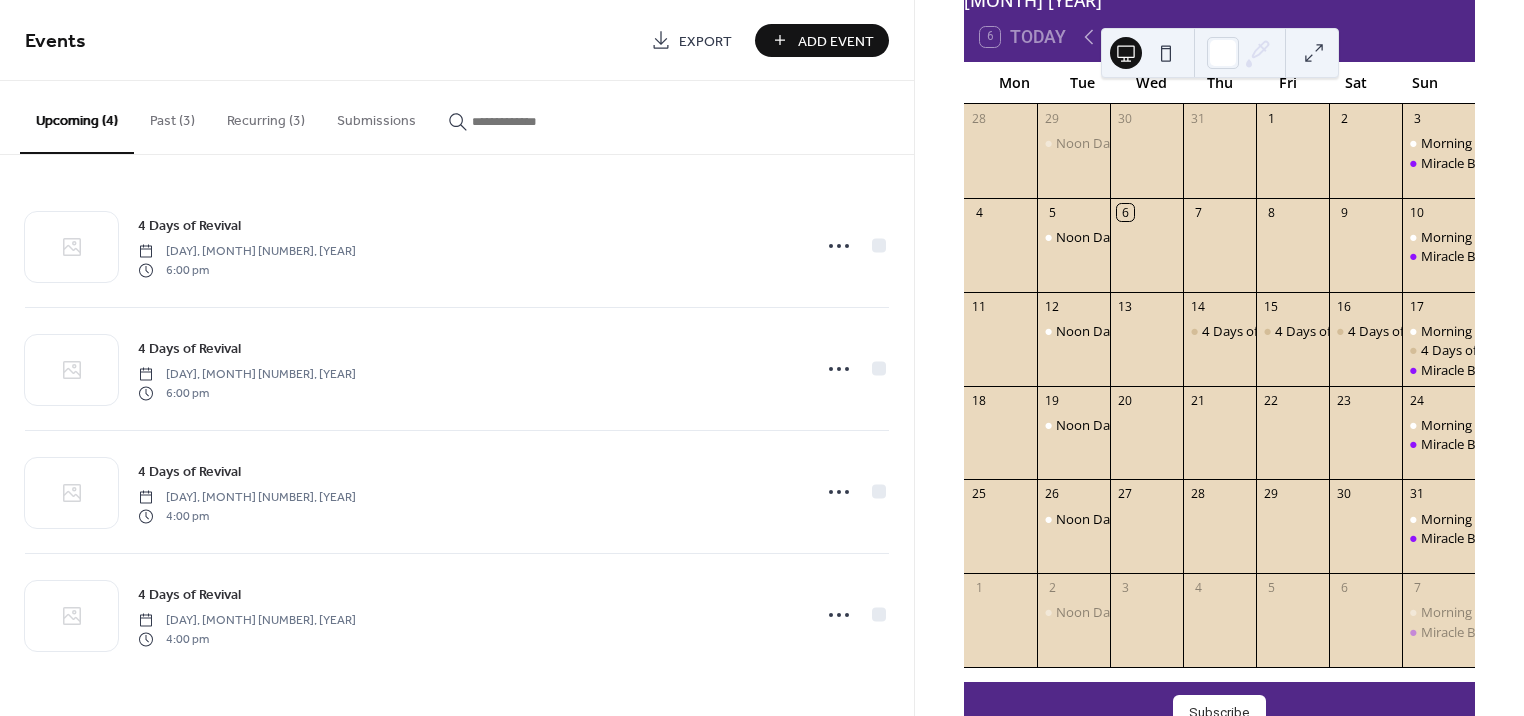 scroll, scrollTop: 192, scrollLeft: 0, axis: vertical 